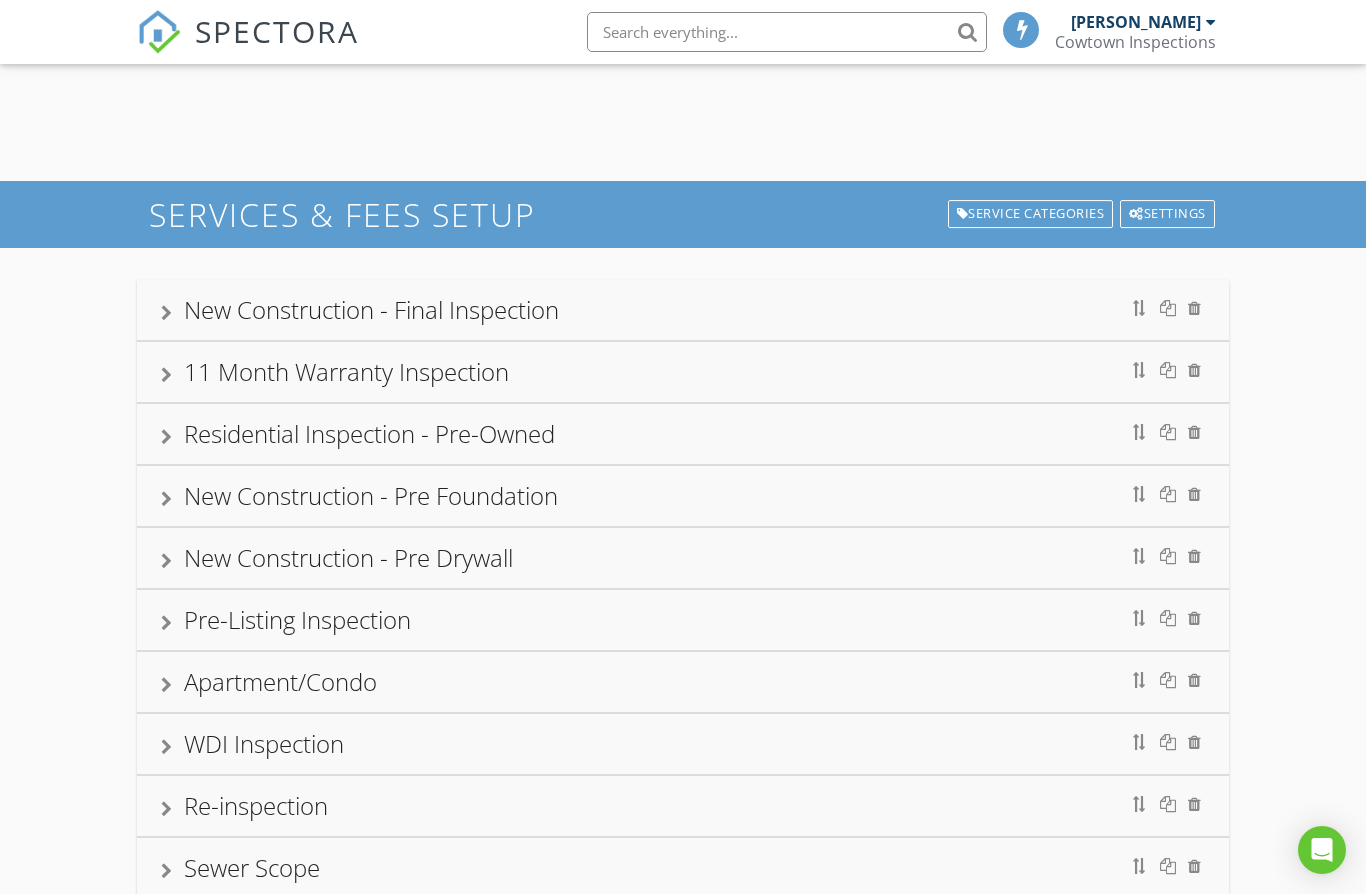 scroll, scrollTop: 204, scrollLeft: 0, axis: vertical 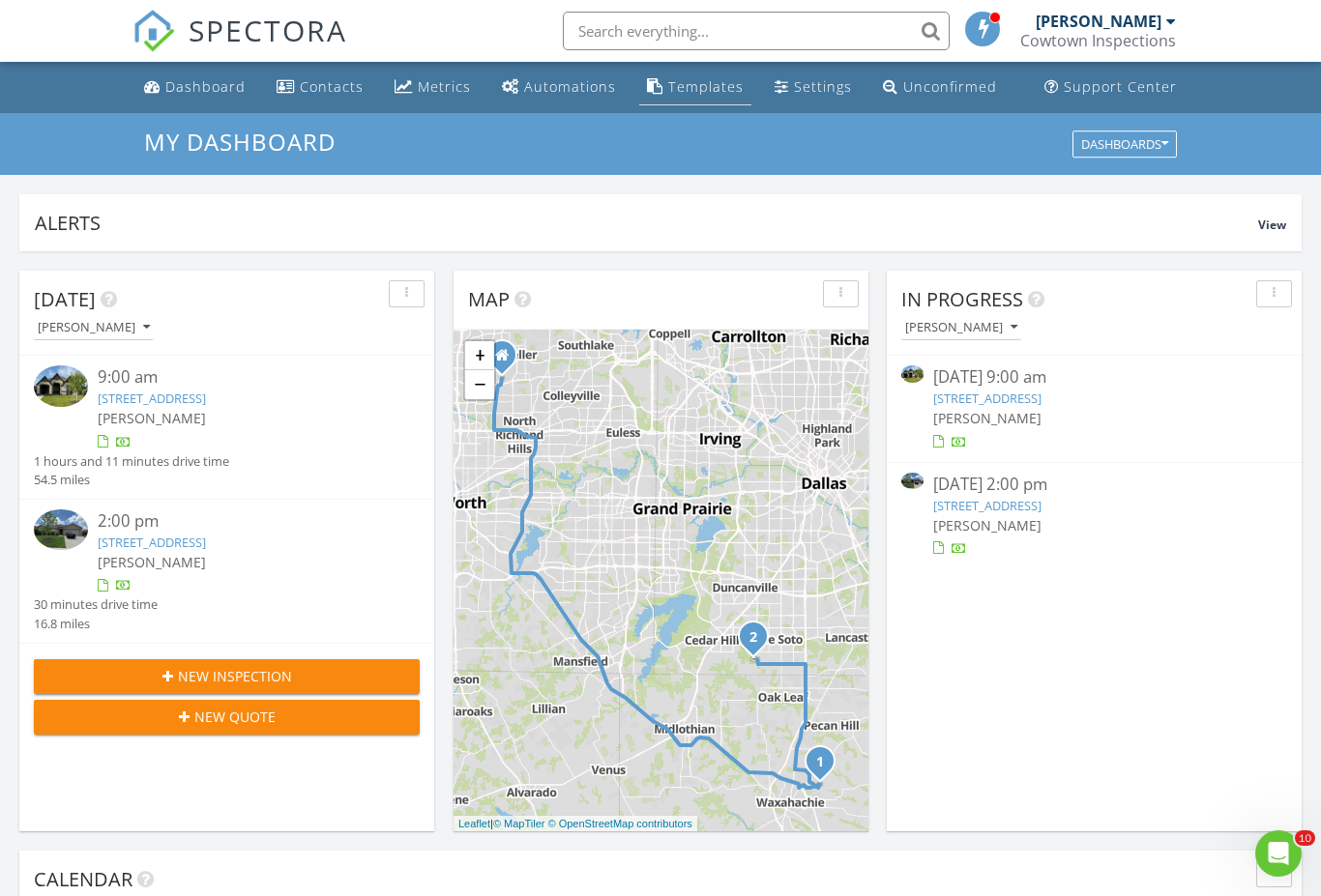 click on "Templates" at bounding box center (706, 86) 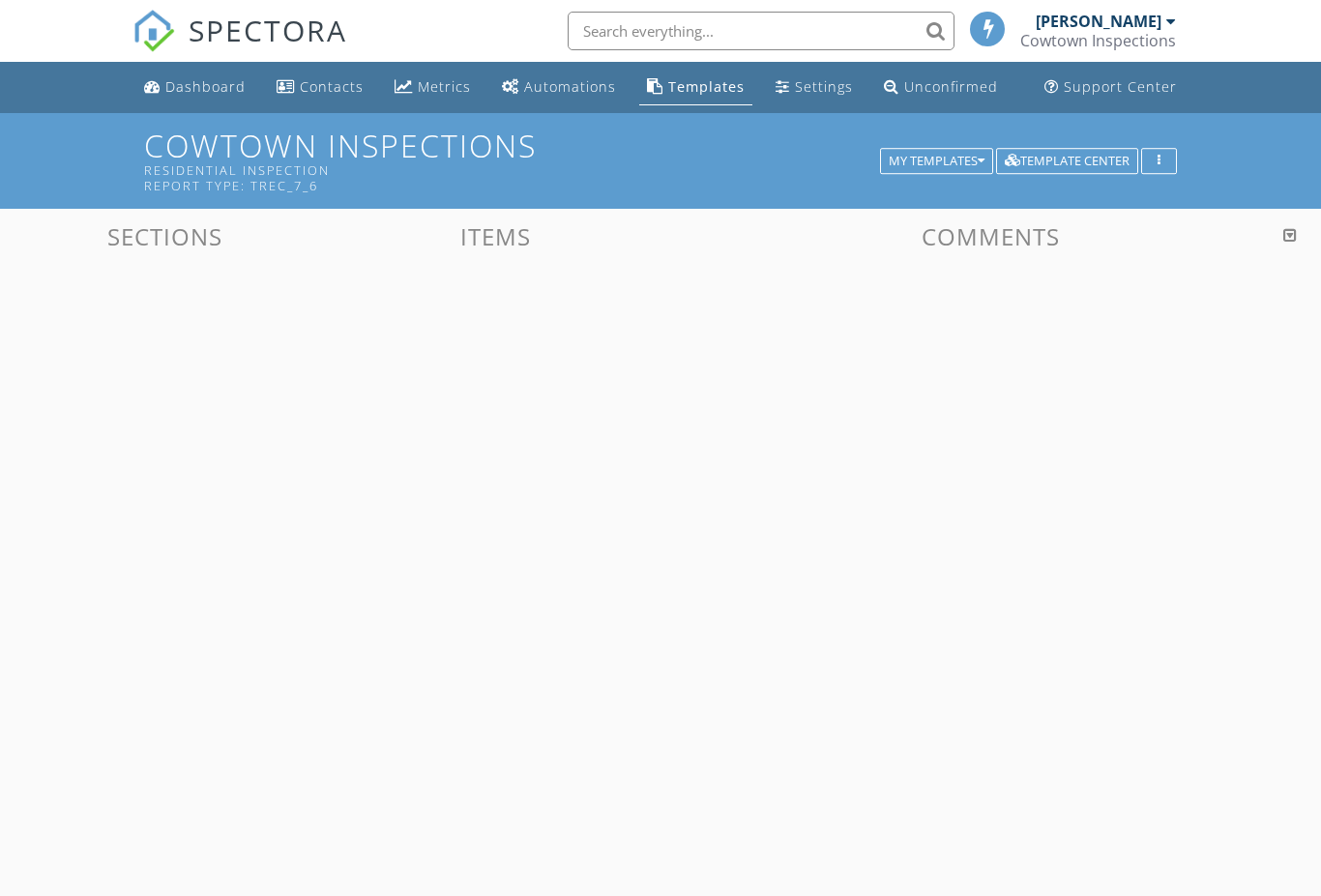 scroll, scrollTop: 0, scrollLeft: 0, axis: both 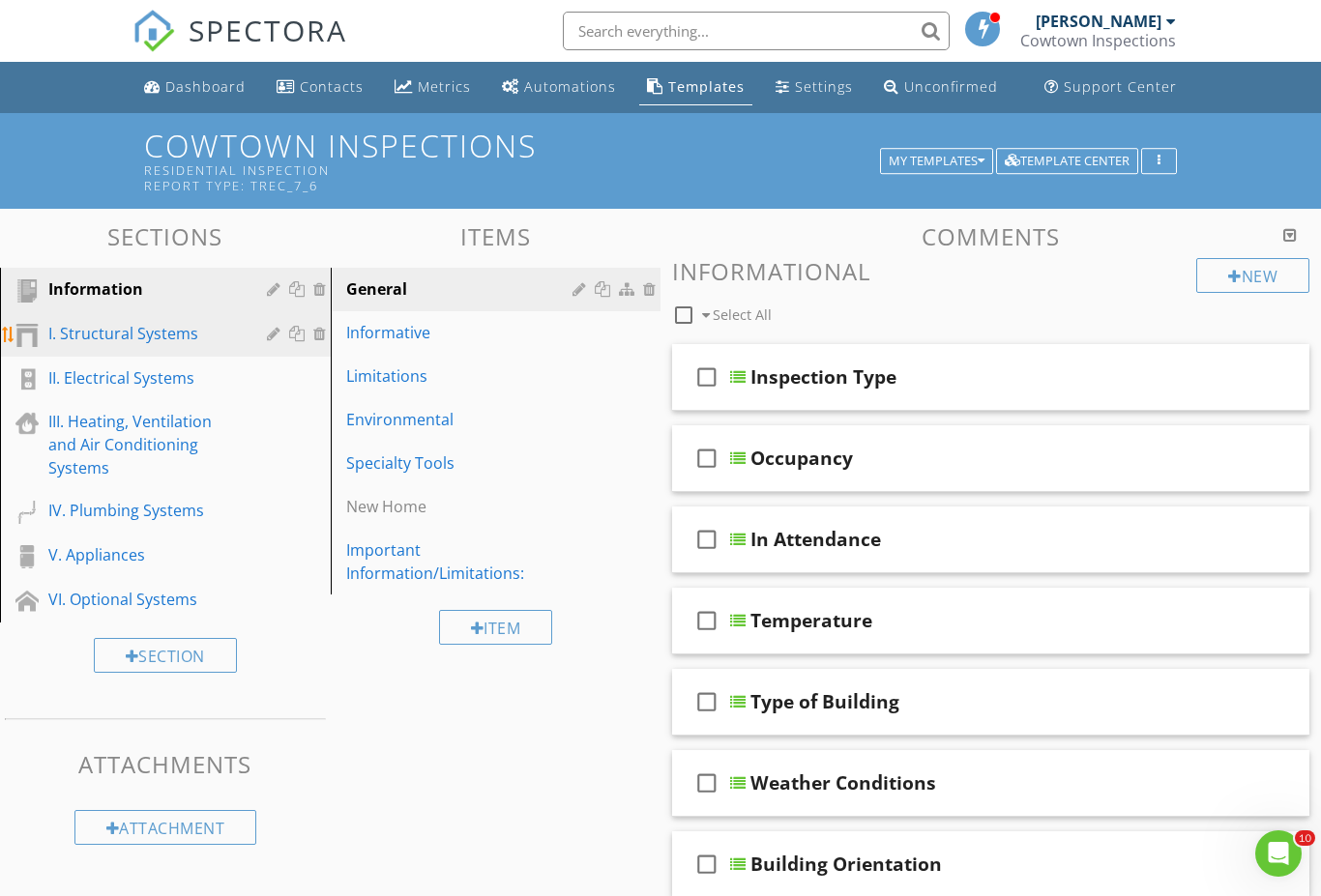 click on "I. Structural Systems" at bounding box center [143, 333] 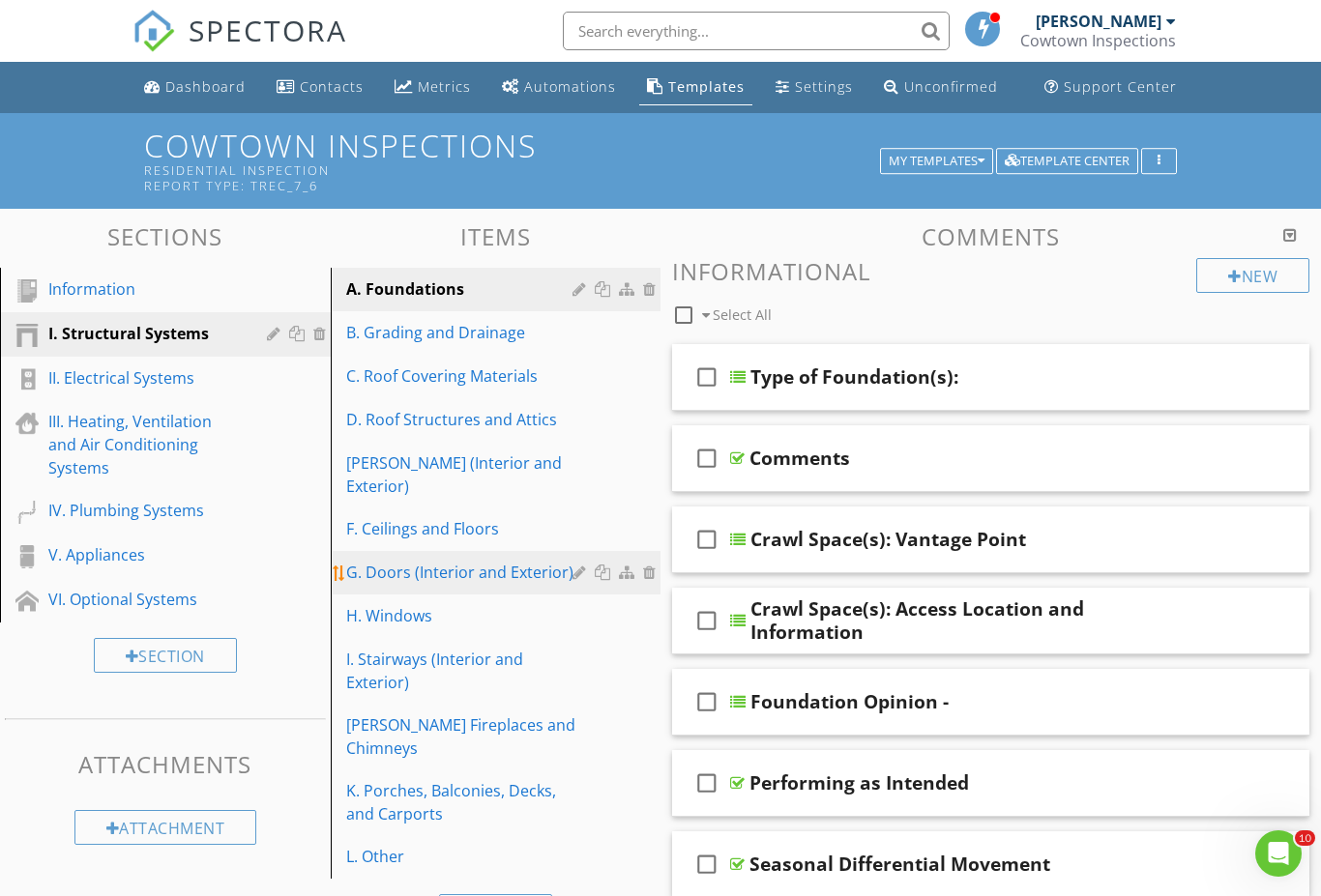 click on "G. Doors (Interior and Exterior)" at bounding box center (462, 572) 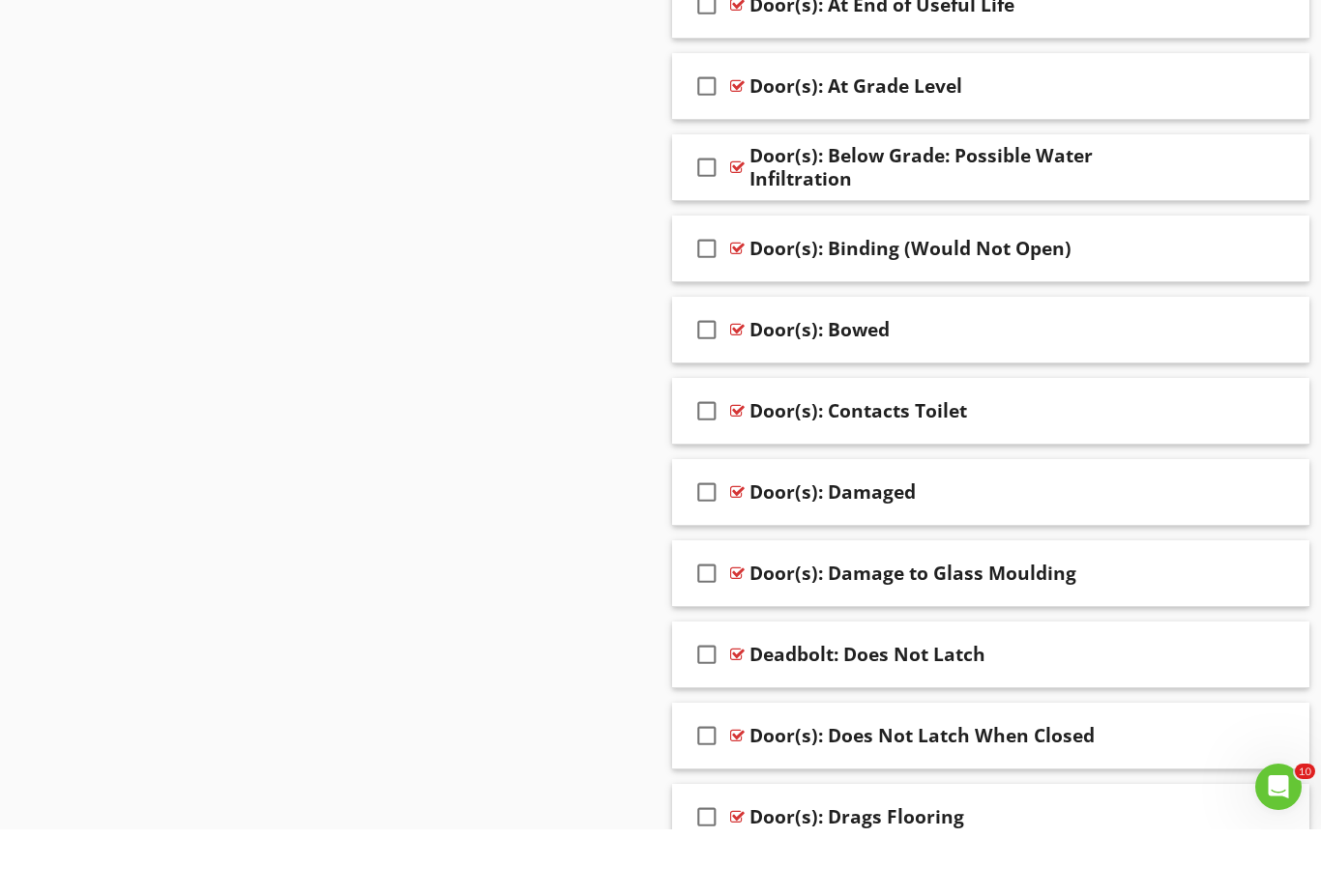 scroll, scrollTop: 4951, scrollLeft: 0, axis: vertical 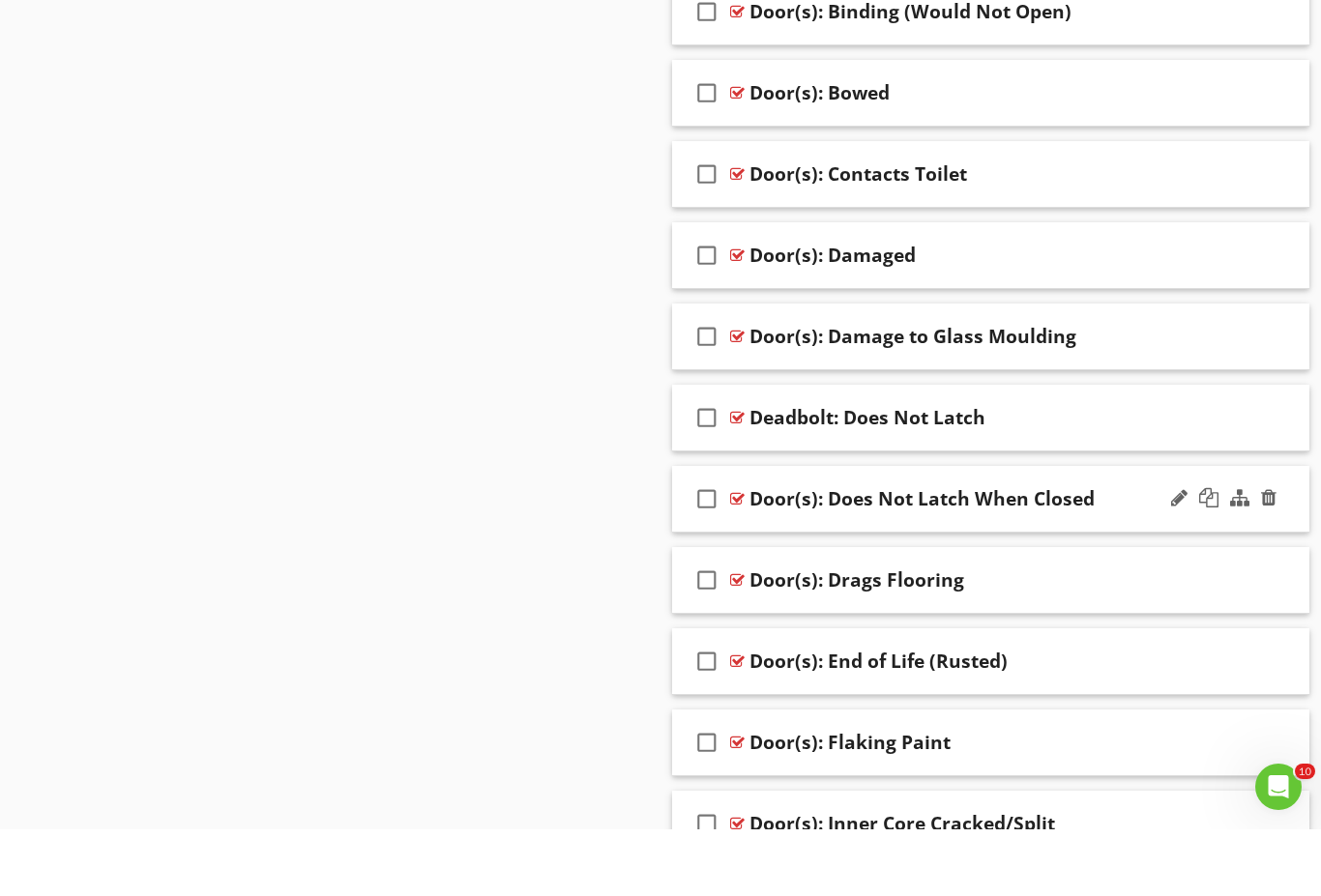 click on "check_box_outline_blank
Door(s): Does Not Latch When Closed" at bounding box center [990, 565] 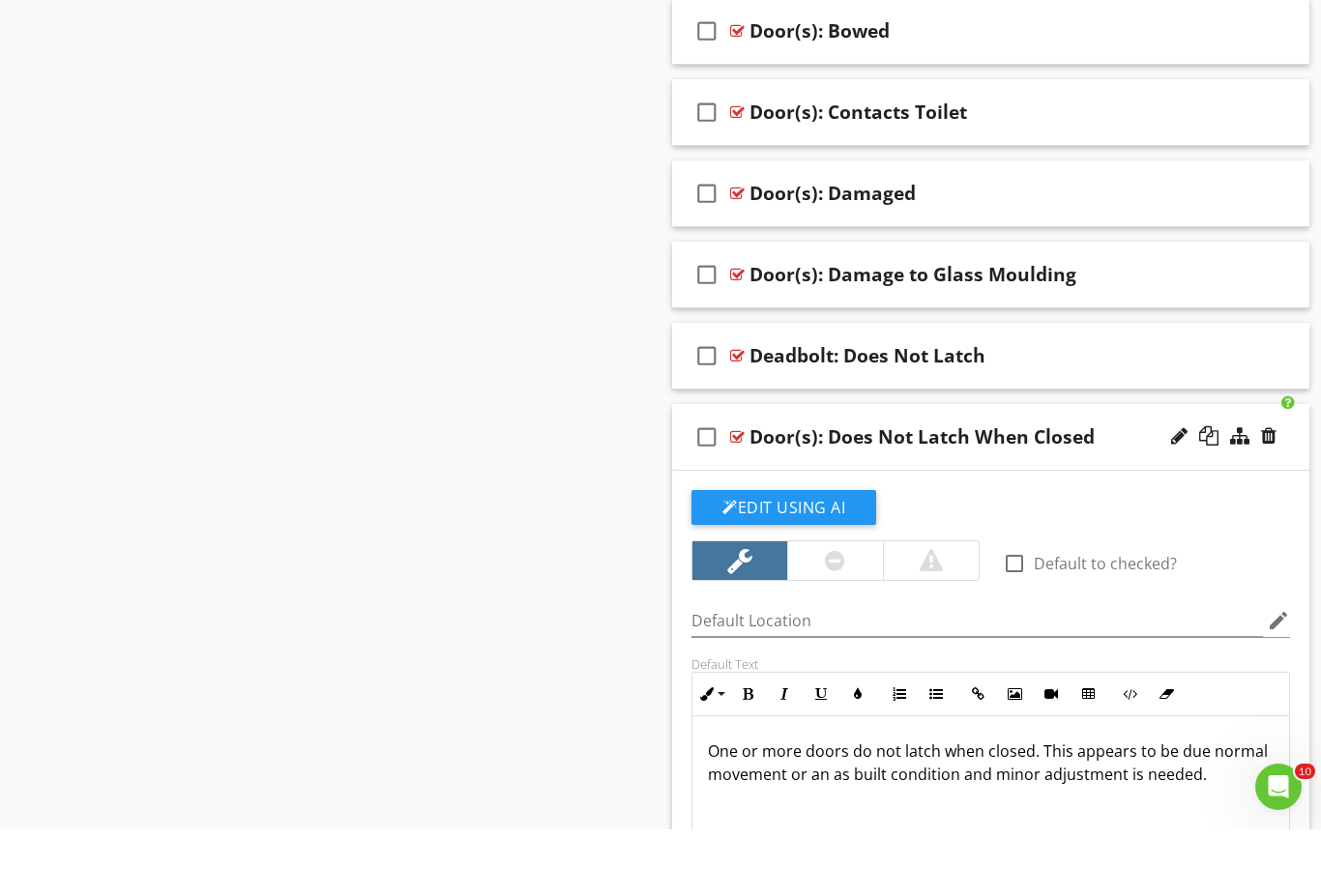 scroll, scrollTop: 5015, scrollLeft: 0, axis: vertical 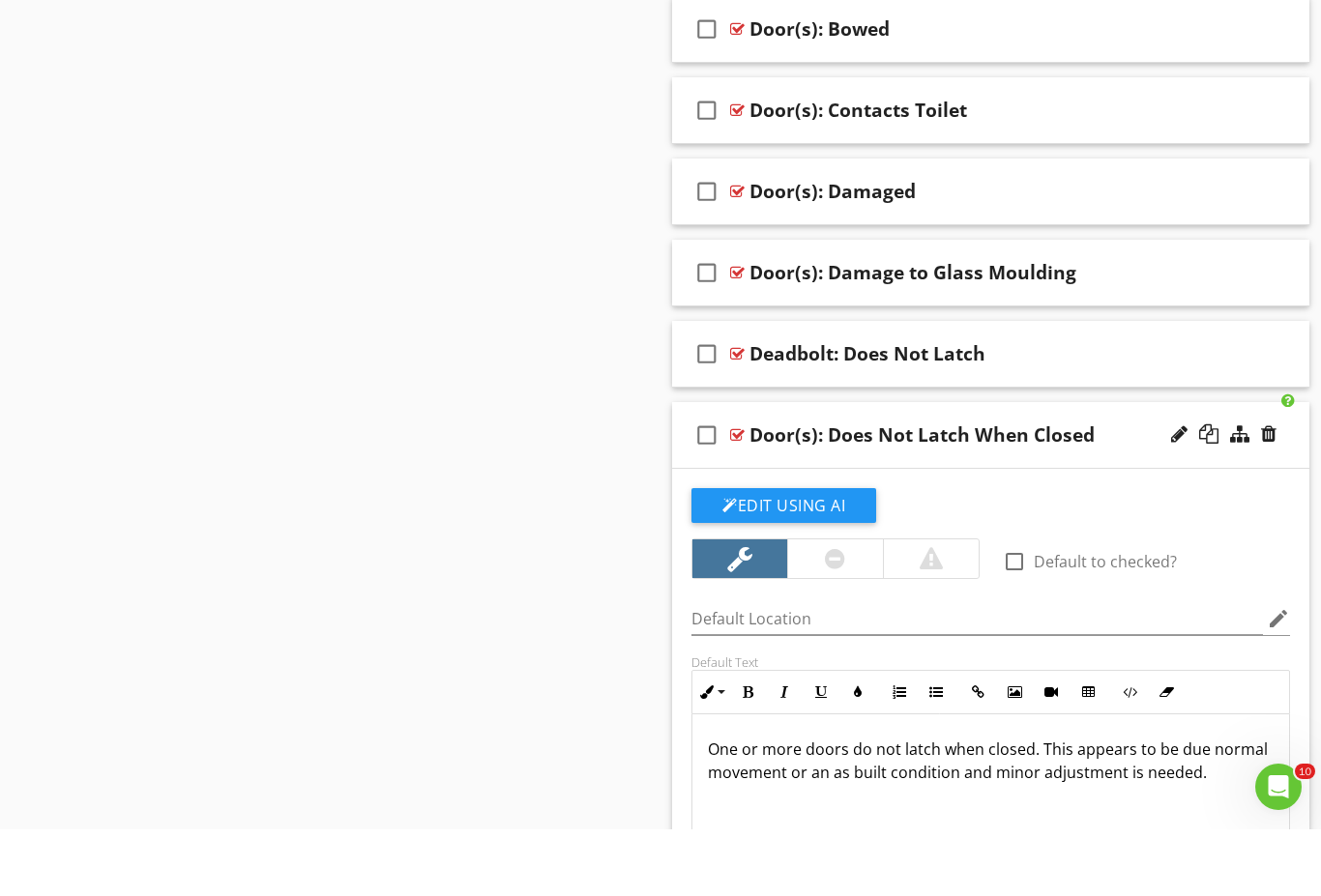 click on "One or more doors do not latch when closed. This appears to be due normal movement or an as built condition and minor adjustment is needed." at bounding box center [990, 827] 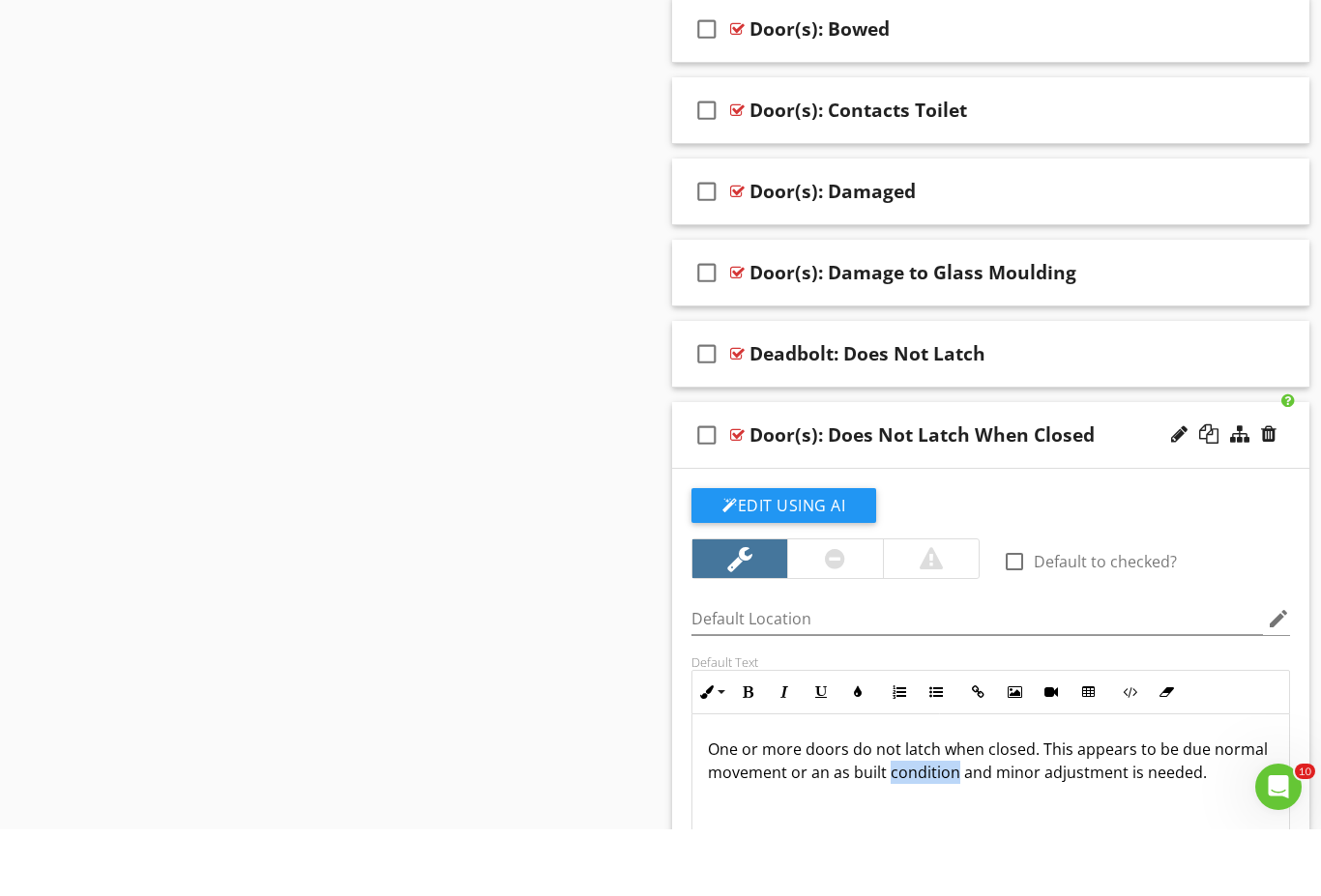 click on "One or more doors do not latch when closed. This appears to be due normal movement or an as built condition and minor adjustment is needed." at bounding box center (990, 827) 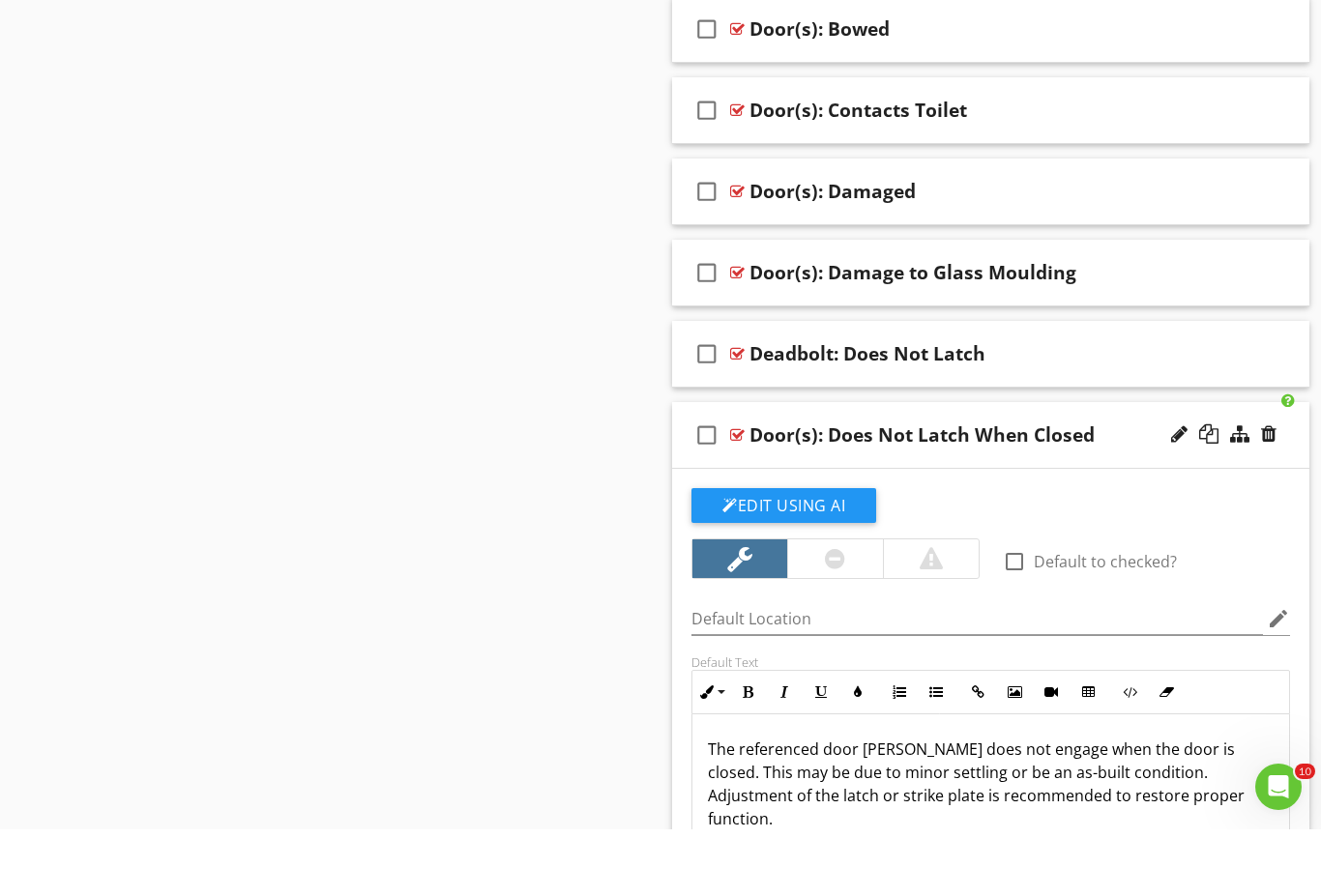click on "check_box_outline_blank
Door(s): Does Not Latch When Closed" at bounding box center [990, 502] 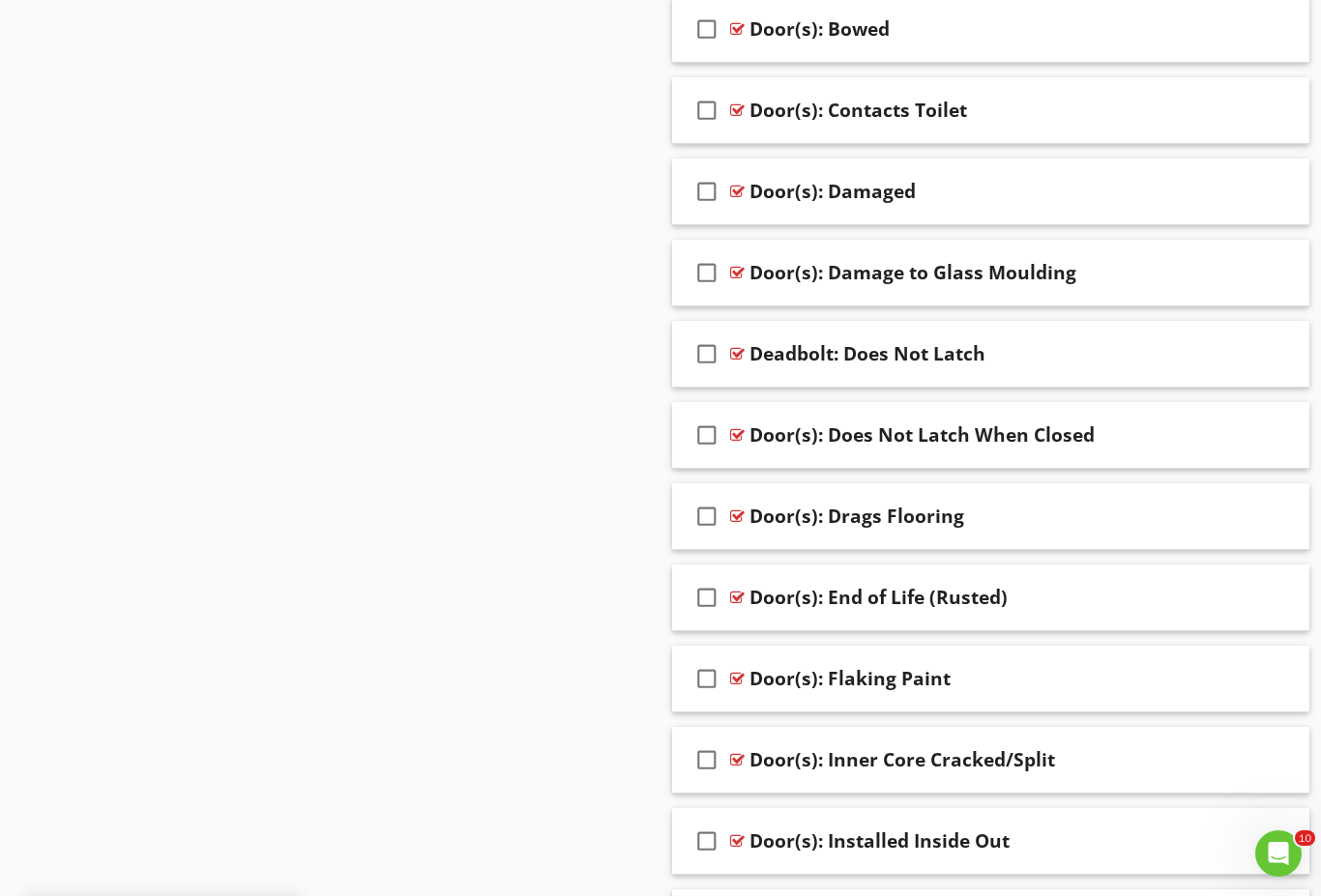 scroll, scrollTop: 5425, scrollLeft: 0, axis: vertical 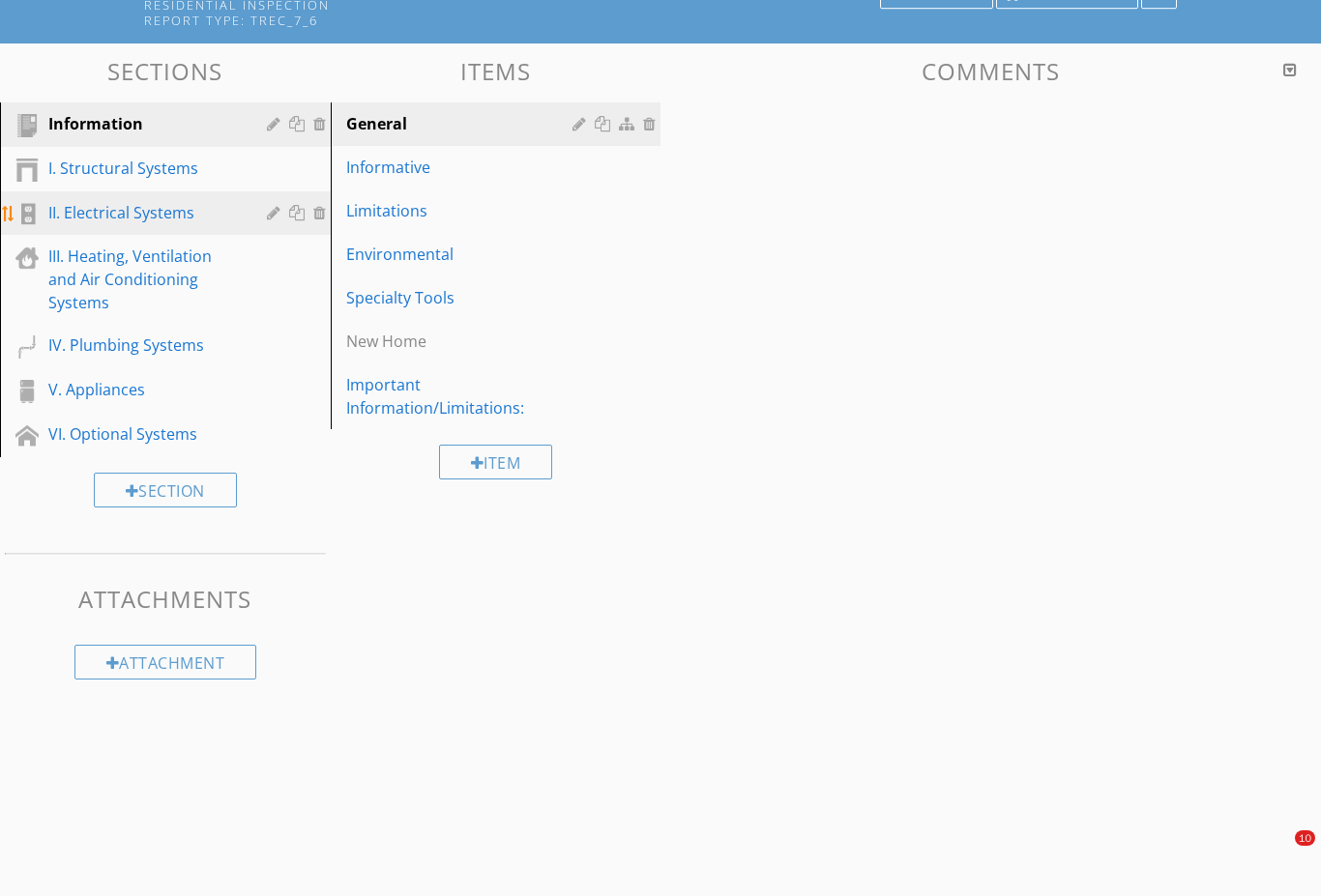 click on "II. Electrical Systems" at bounding box center (143, 213) 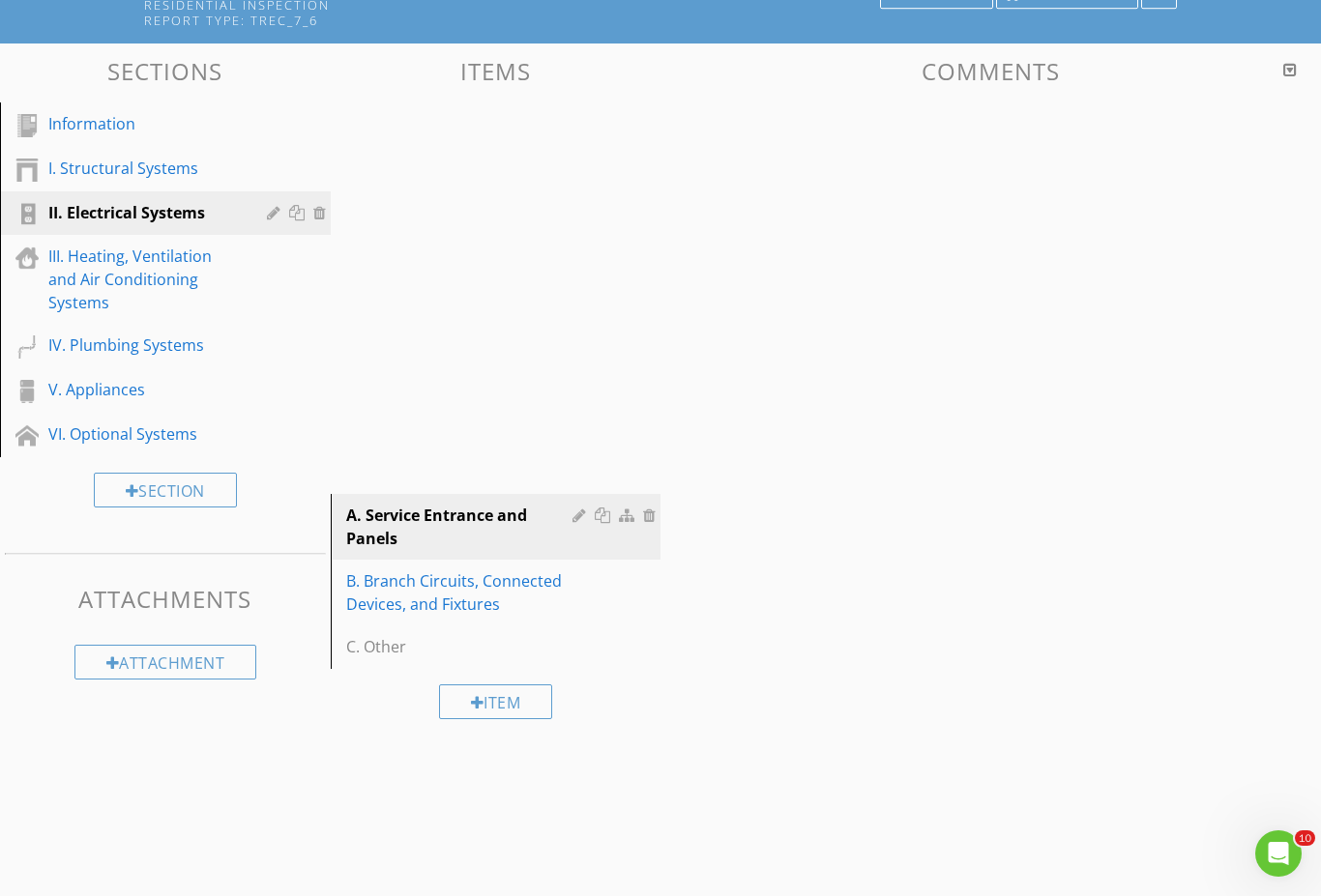scroll, scrollTop: 0, scrollLeft: 0, axis: both 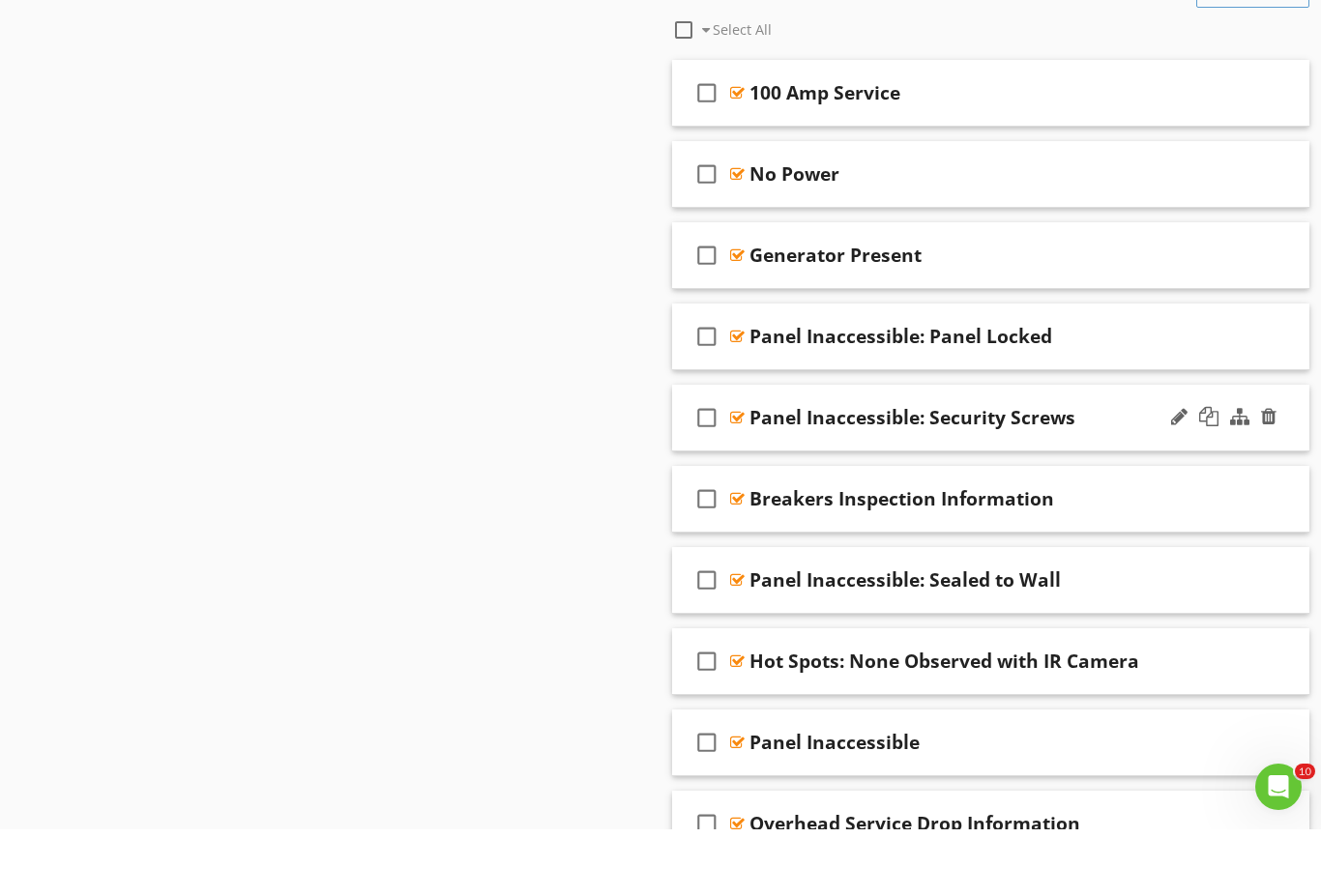 click on "check_box_outline_blank
Panel Inaccessible: Security Screws" at bounding box center [990, 484] 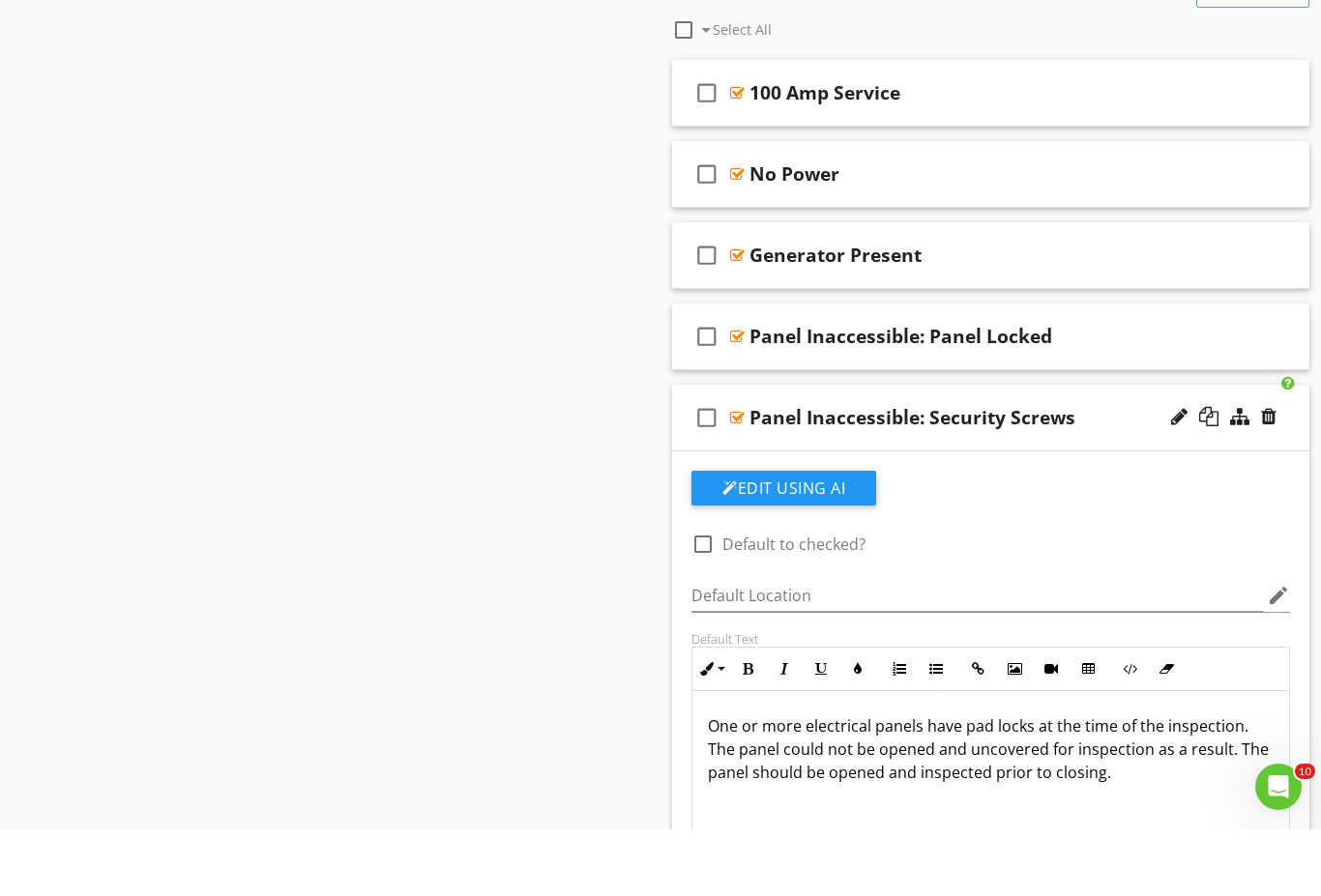 click on "One or more electrical panels have pad locks at the time of the inspection. The panel could not be opened and uncovered for inspection as a result. The panel should be opened and inspected prior to closing." at bounding box center [990, 816] 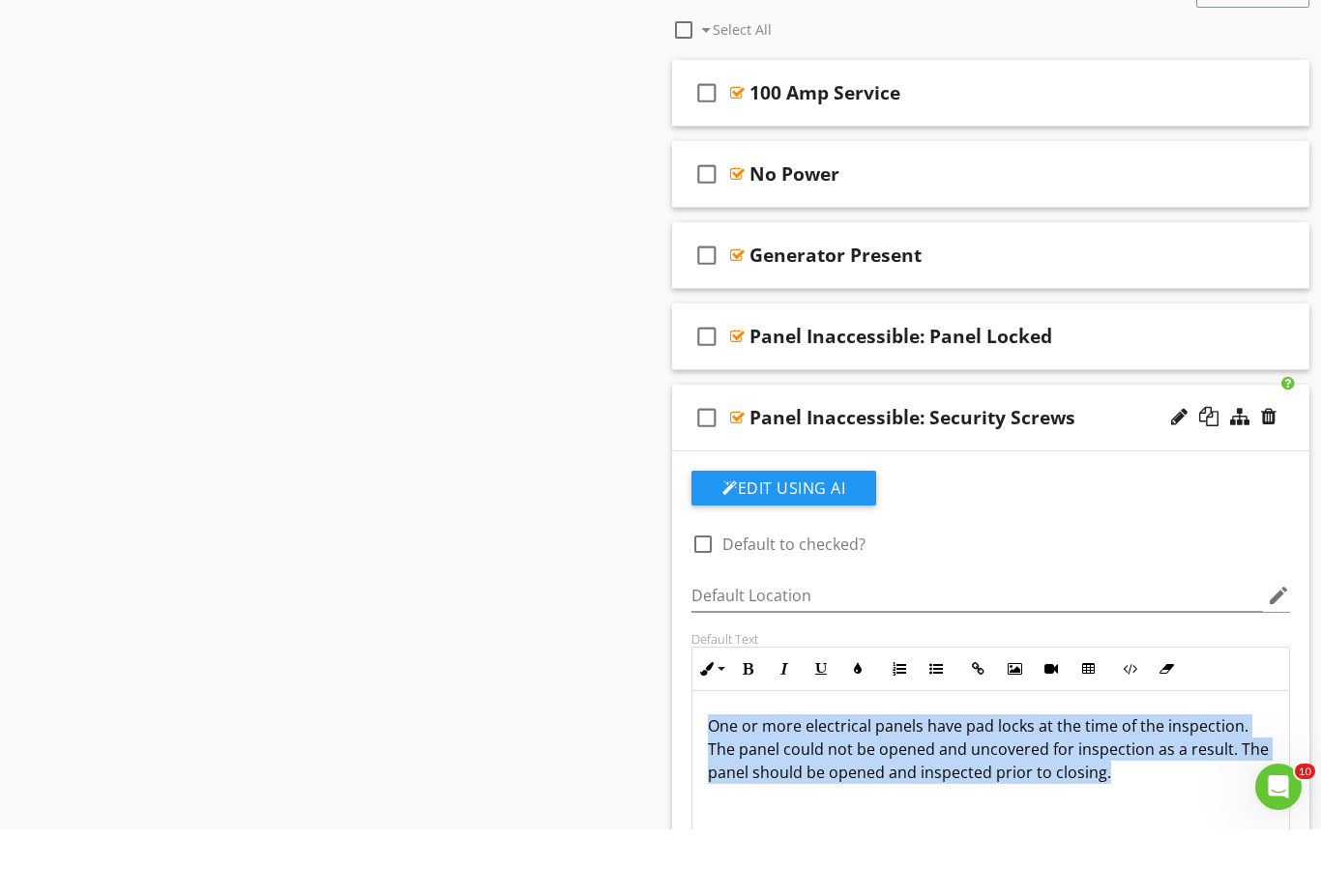 click on "One or more electrical panels have pad locks at the time of the inspection. The panel could not be opened and uncovered for inspection as a result. The panel should be opened and inspected prior to closing." at bounding box center (990, 816) 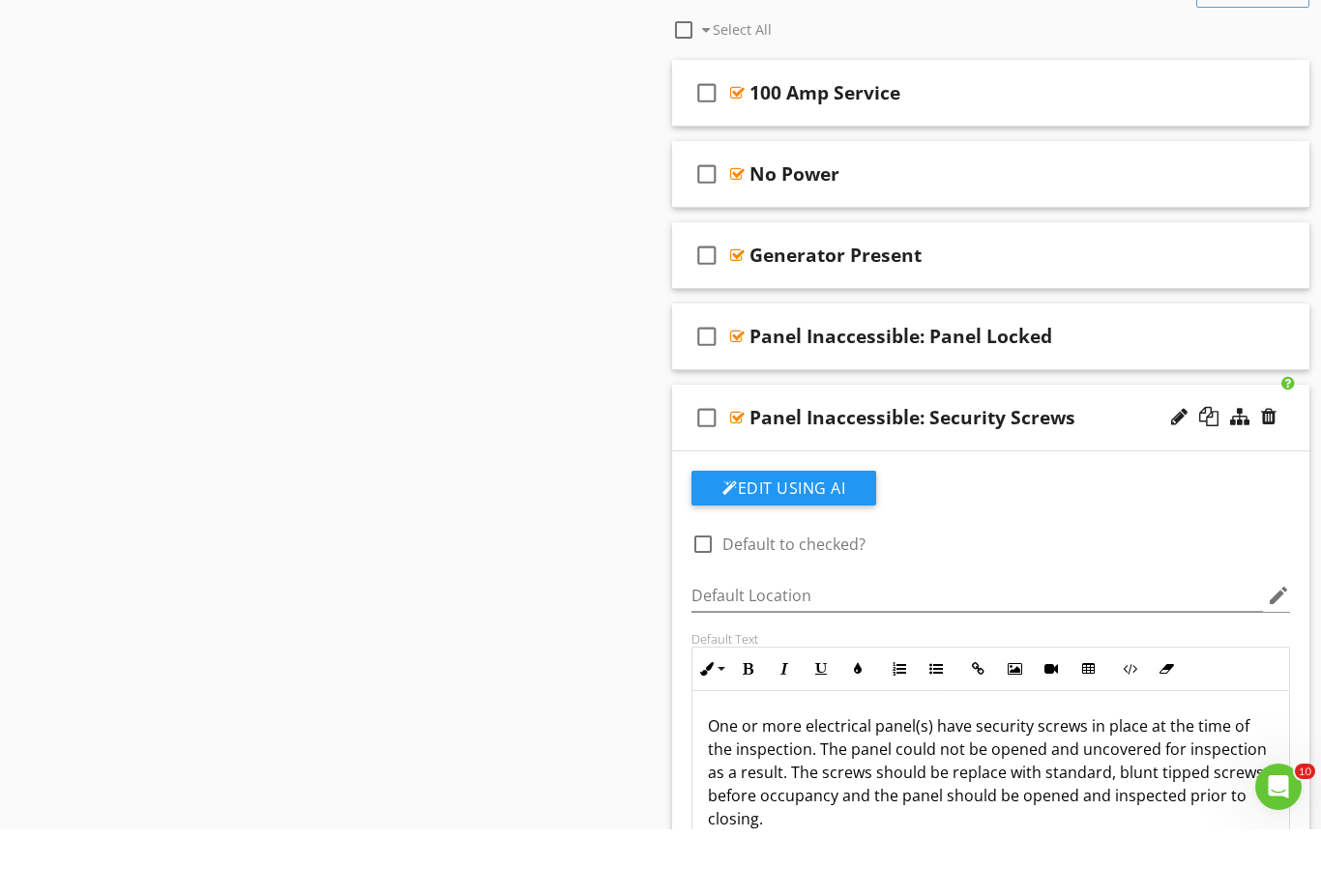 click on "check_box_outline_blank
Panel Inaccessible: Security Screws" at bounding box center (990, 484) 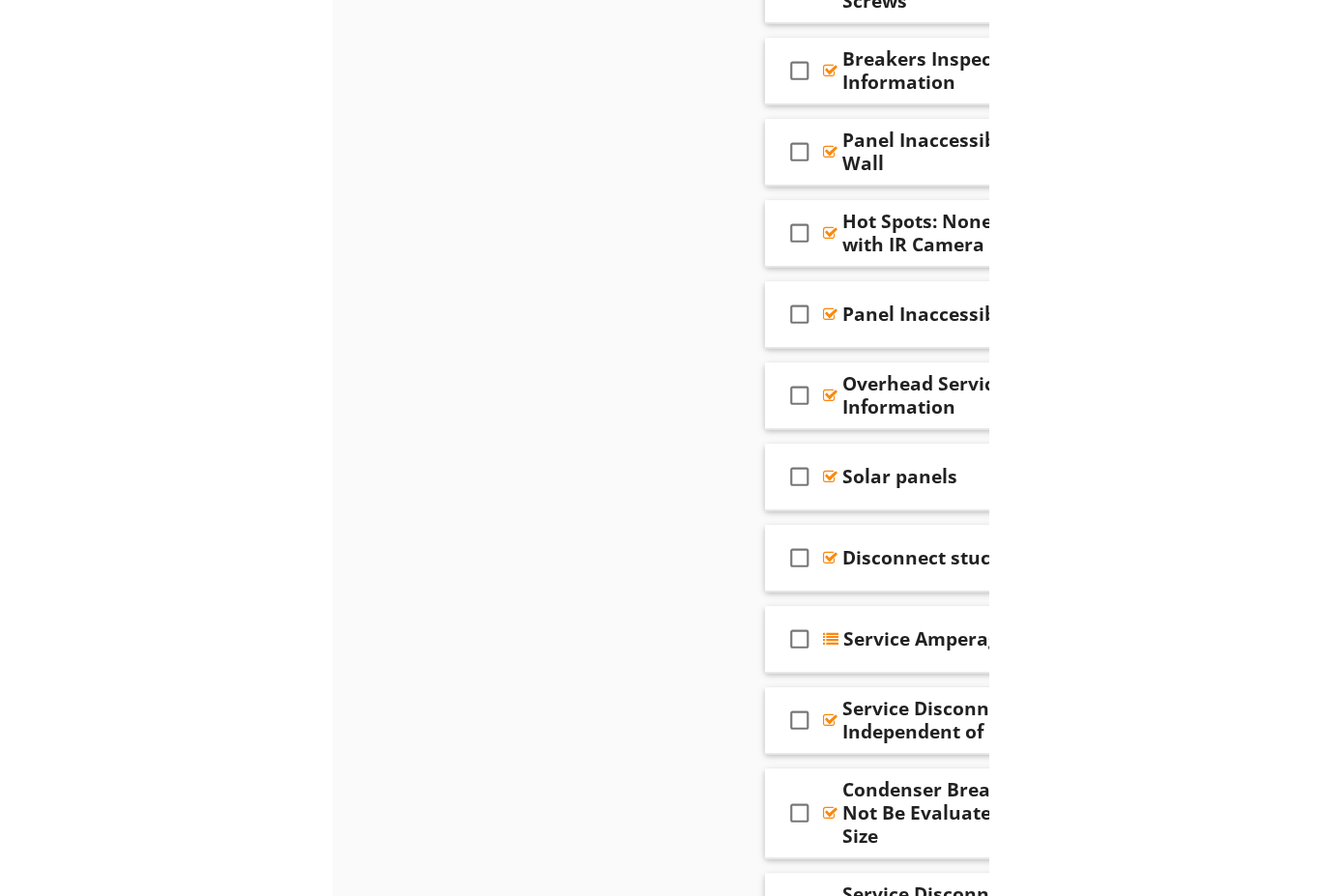 scroll, scrollTop: 2029, scrollLeft: 0, axis: vertical 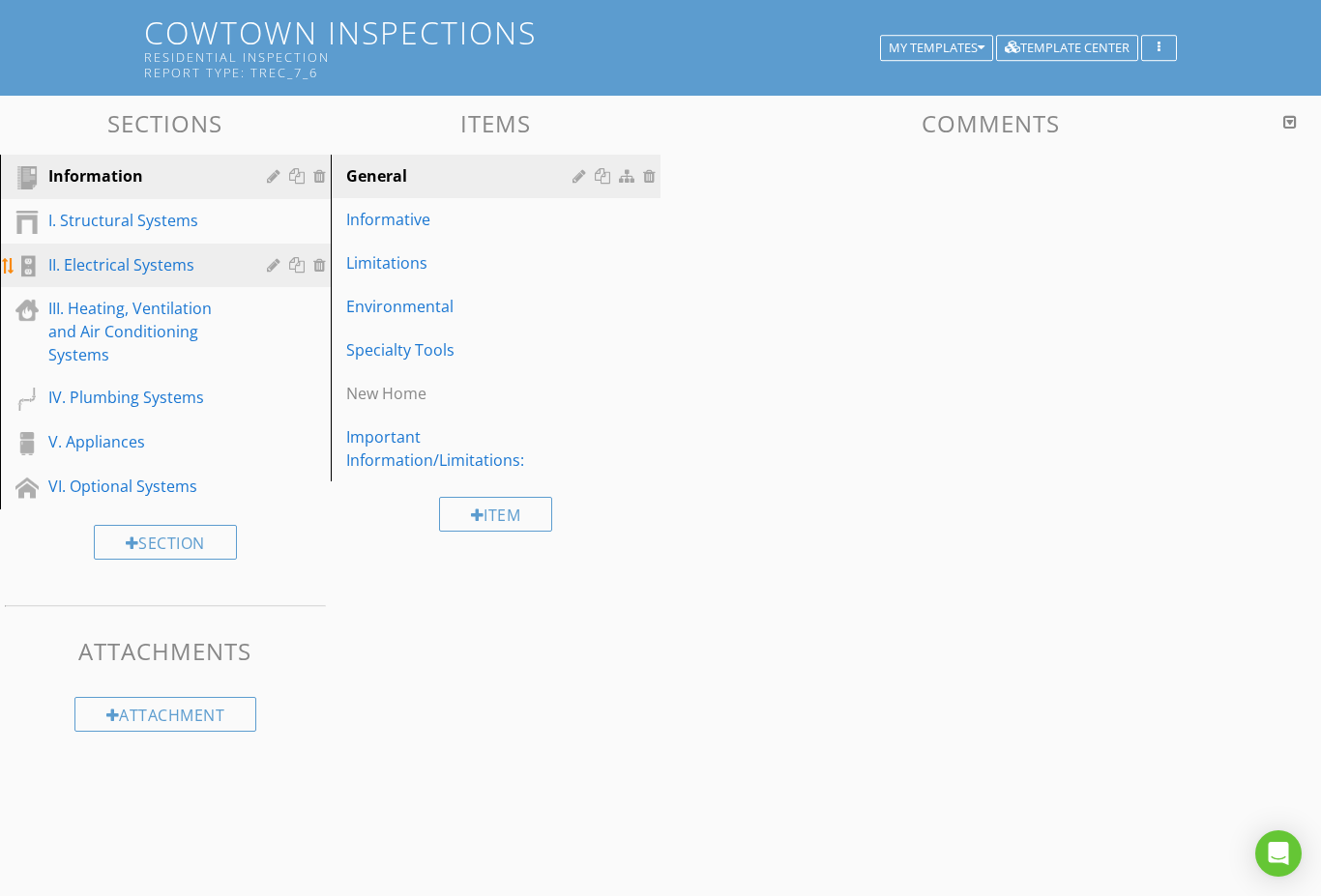click on "II. Electrical Systems" at bounding box center (143, 265) 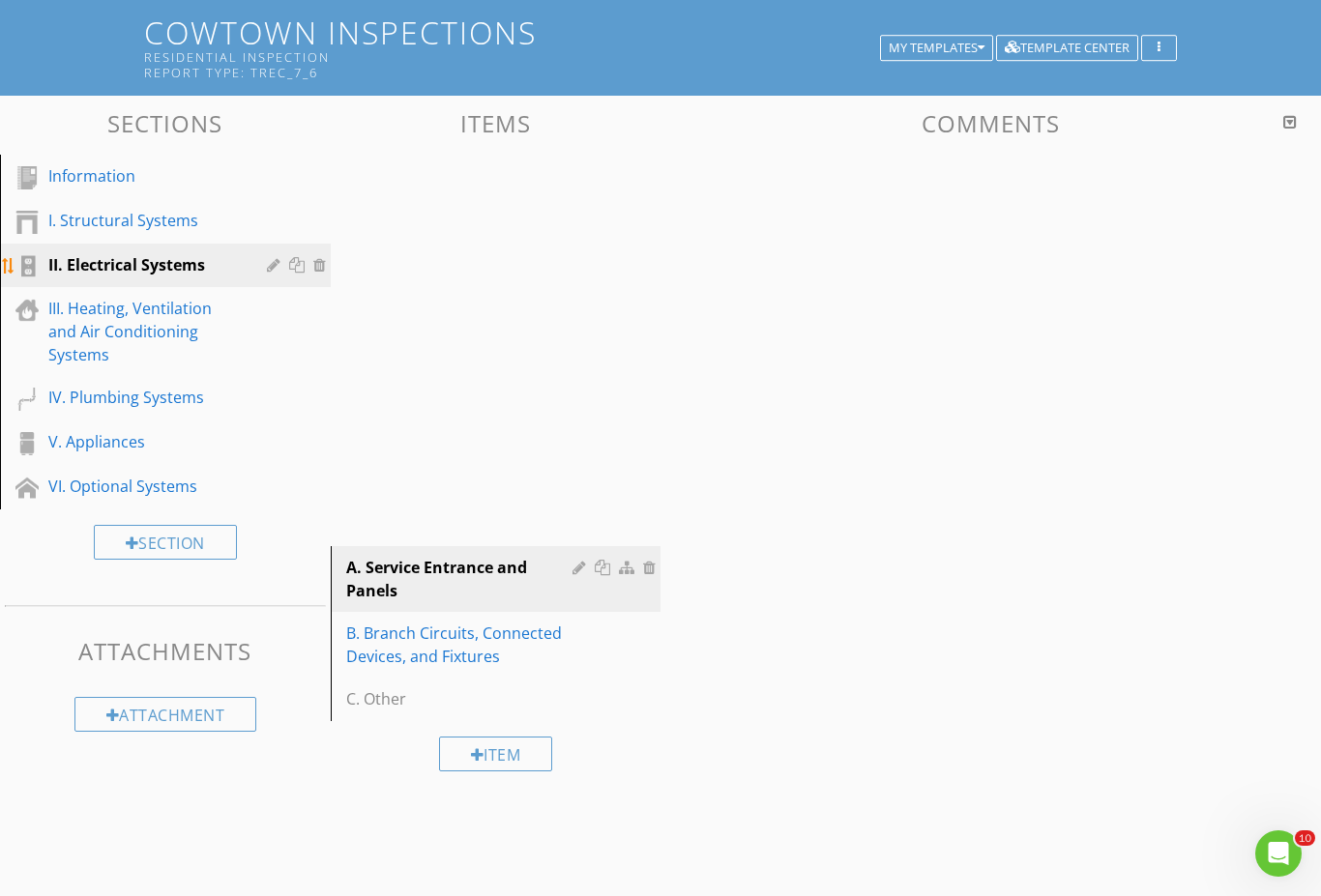 scroll, scrollTop: 0, scrollLeft: 0, axis: both 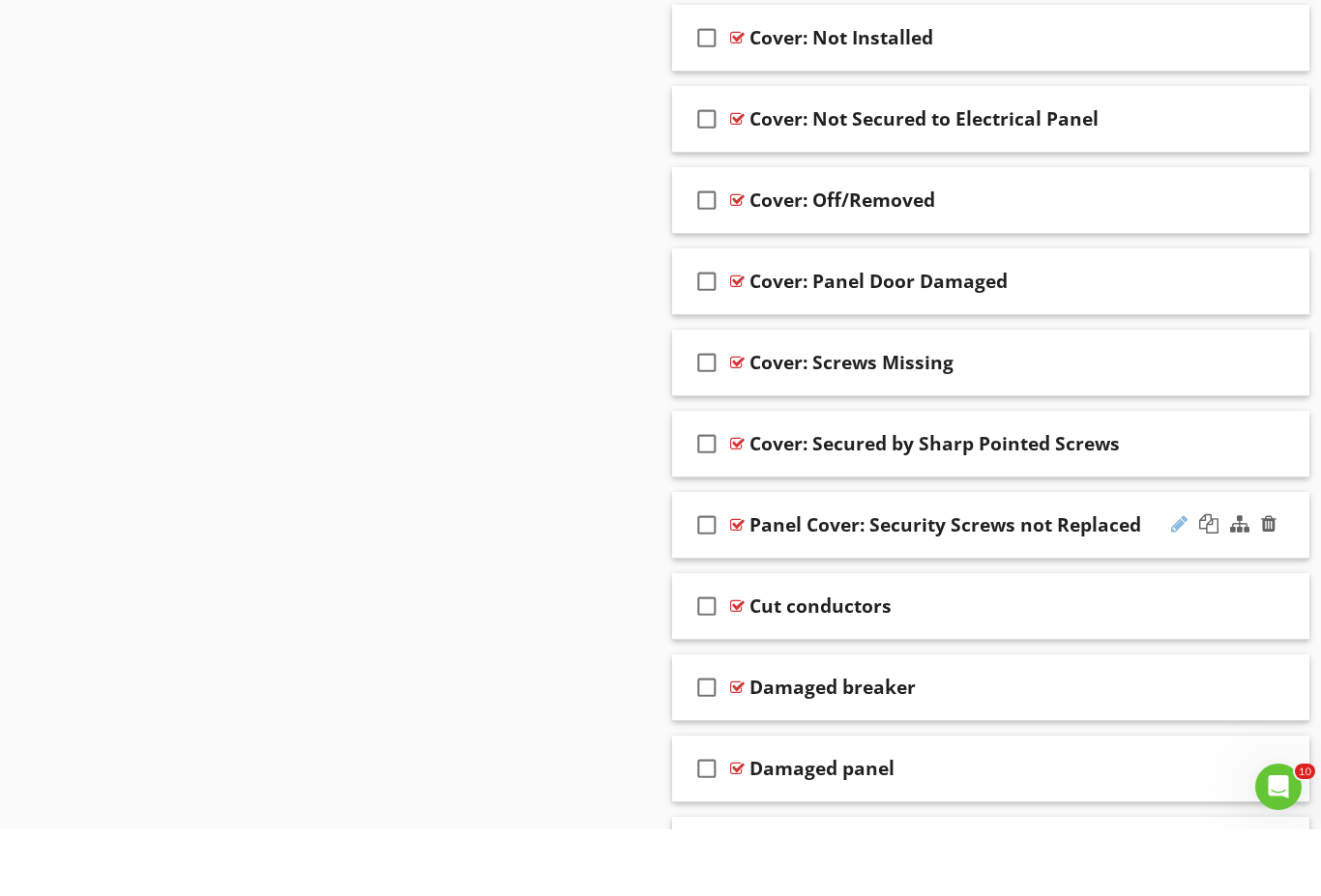 click at bounding box center [1179, 591] 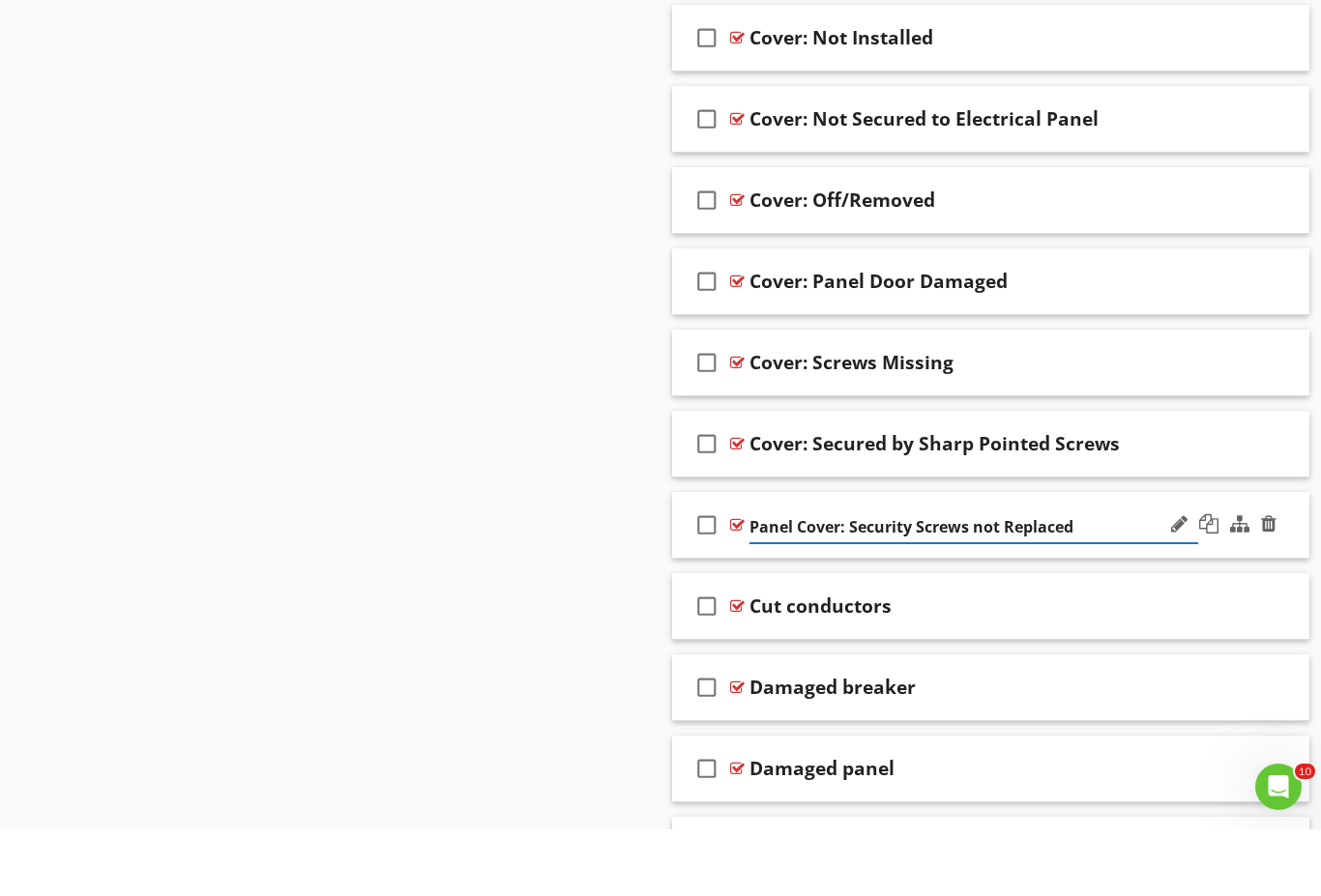 click on "Panel Cover: Security Screws not Replaced" at bounding box center [974, 593] 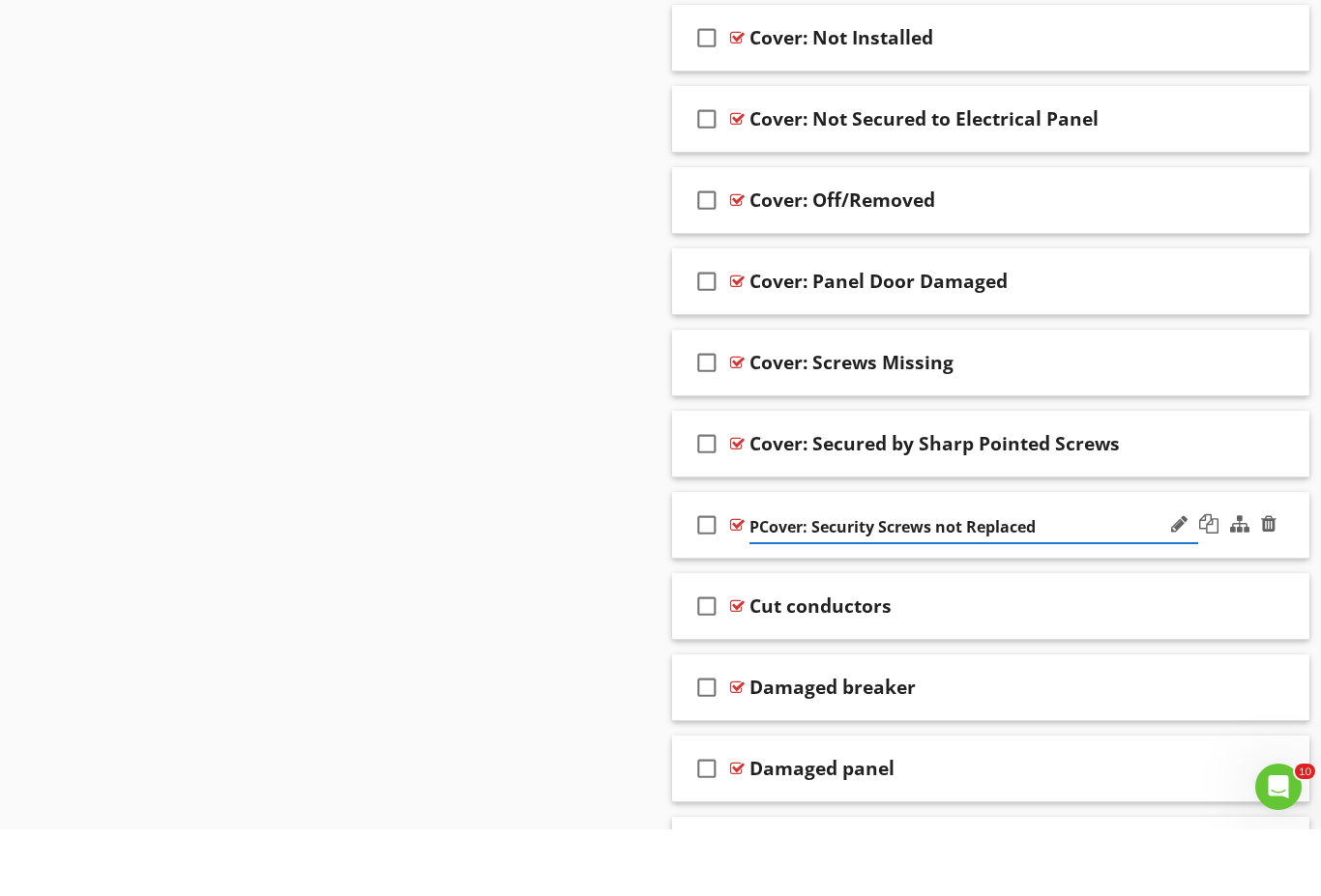type on "Cover: Security Screws not Replaced" 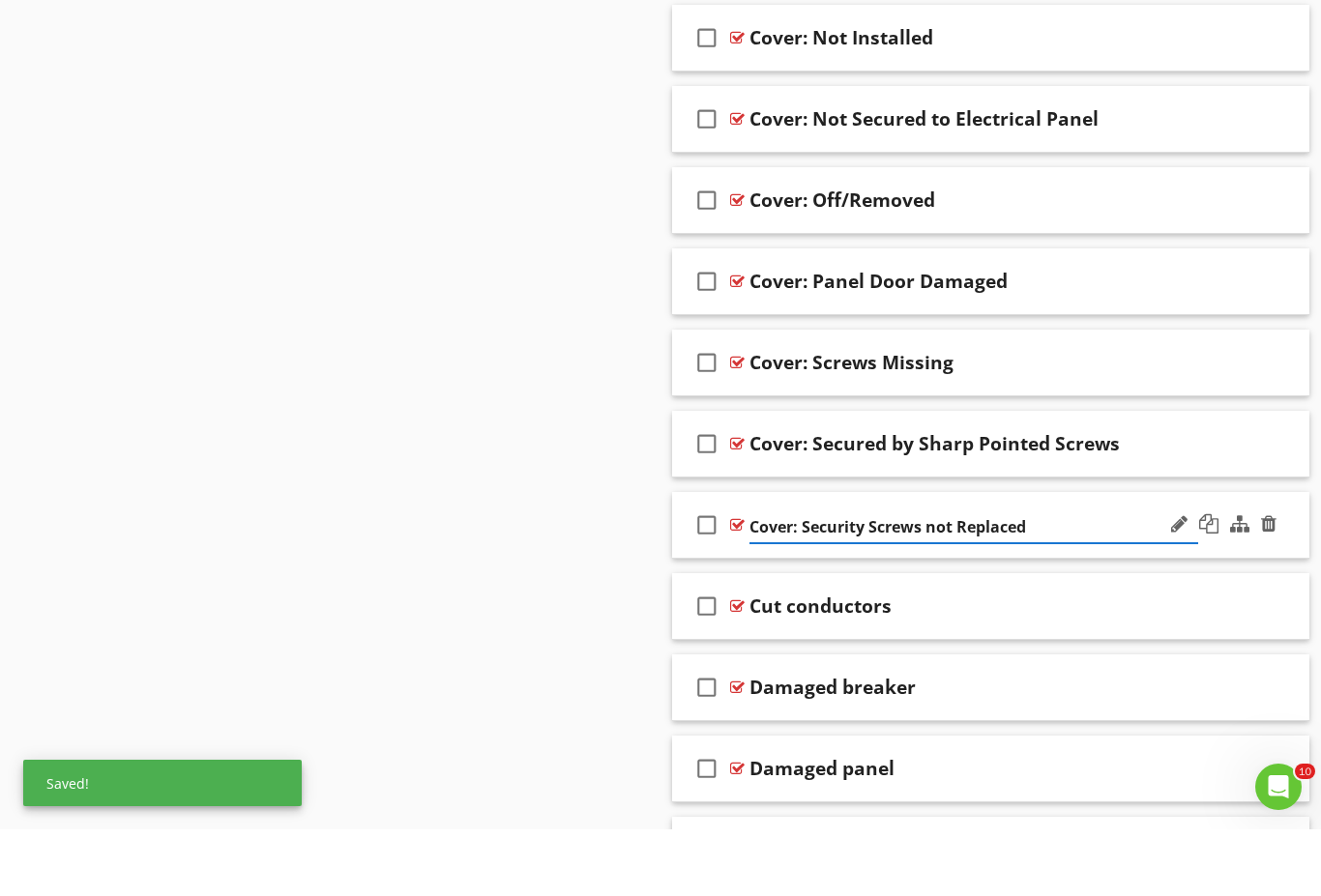 click on "check_box_outline_blank         Cover: Security Screws not Replaced" at bounding box center (990, 592) 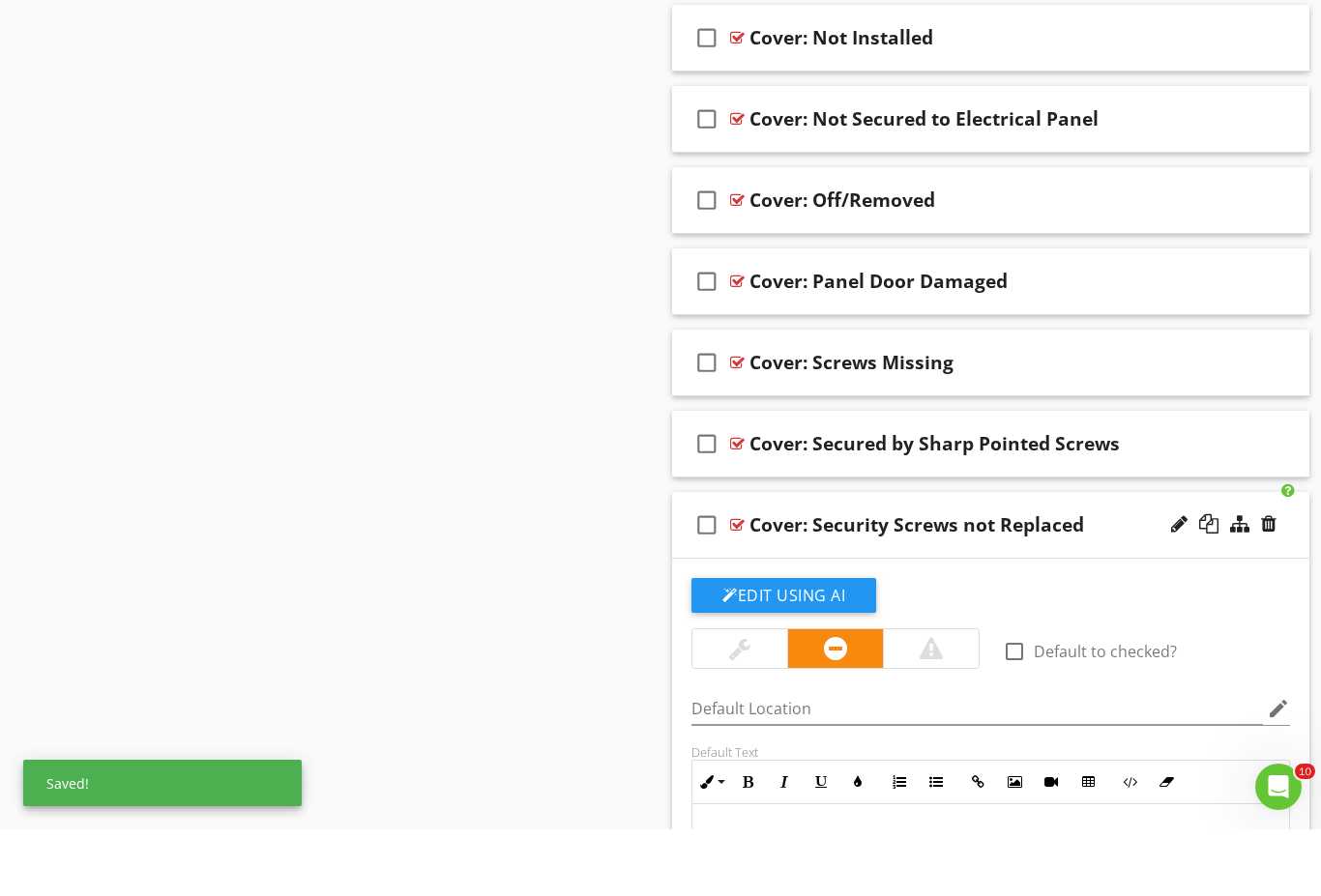 scroll, scrollTop: 10106, scrollLeft: 0, axis: vertical 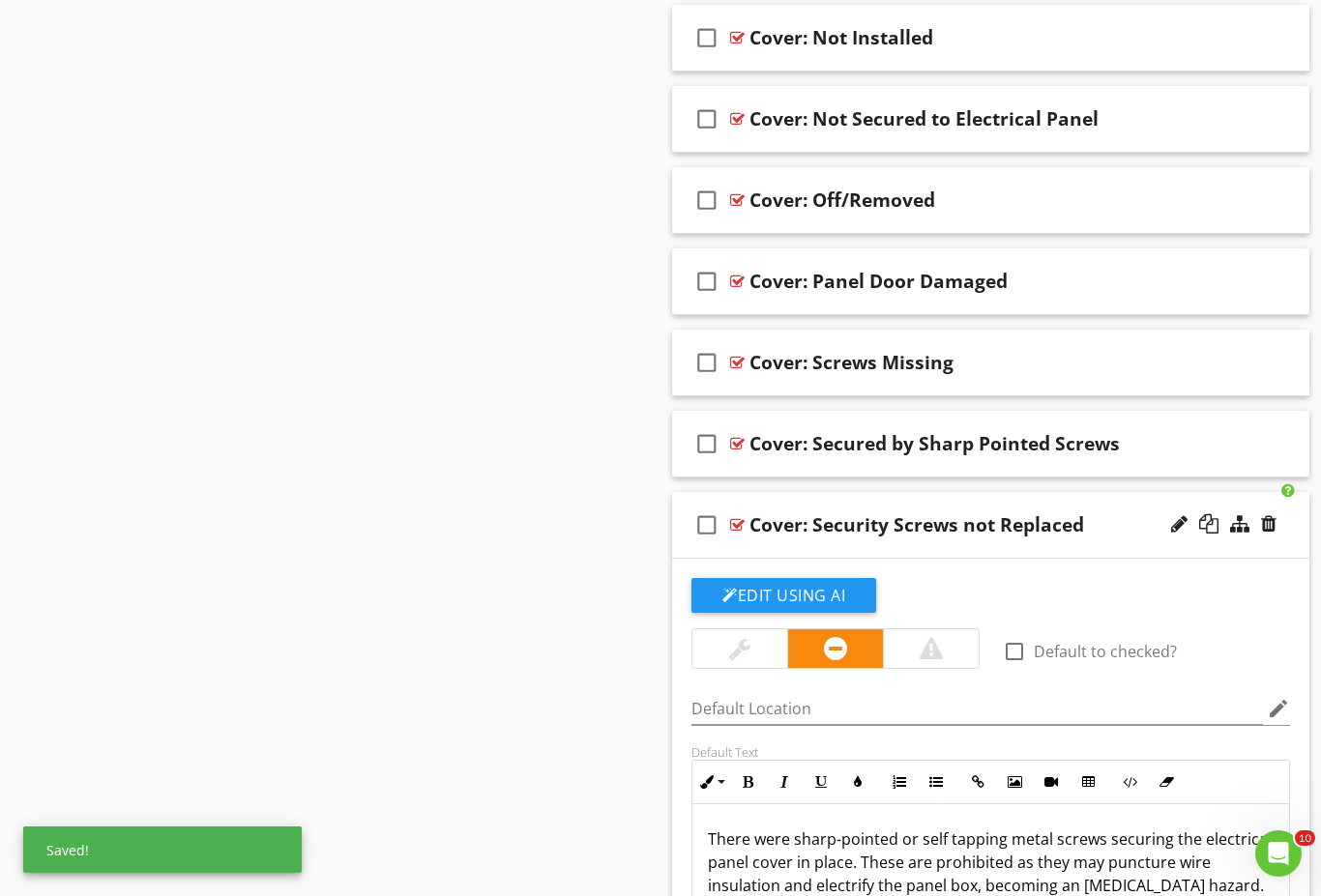 click on "SPECTORA
Randle Loftin
Cowtown Inspections
Role:
Inspector
Dashboard
New Inspection
Inspections
Calendar
Template Editor
Contacts
Automations
Team
Metrics
Payments
Data Exports
Billing
Reporting
Advanced
Settings
What's New
Sign Out
Dashboard
Contacts
Metrics
Automations
Templates
Settings
Unconfirmed
Support Center
Selecting Cover: Security Screws not Replaced on every report? Make it
included by default, which will select it automatically on all
new reports.
Template Settings
Template Tools" at bounding box center [660, 3069] 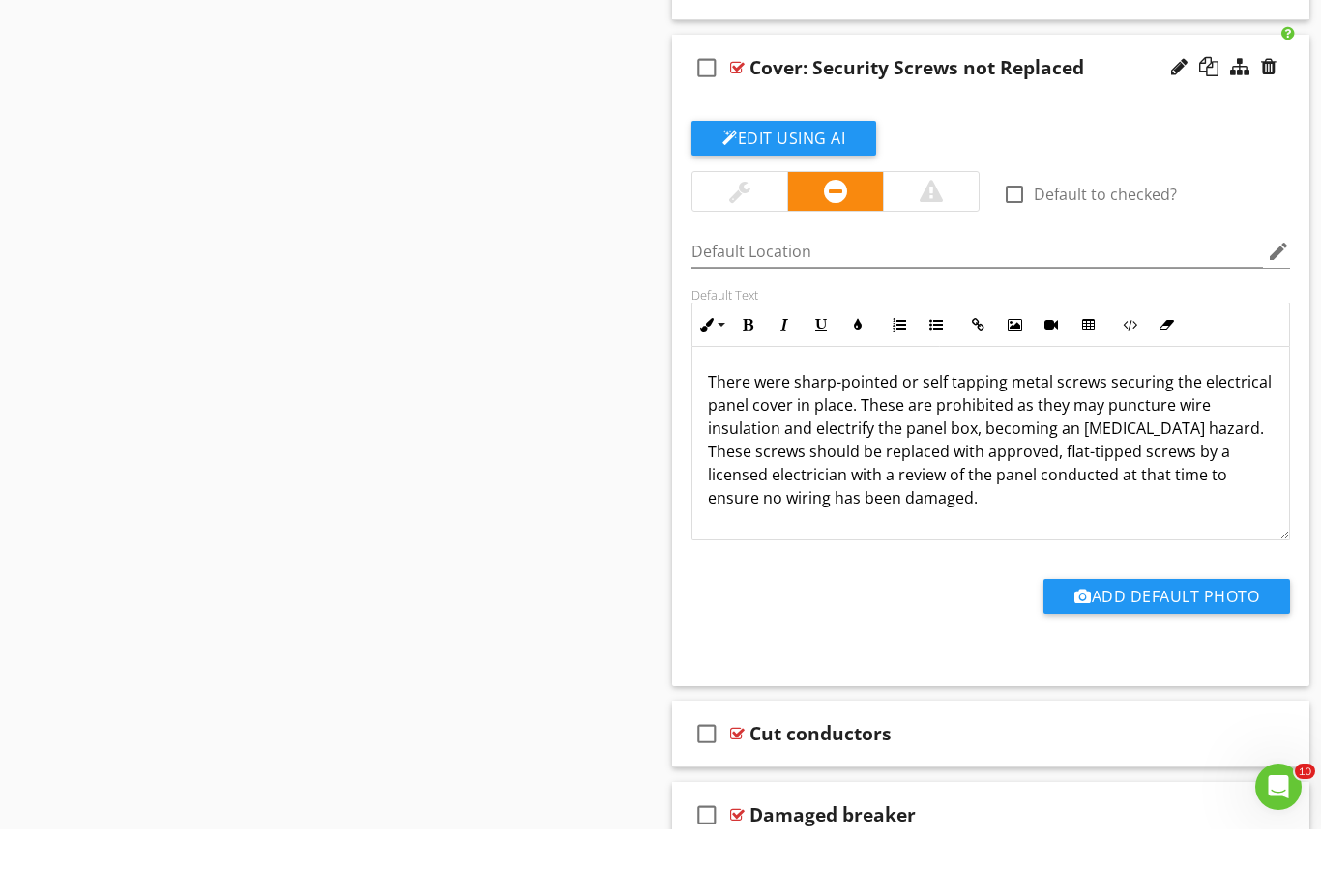 click on "There were sharp-pointed or self tapping metal screws securing the electrical panel cover in place. These are prohibited as they may puncture wire insulation and electrify the panel box, becoming an electrocution hazard. These screws should be replaced with approved, flat-tipped screws by a licensed electrician with a review of the panel conducted at that time to ensure no wiring has been damaged." at bounding box center (990, 506) 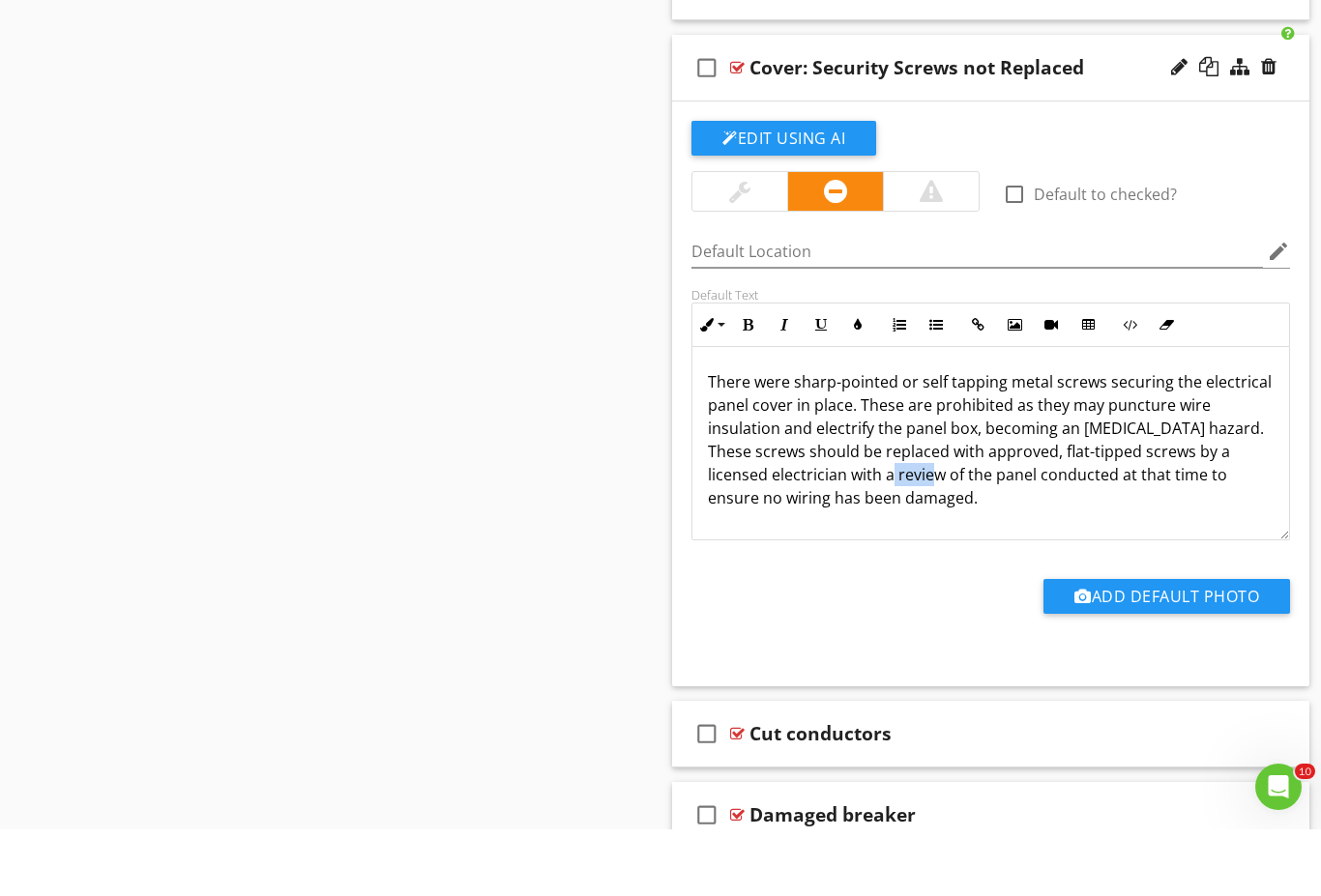 click on "There were sharp-pointed or self tapping metal screws securing the electrical panel cover in place. These are prohibited as they may puncture wire insulation and electrify the panel box, becoming an electrocution hazard. These screws should be replaced with approved, flat-tipped screws by a licensed electrician with a review of the panel conducted at that time to ensure no wiring has been damaged." at bounding box center (990, 506) 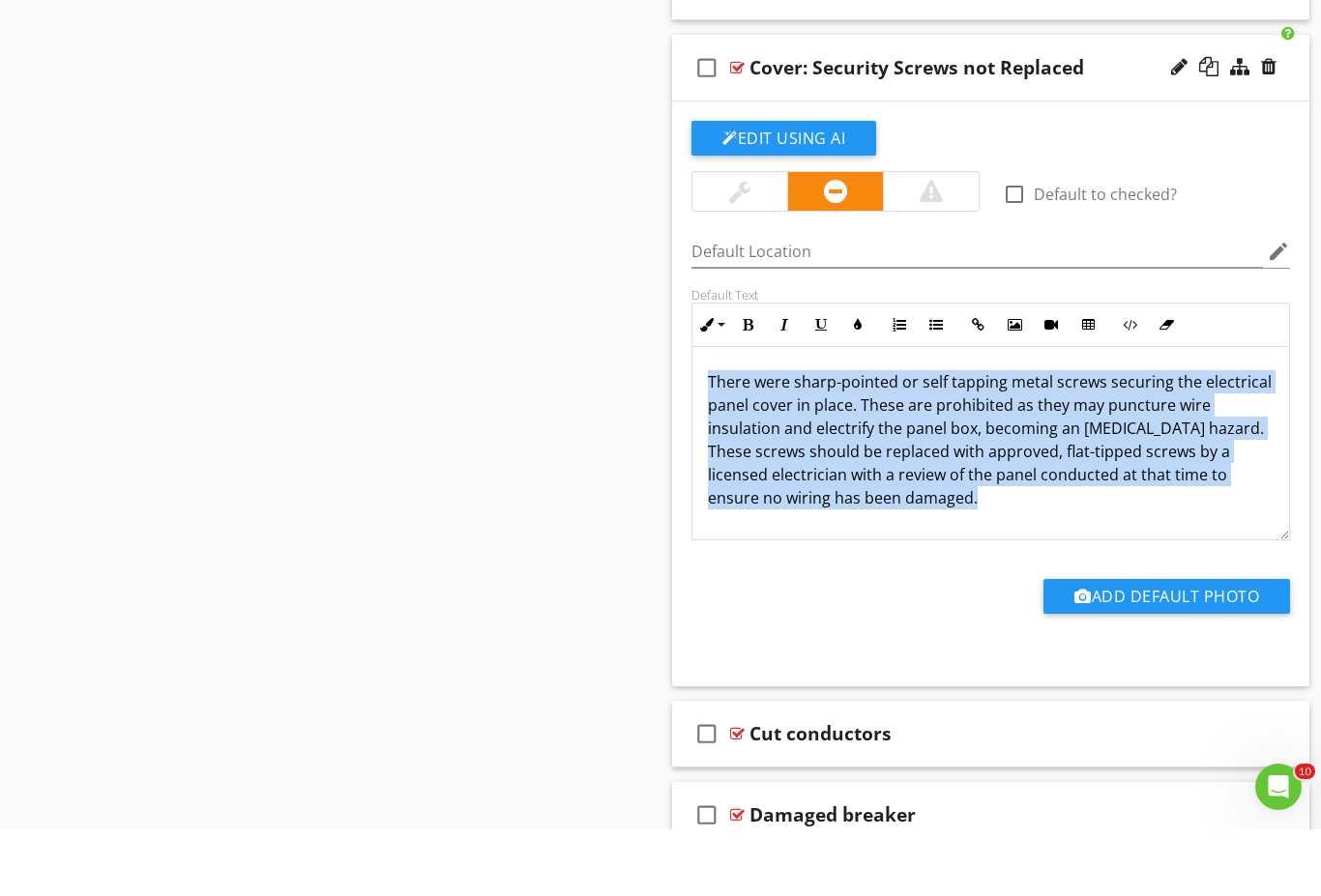 click on "There were sharp-pointed or self tapping metal screws securing the electrical panel cover in place. These are prohibited as they may puncture wire insulation and electrify the panel box, becoming an electrocution hazard. These screws should be replaced with approved, flat-tipped screws by a licensed electrician with a review of the panel conducted at that time to ensure no wiring has been damaged." at bounding box center [990, 506] 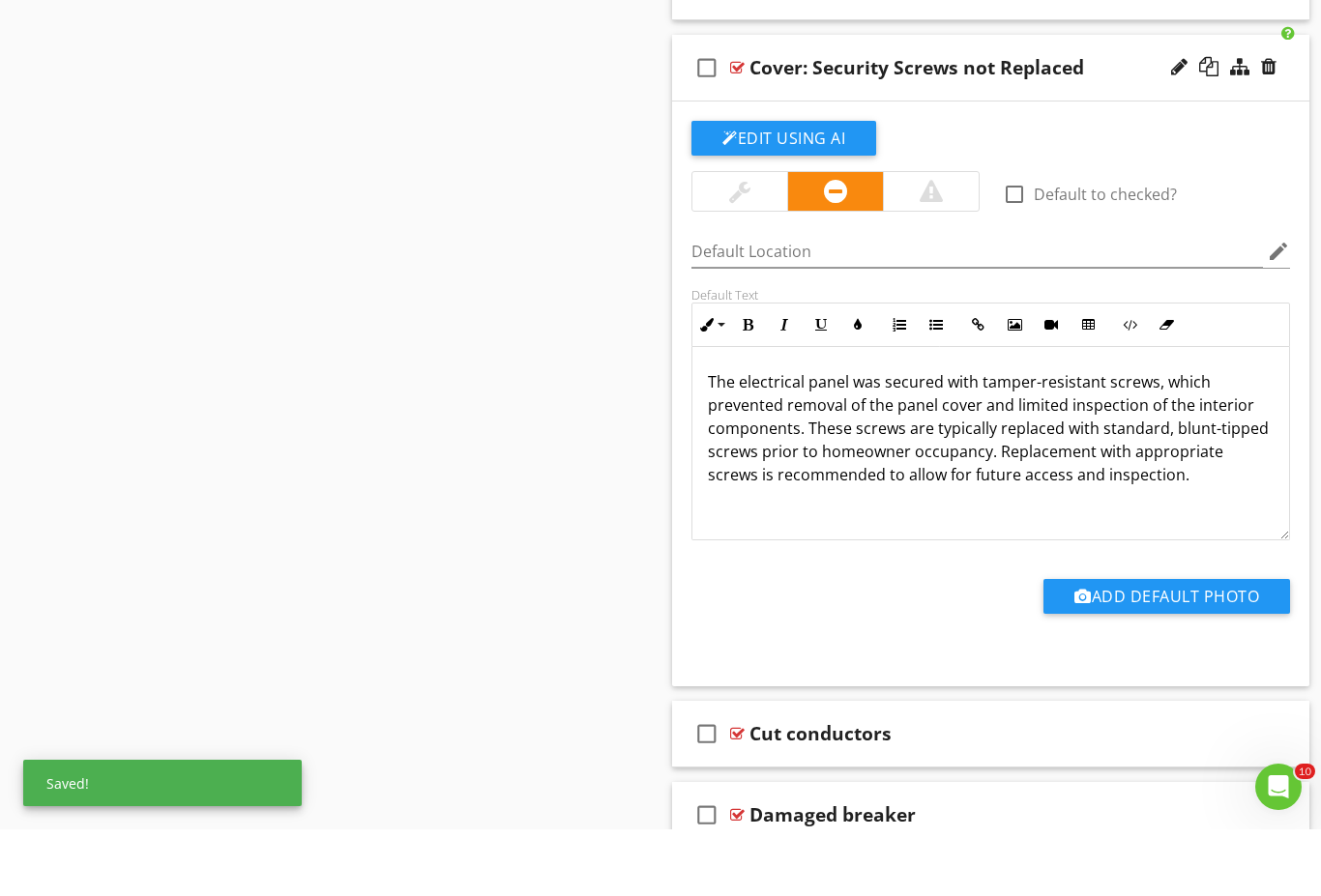 click at bounding box center [740, 258] 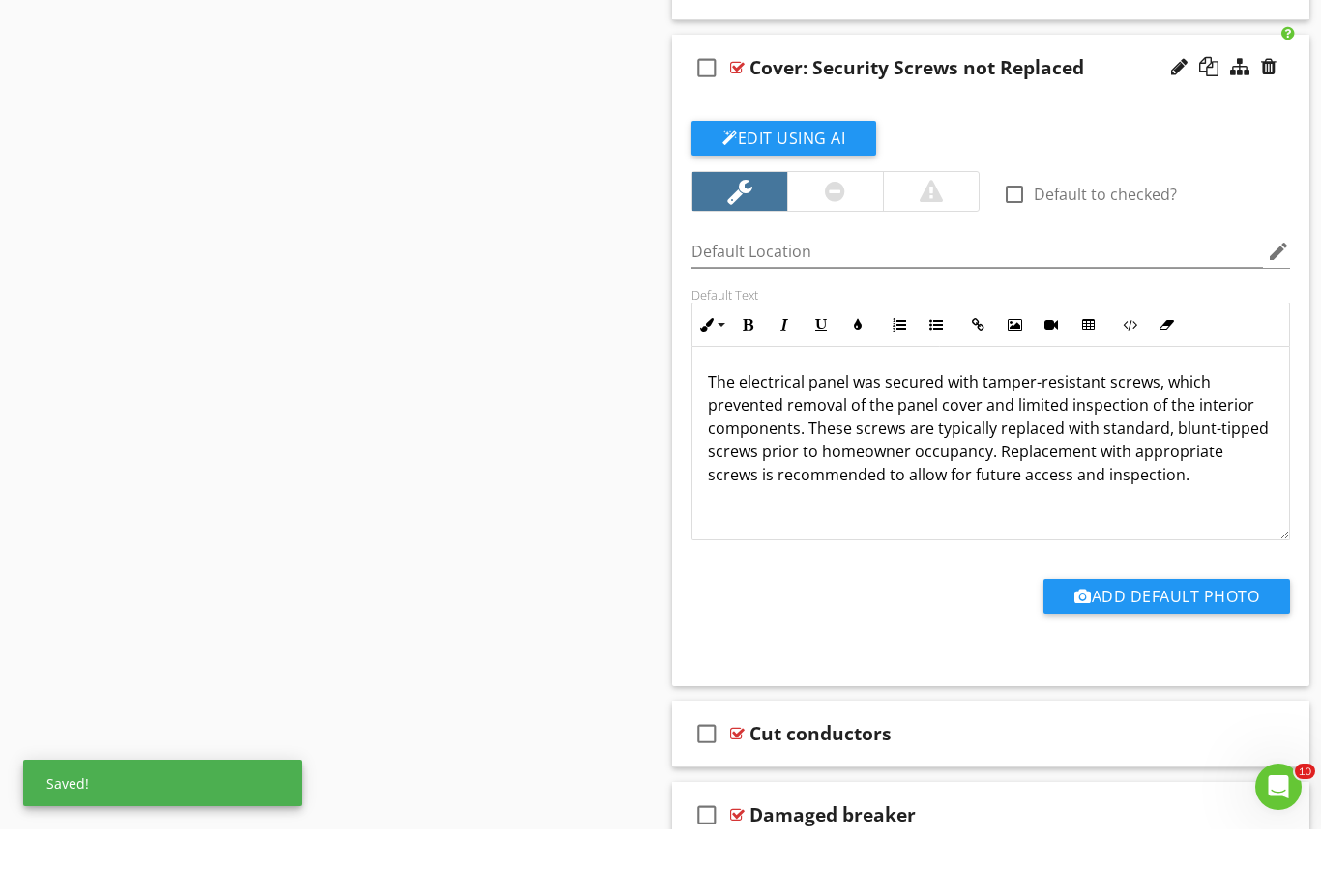 scroll, scrollTop: 10564, scrollLeft: 0, axis: vertical 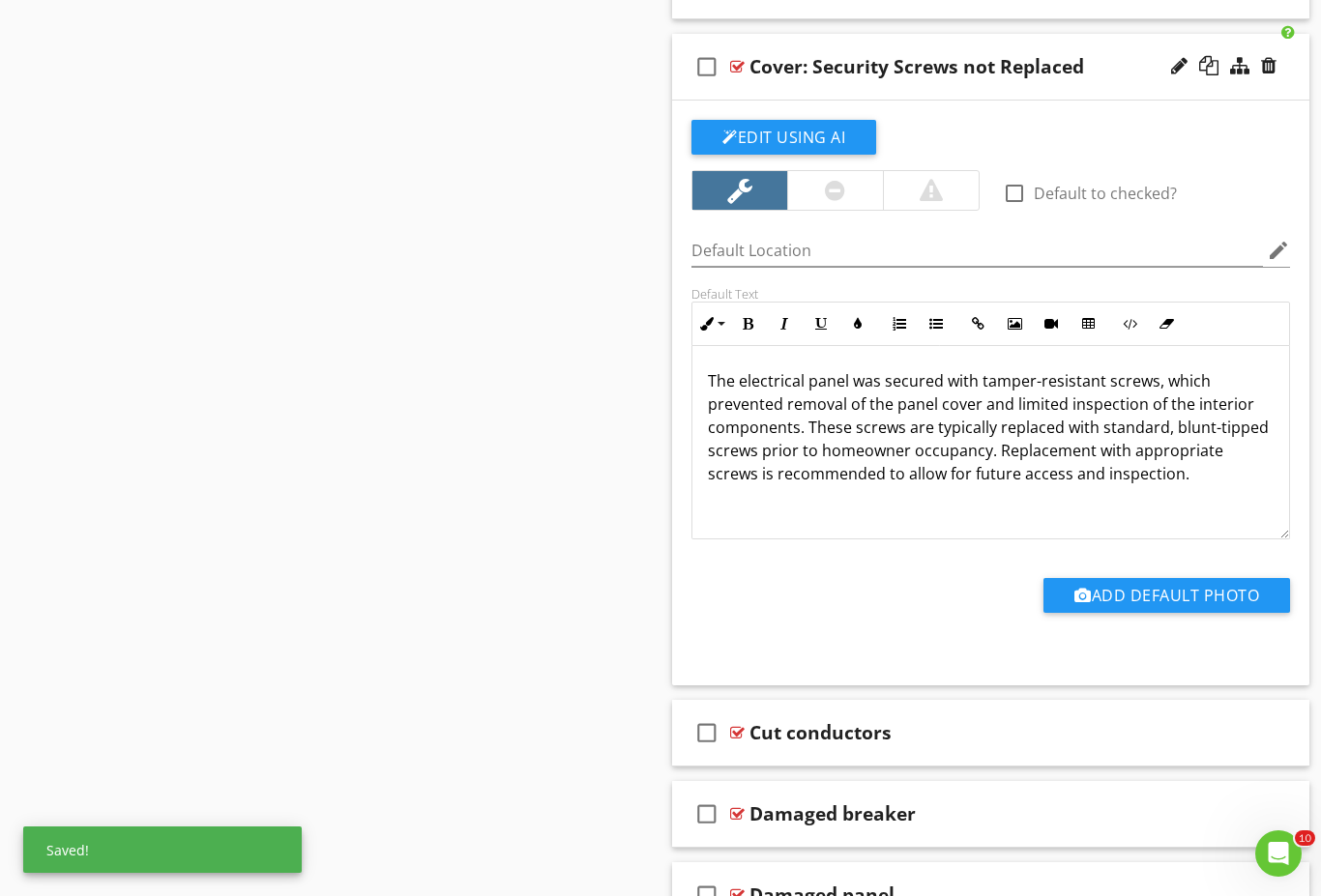 click on "check_box_outline_blank
Cover: Security Screws not Replaced" at bounding box center [990, 67] 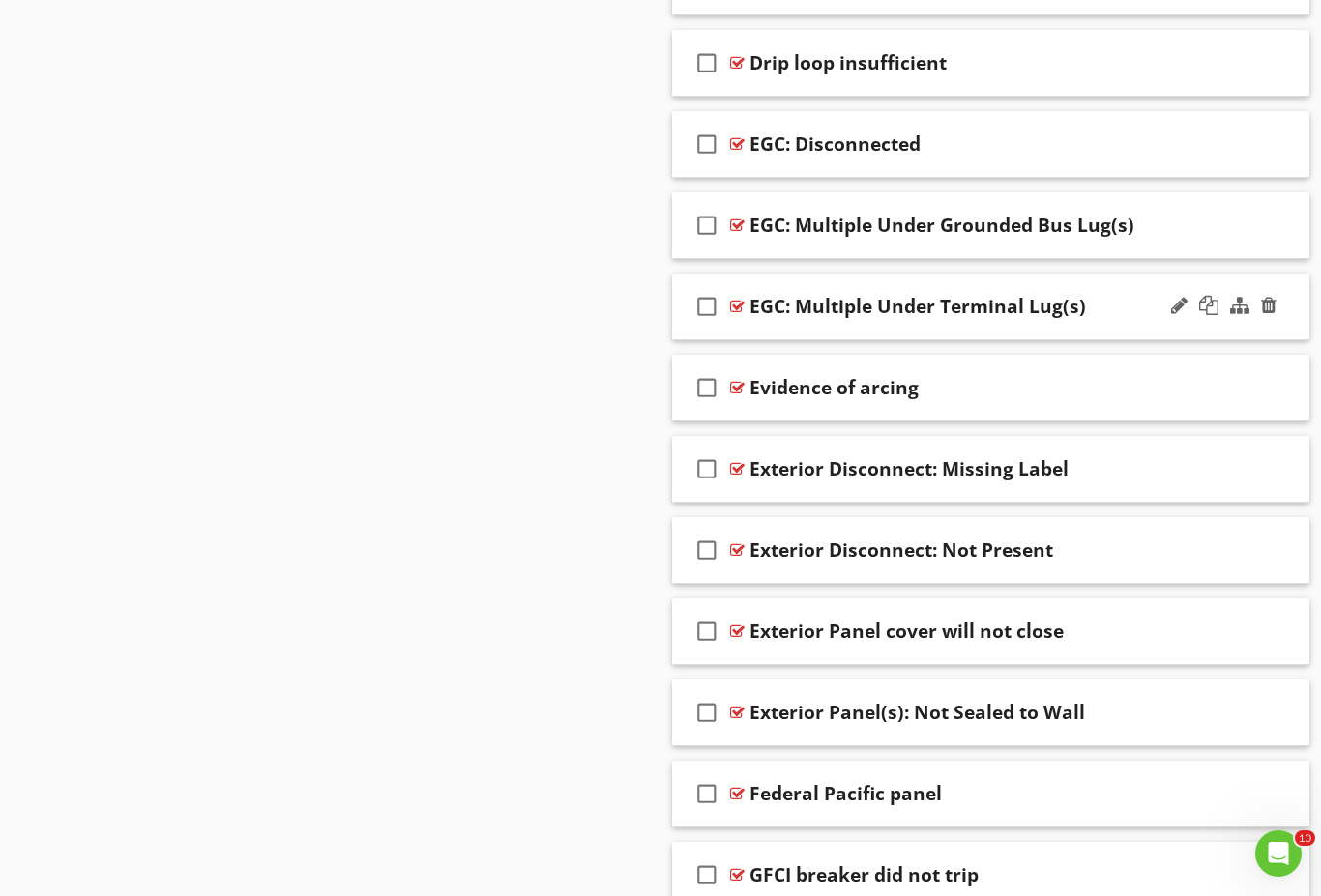 scroll, scrollTop: 10962, scrollLeft: 0, axis: vertical 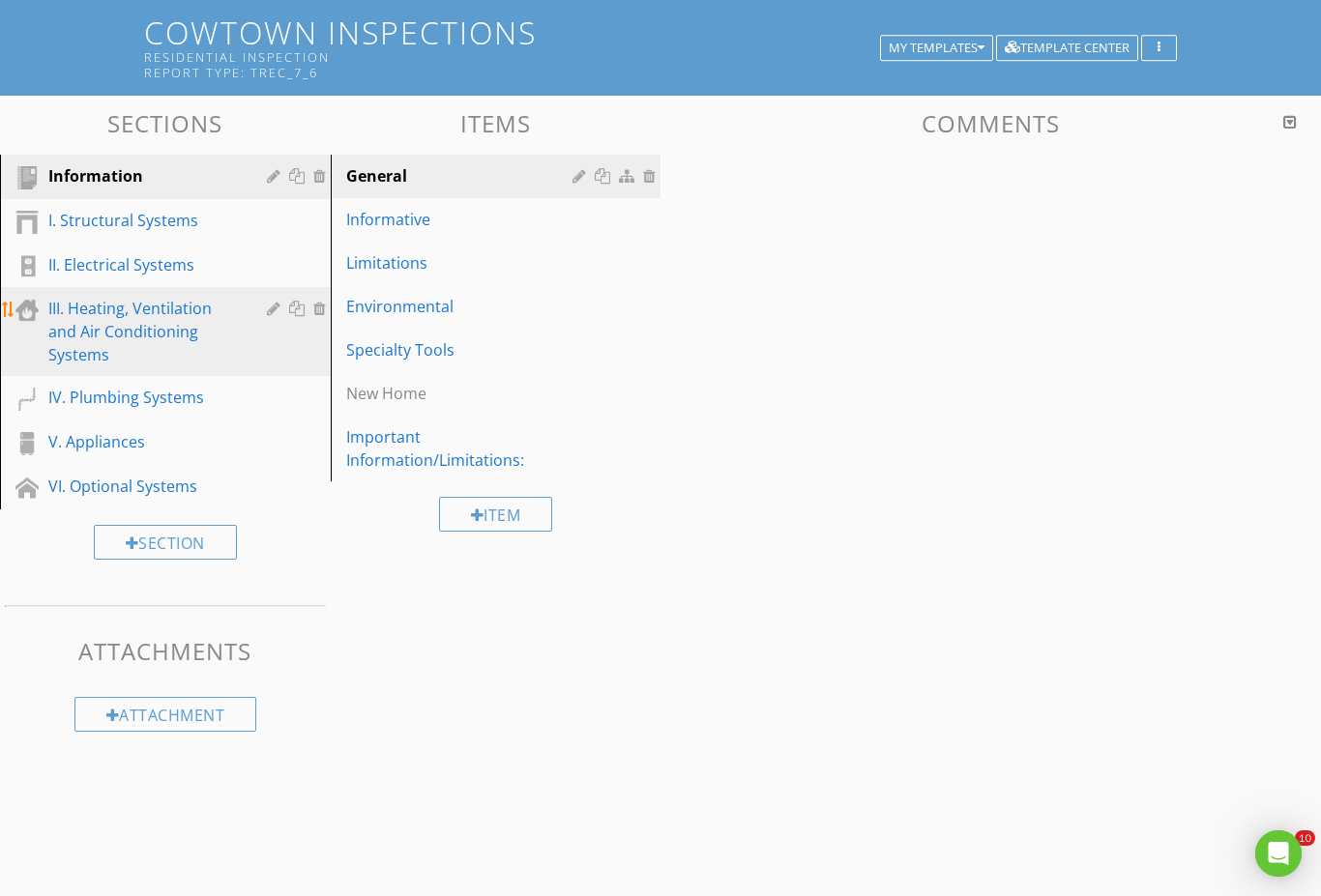 click on "III. Heating, Ventilation and Air Conditioning Systems" at bounding box center [143, 332] 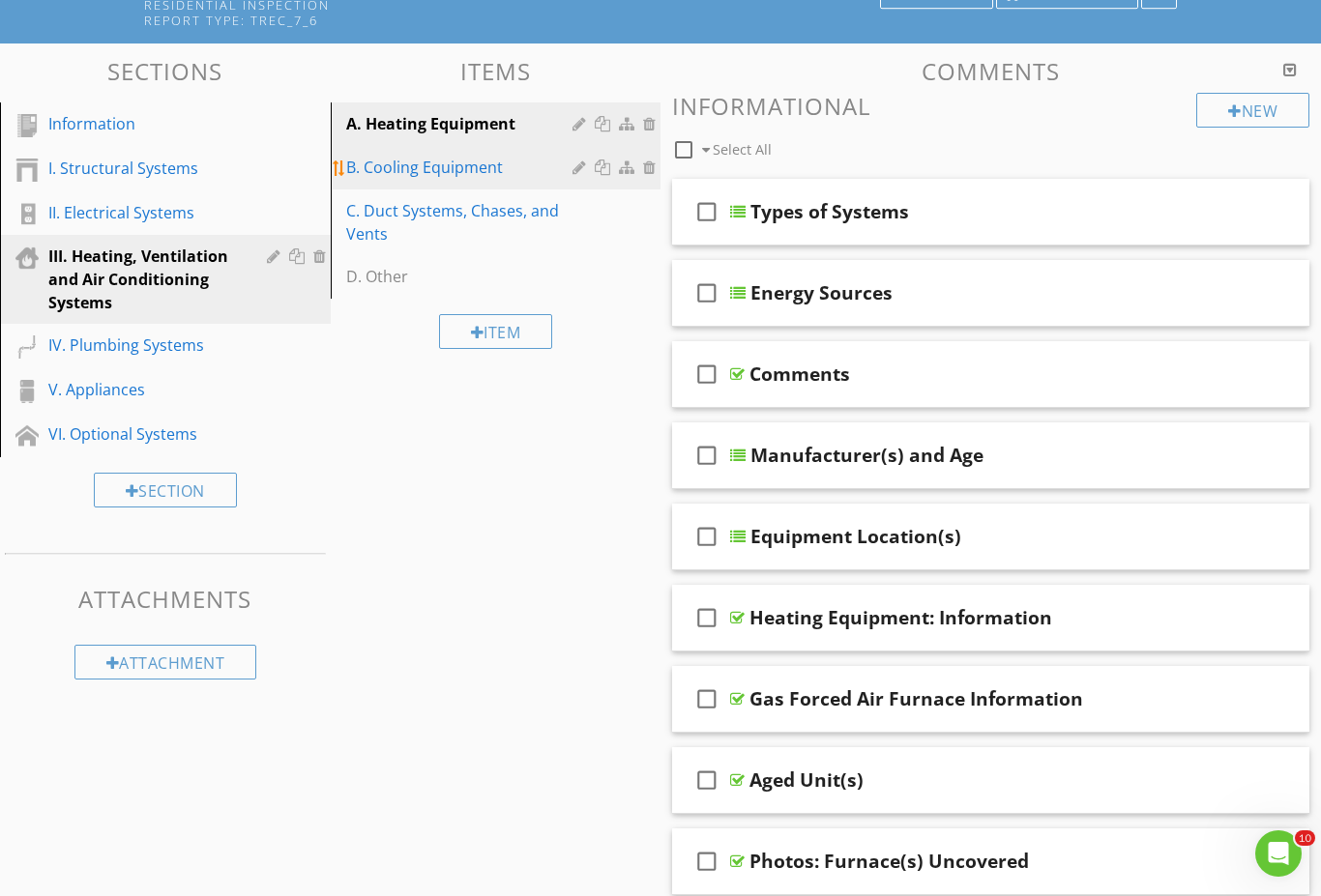 click on "B. Cooling Equipment" at bounding box center (462, 167) 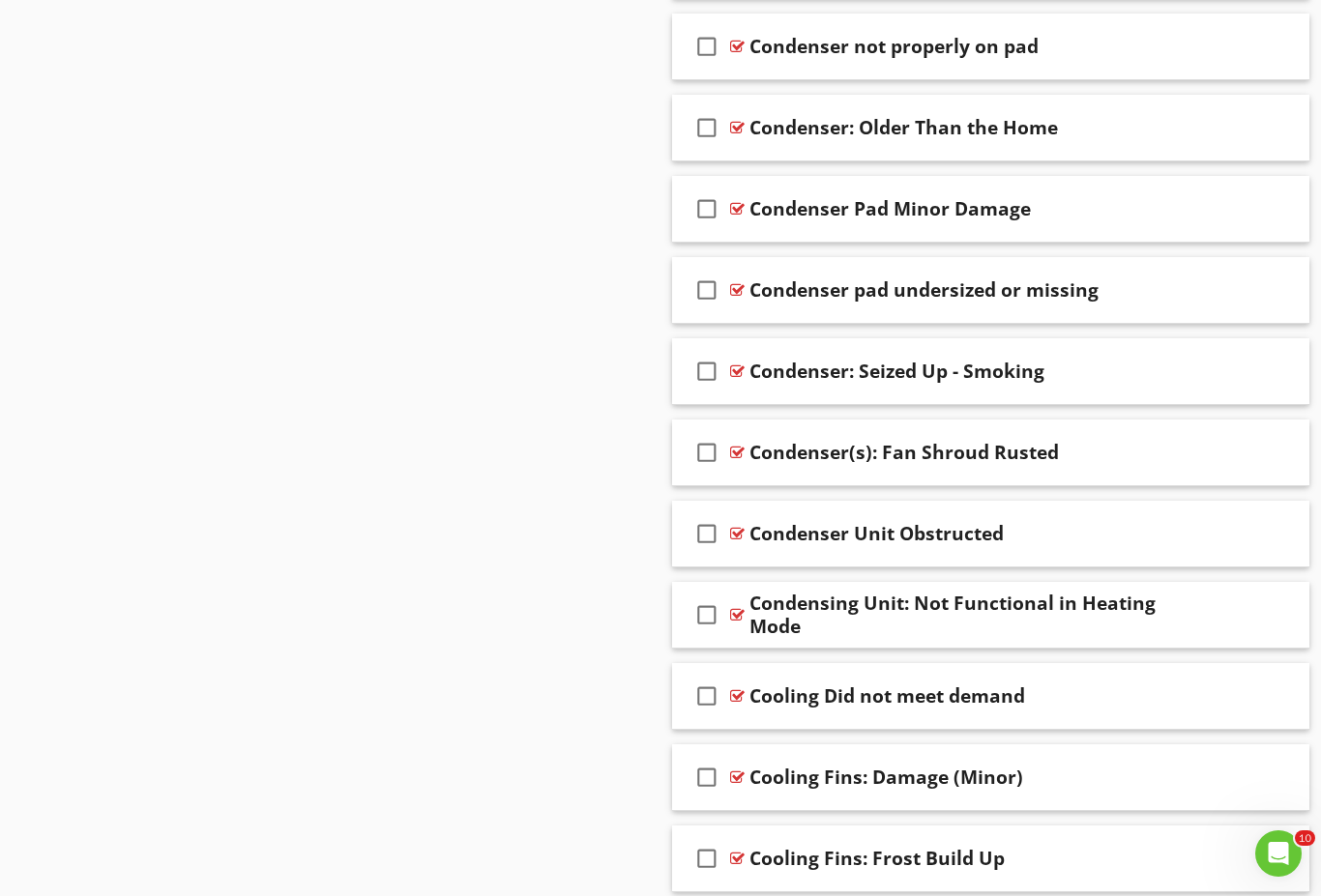 scroll, scrollTop: 7291, scrollLeft: 0, axis: vertical 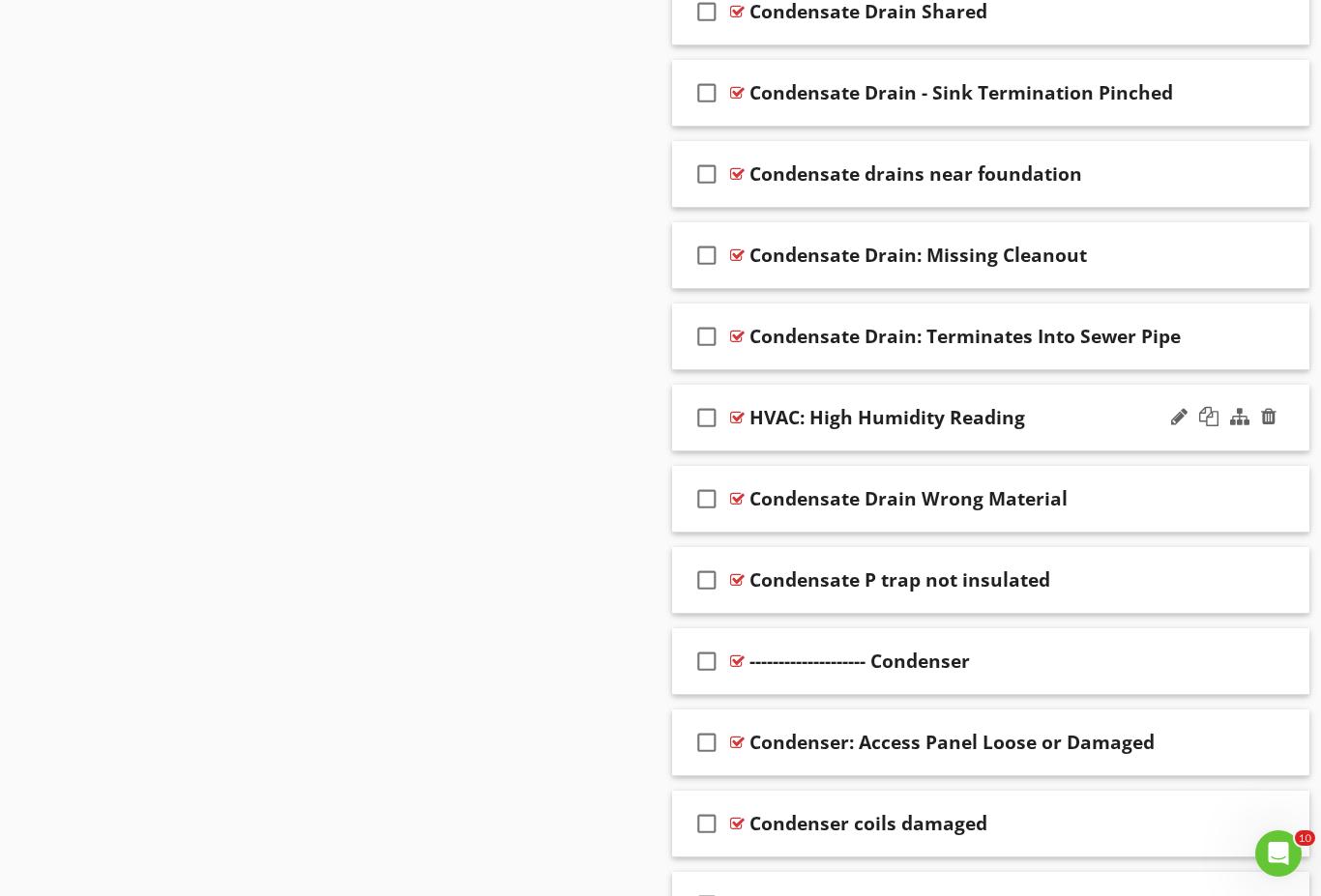 click on "check_box_outline_blank
HVAC: High Humidity Reading" at bounding box center [990, 418] 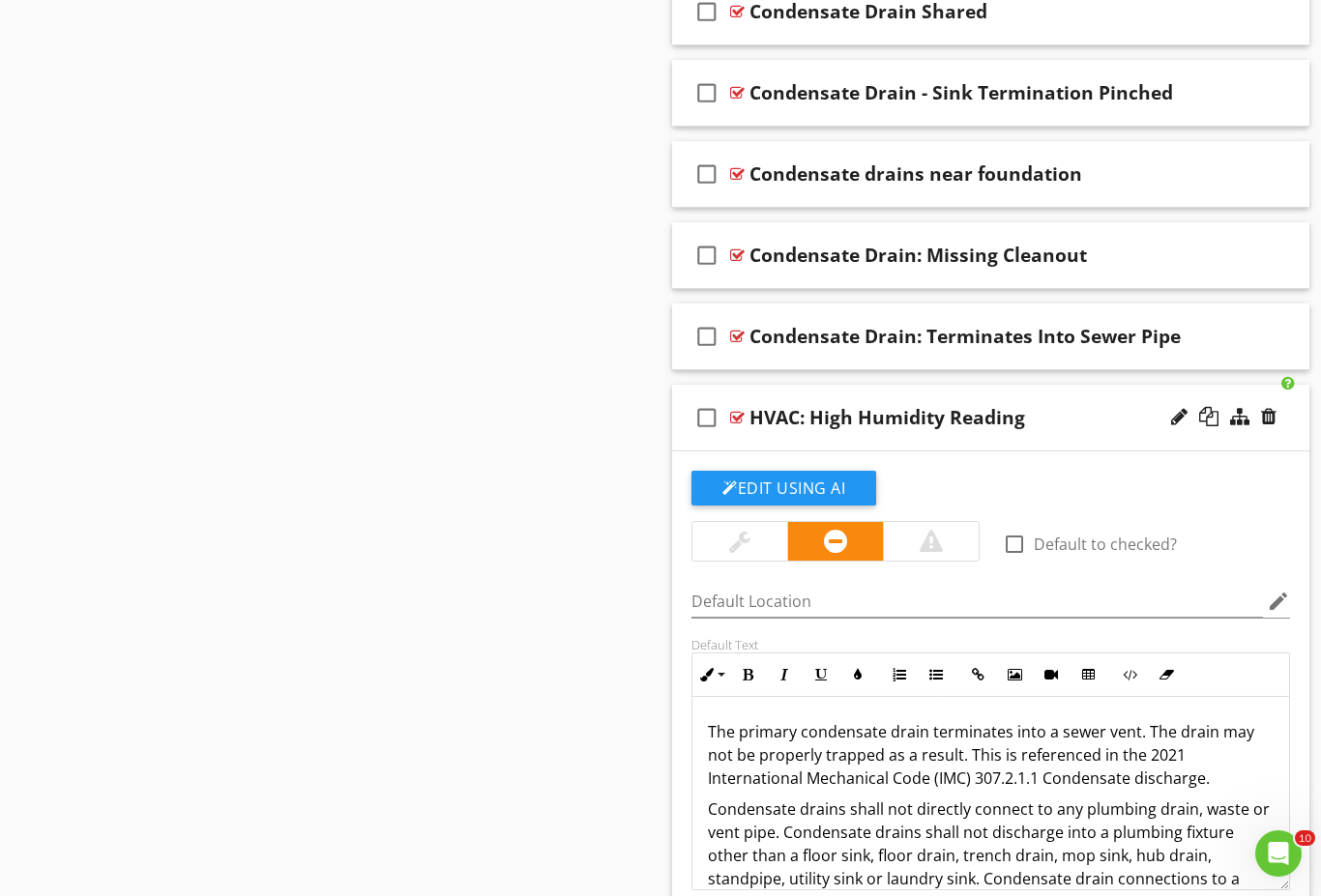 click on "The primary condensate drain terminates into a sewer vent. The drain may not be properly trapped as a result. This is referenced in the 2021 International Mechanical Code (IMC) 307.2.1.1 Condensate discharge." at bounding box center (990, 755) 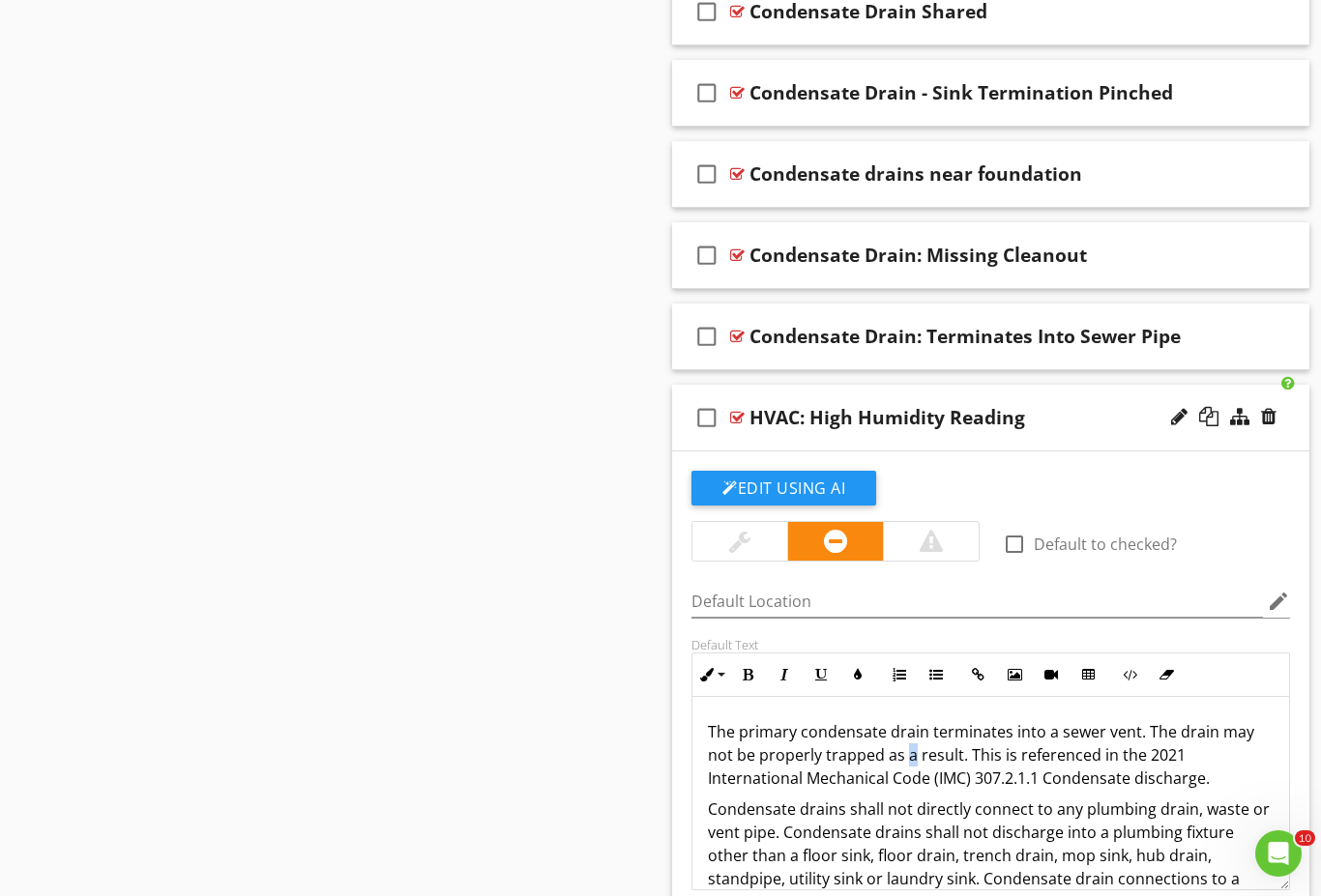 click on "The primary condensate drain terminates into a sewer vent. The drain may not be properly trapped as a result. This is referenced in the 2021 International Mechanical Code (IMC) 307.2.1.1 Condensate discharge." at bounding box center [990, 755] 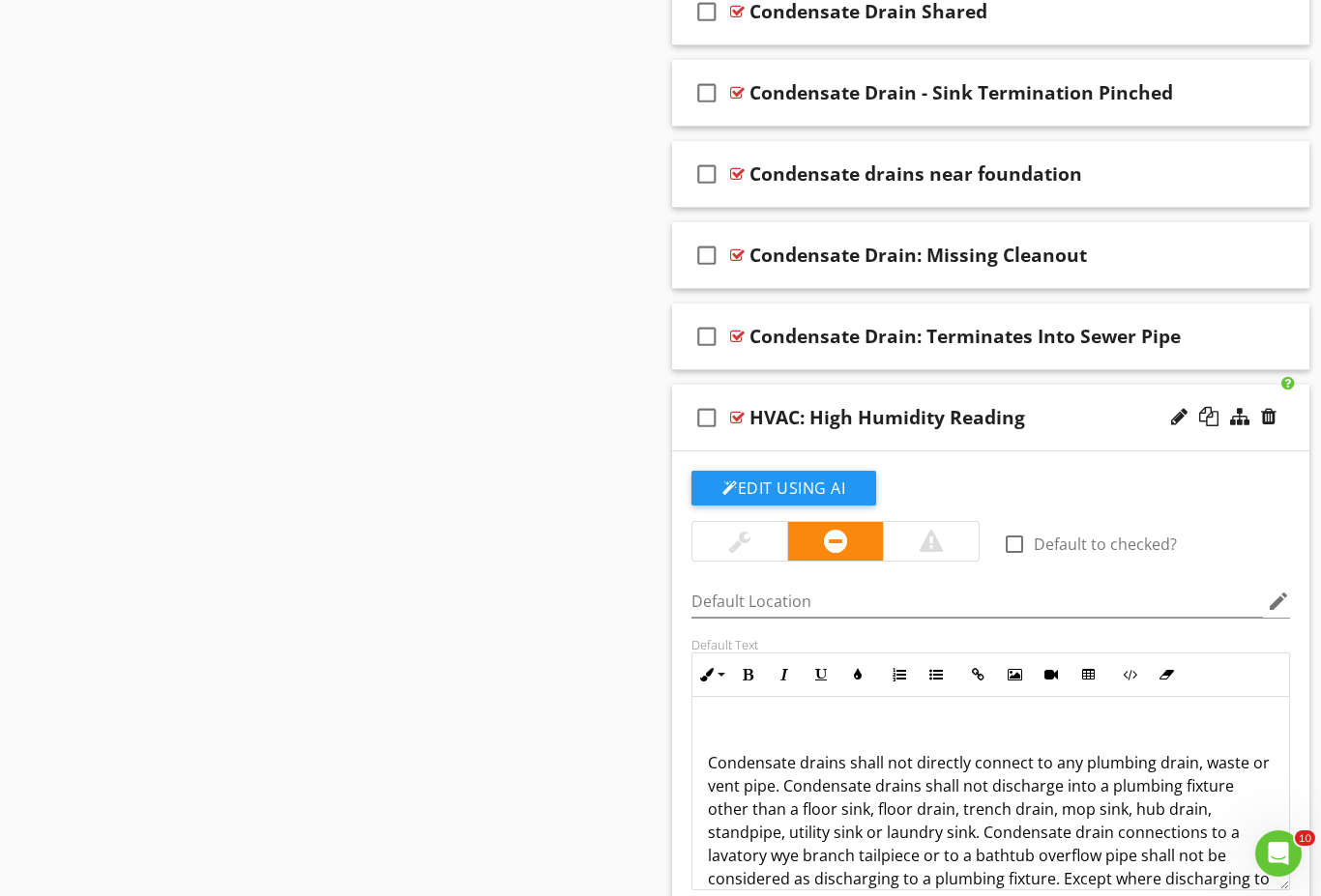 click on "Condensate drains shall not directly connect to any plumbing drain, waste or vent pipe. Condensate drains shall not discharge into a plumbing fixture other than a floor sink, floor drain, trench drain, mop sink, hub drain, standpipe, utility sink or laundry sink. Condensate drain connections to a lavatory wye branch tailpiece or to a bathtub overflow pipe shall not be considered as discharging to a plumbing fixture. Except where discharging to grade outdoors, the point of discharge of condensate drains shall be located within the same occupancy, tenant space or dwelling unit as the source of the condensate." at bounding box center (990, 855) 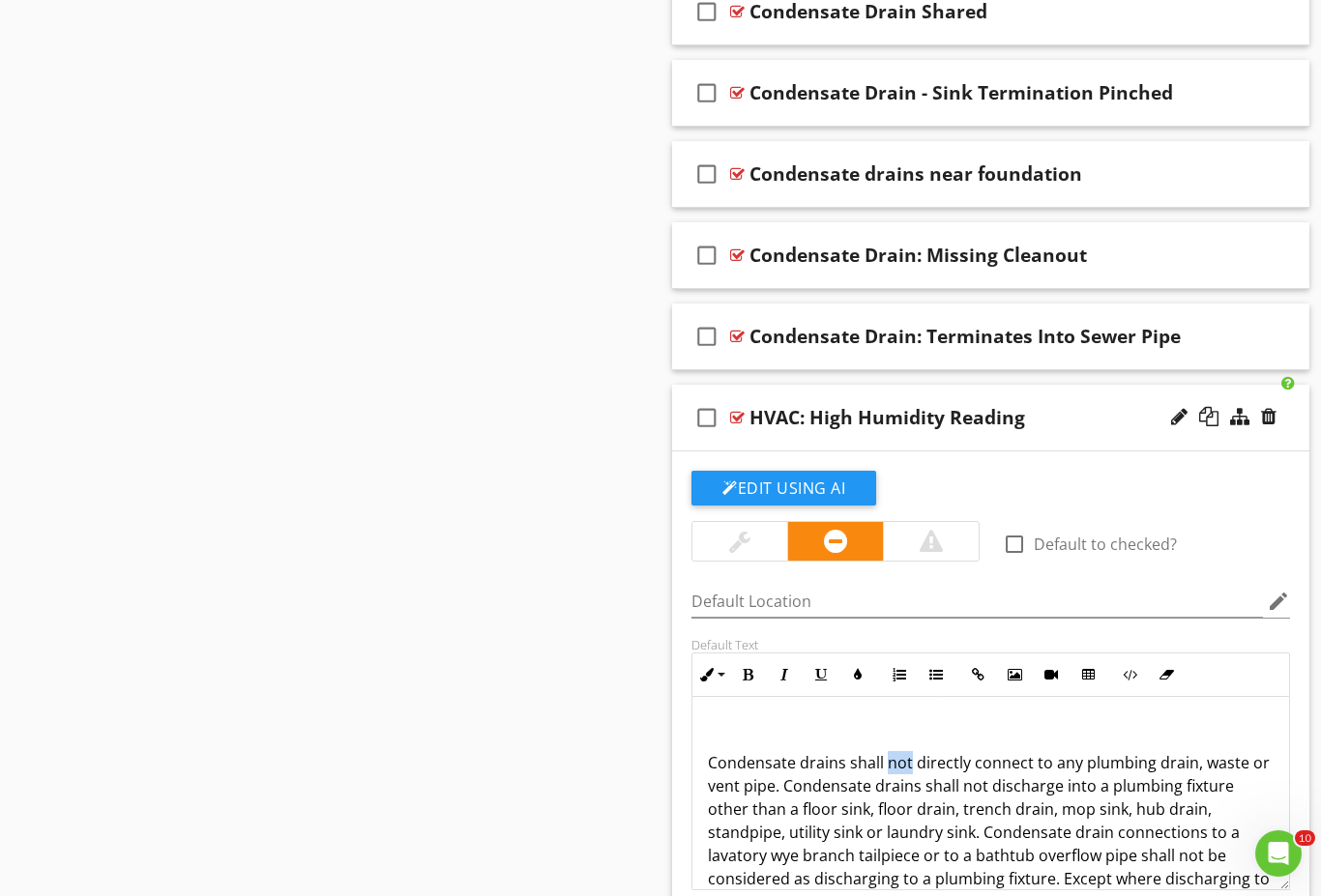 click on "Condensate drains shall not directly connect to any plumbing drain, waste or vent pipe. Condensate drains shall not discharge into a plumbing fixture other than a floor sink, floor drain, trench drain, mop sink, hub drain, standpipe, utility sink or laundry sink. Condensate drain connections to a lavatory wye branch tailpiece or to a bathtub overflow pipe shall not be considered as discharging to a plumbing fixture. Except where discharging to grade outdoors, the point of discharge of condensate drains shall be located within the same occupancy, tenant space or dwelling unit as the source of the condensate." at bounding box center (990, 855) 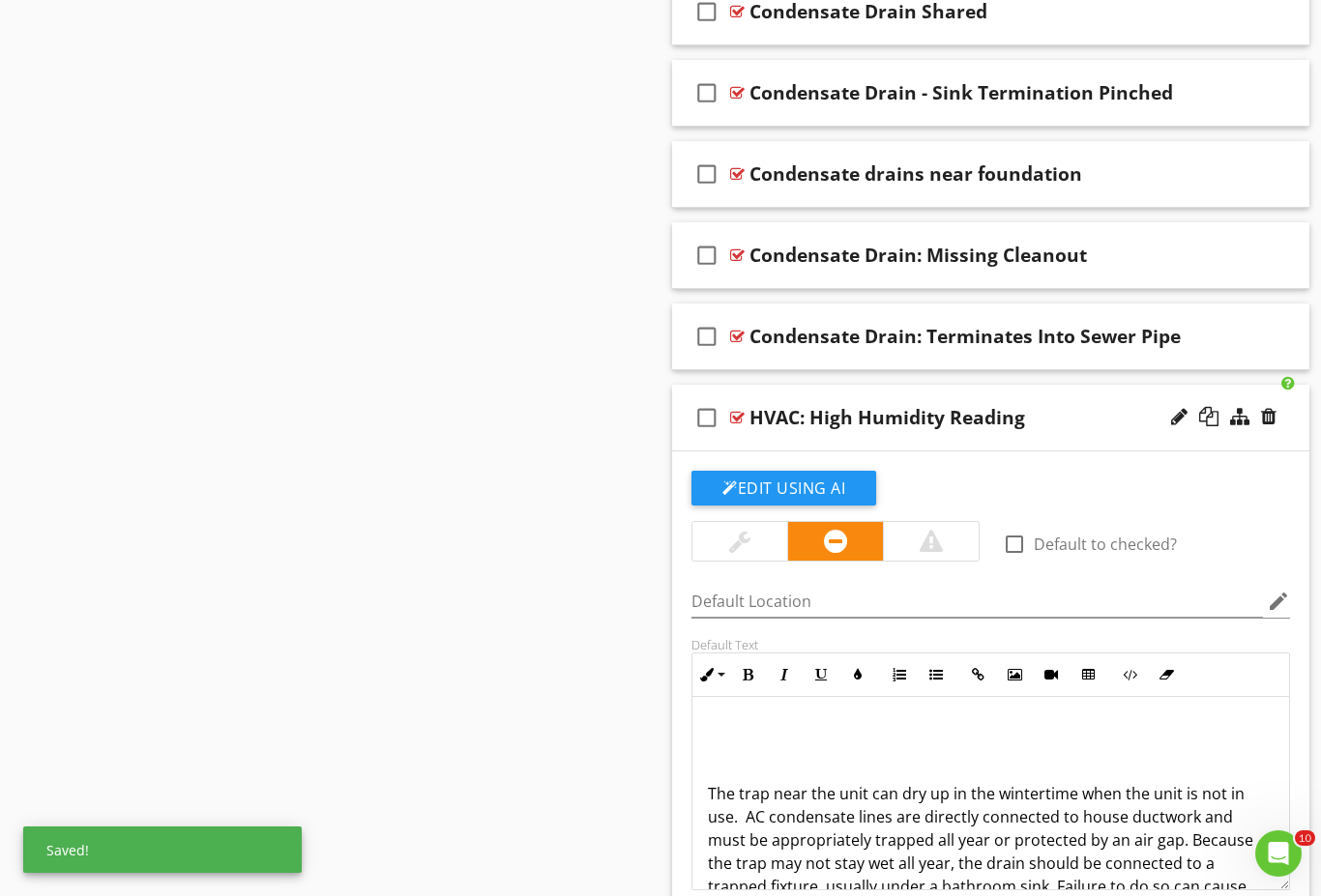 click on "The trap near the unit can dry up in the wintertime when the unit is not in use.  AC condensate lines are directly connected to house ductwork and must be appropriately trapped all year or protected by an air gap. Because the trap may not stay wet all year, the drain should be connected to a trapped fixture, usually under a bathroom sink. Failure to do so can cause sewer gasses to enter the house. This can also prevent humidity removal, could cause water damage to the blower, and will result in sewer gas being drawn into the ductwork by the blower.  Further evaluation and/or repair by a licensed HVAC technician is advised." at bounding box center (990, 886) 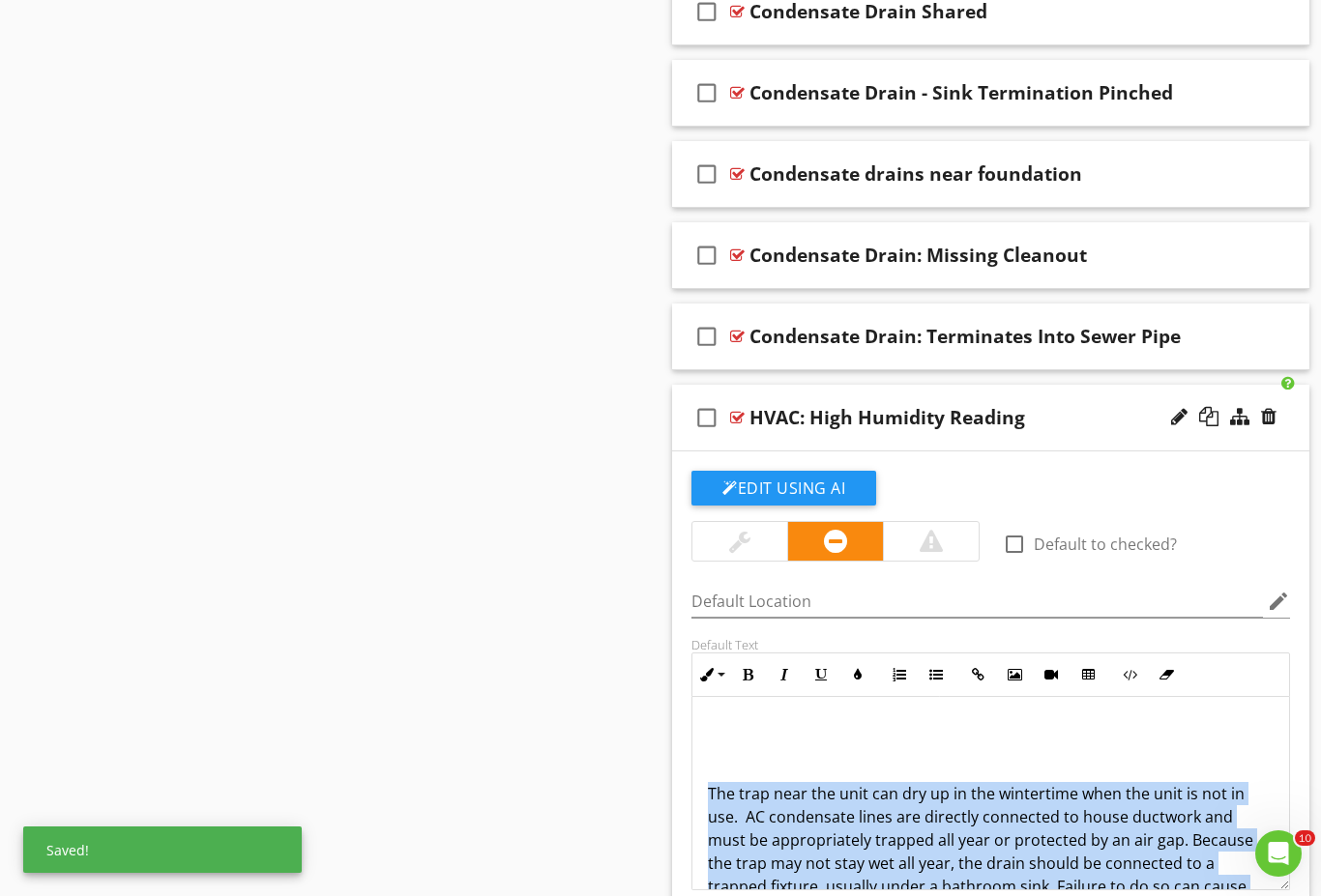 click on "The trap near the unit can dry up in the wintertime when the unit is not in use.  AC condensate lines are directly connected to house ductwork and must be appropriately trapped all year or protected by an air gap. Because the trap may not stay wet all year, the drain should be connected to a trapped fixture, usually under a bathroom sink. Failure to do so can cause sewer gasses to enter the house. This can also prevent humidity removal, could cause water damage to the blower, and will result in sewer gas being drawn into the ductwork by the blower.  Further evaluation and/or repair by a licensed HVAC technician is advised." at bounding box center (990, 886) 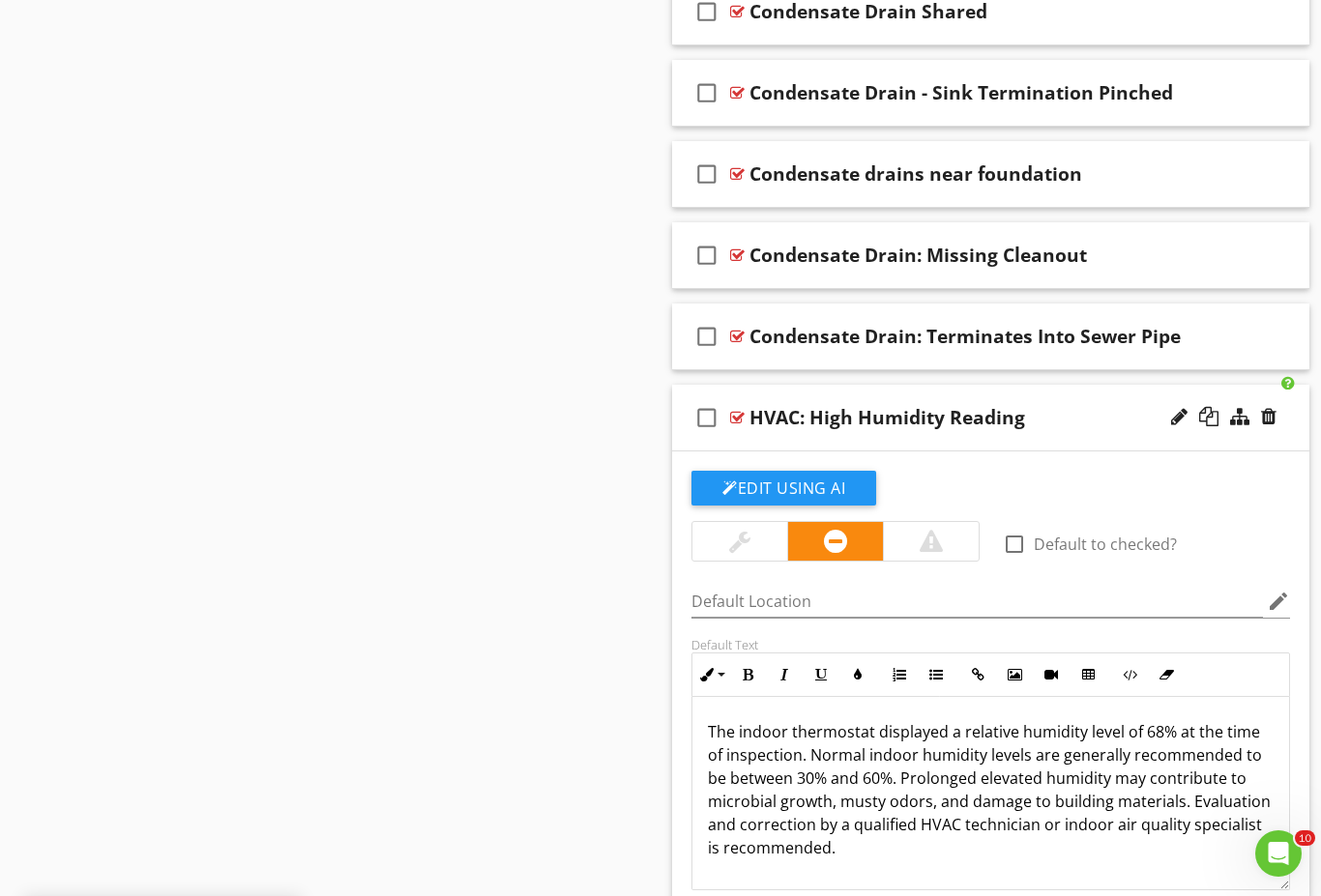 scroll, scrollTop: 7272, scrollLeft: 0, axis: vertical 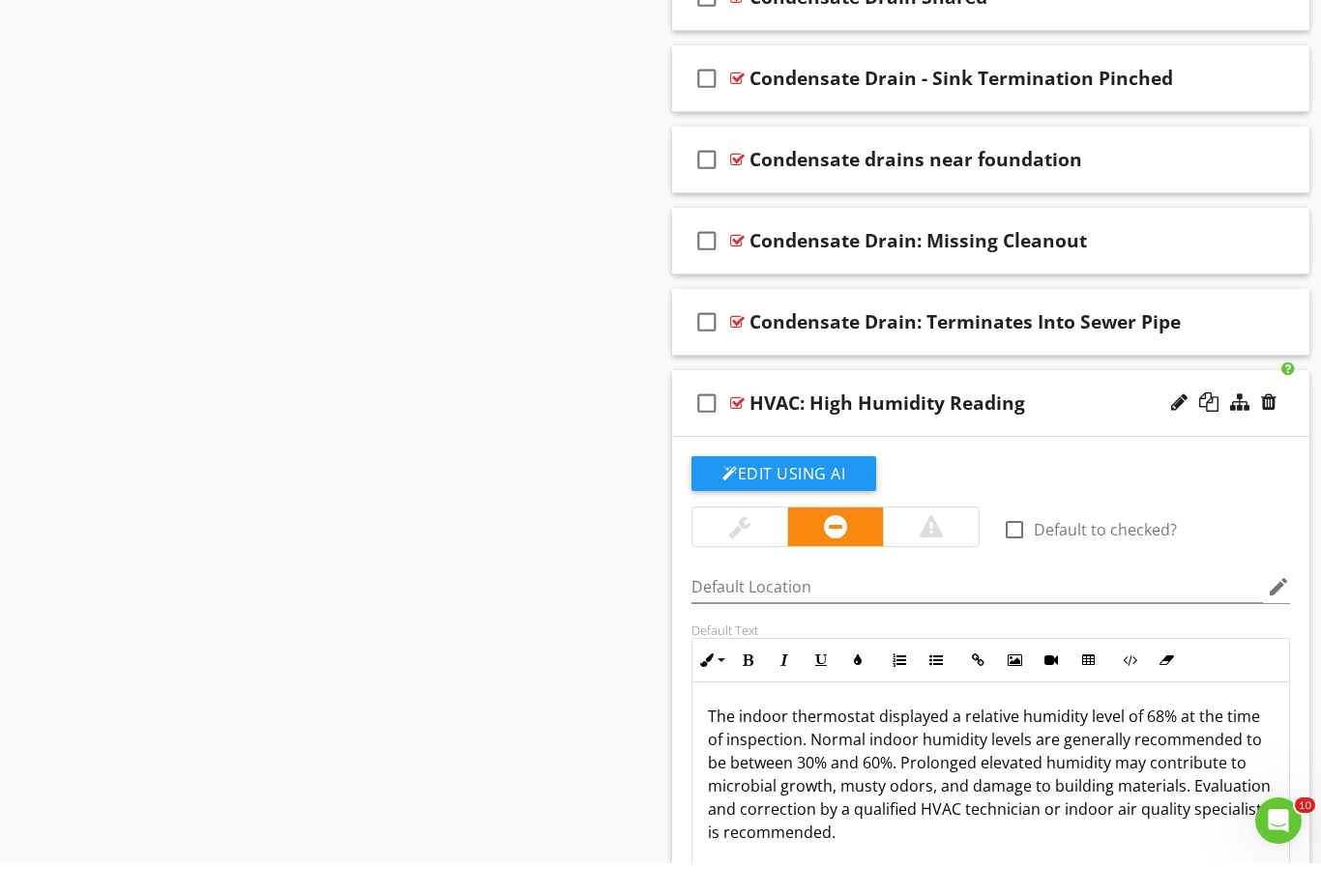 click on "check_box_outline_blank
HVAC: High Humidity Reading" at bounding box center [990, 436] 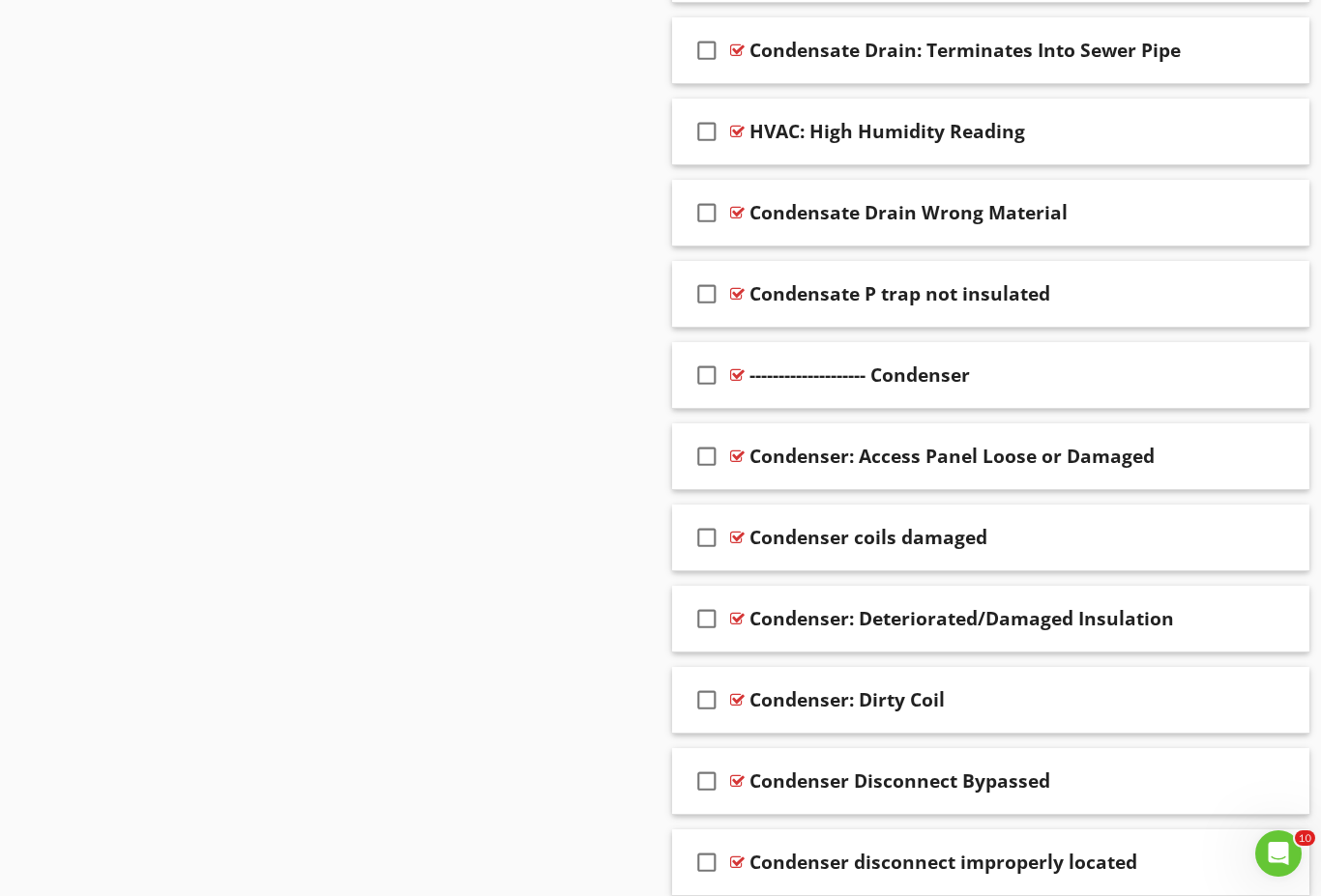 scroll, scrollTop: 7443, scrollLeft: 0, axis: vertical 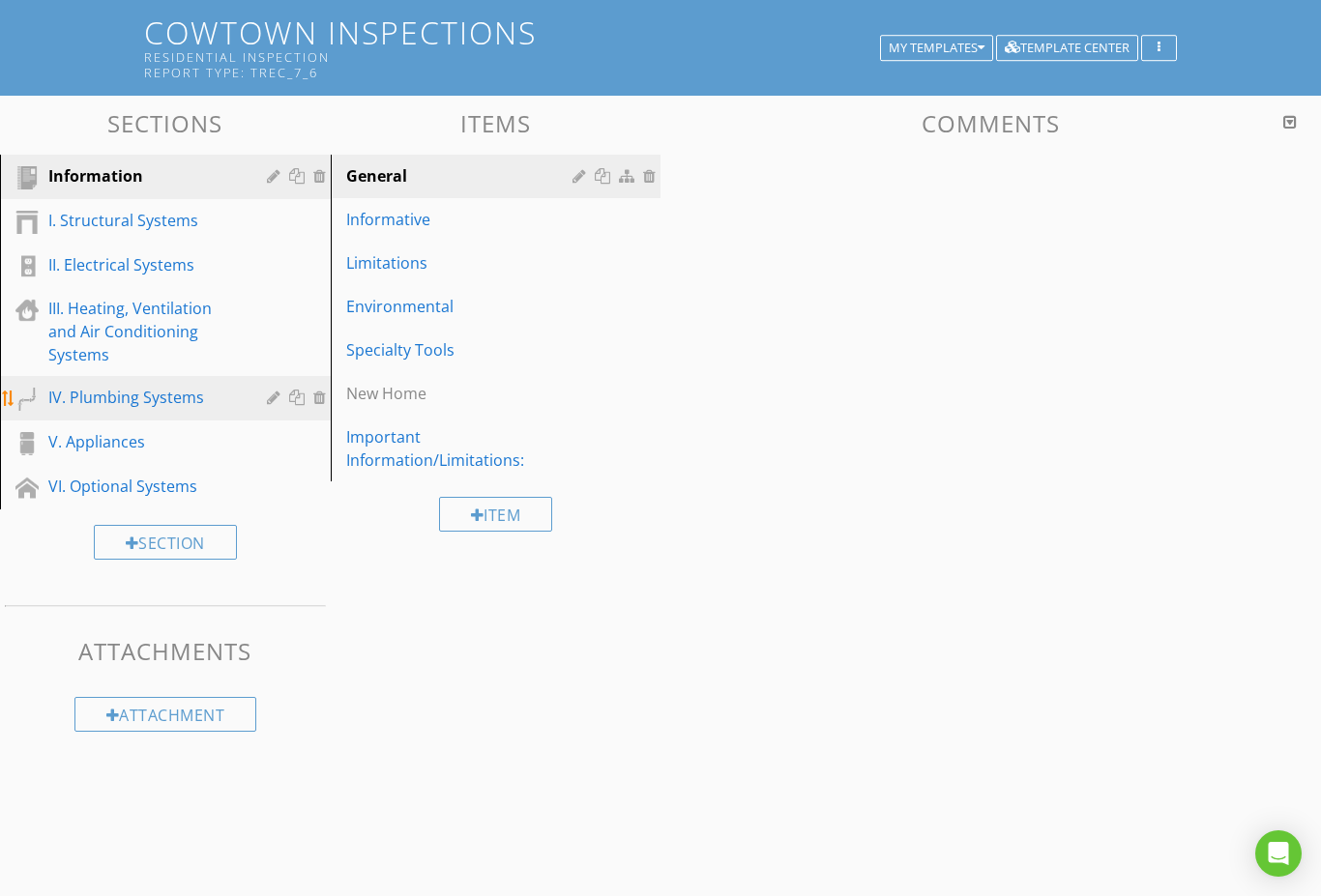 click on "IV. Plumbing Systems" at bounding box center (143, 397) 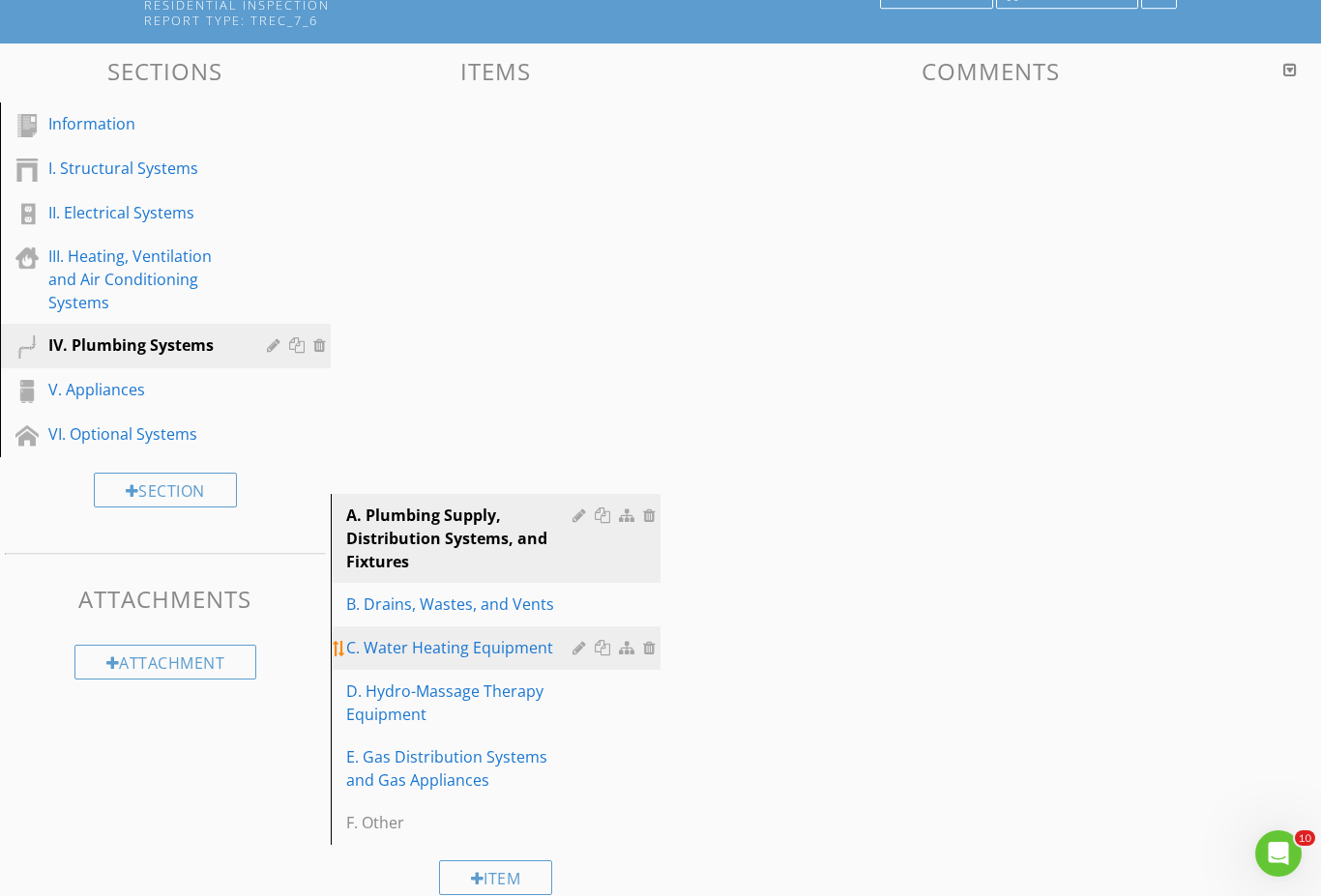 scroll, scrollTop: 0, scrollLeft: 0, axis: both 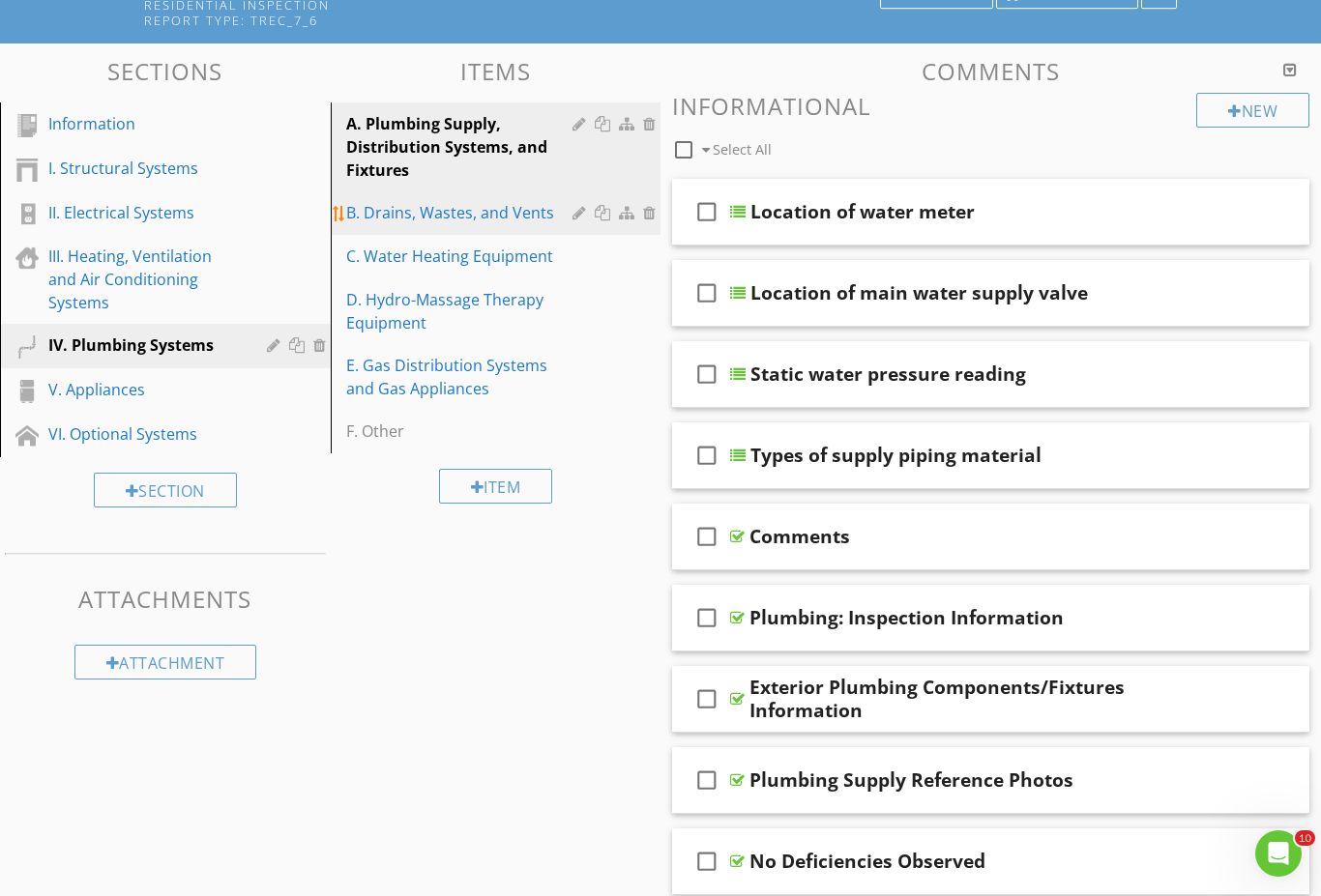 click on "B. Drains, Wastes, and Vents" at bounding box center (462, 213) 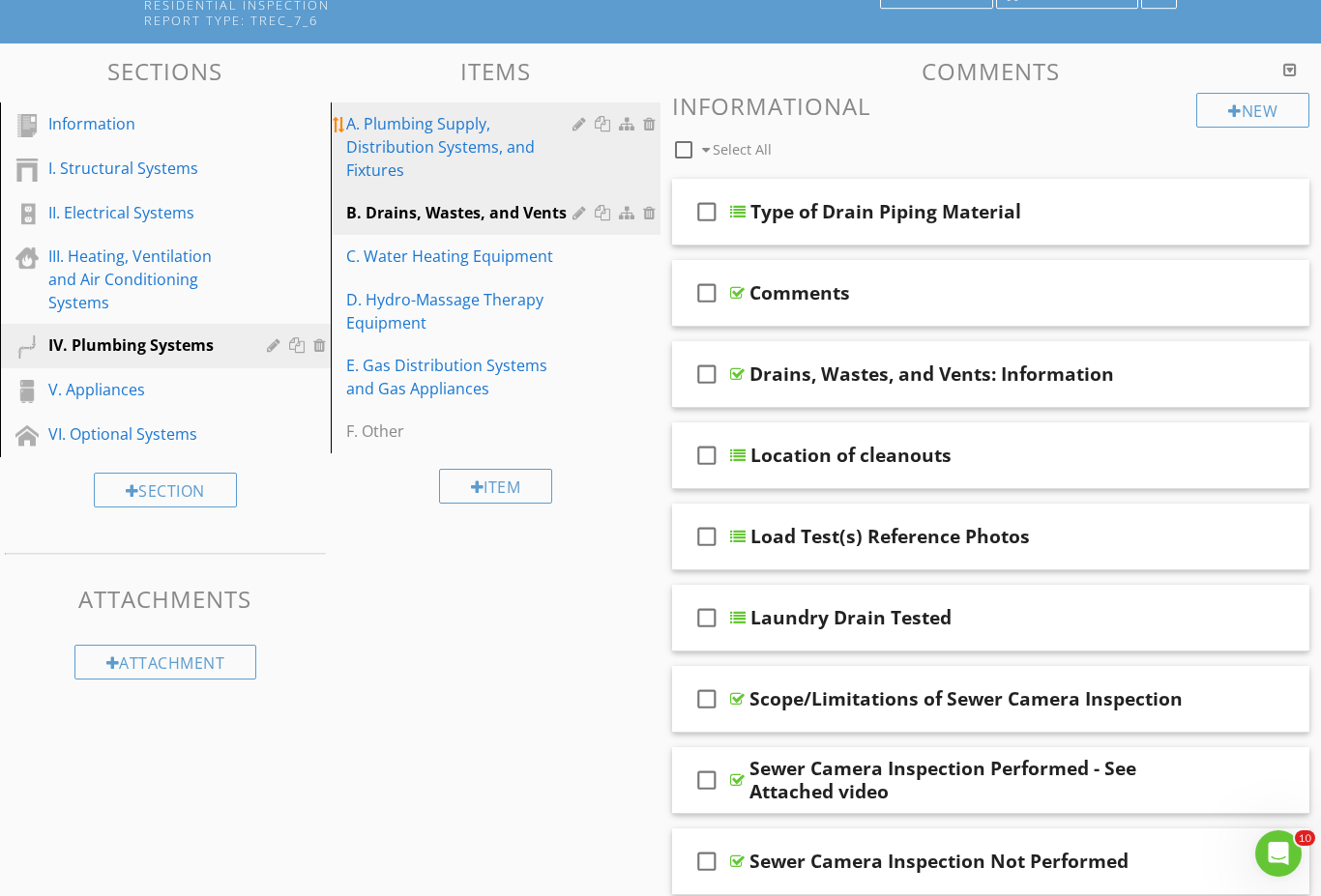 click on "A. Plumbing Supply, Distribution Systems, and Fixtures" at bounding box center (462, 147) 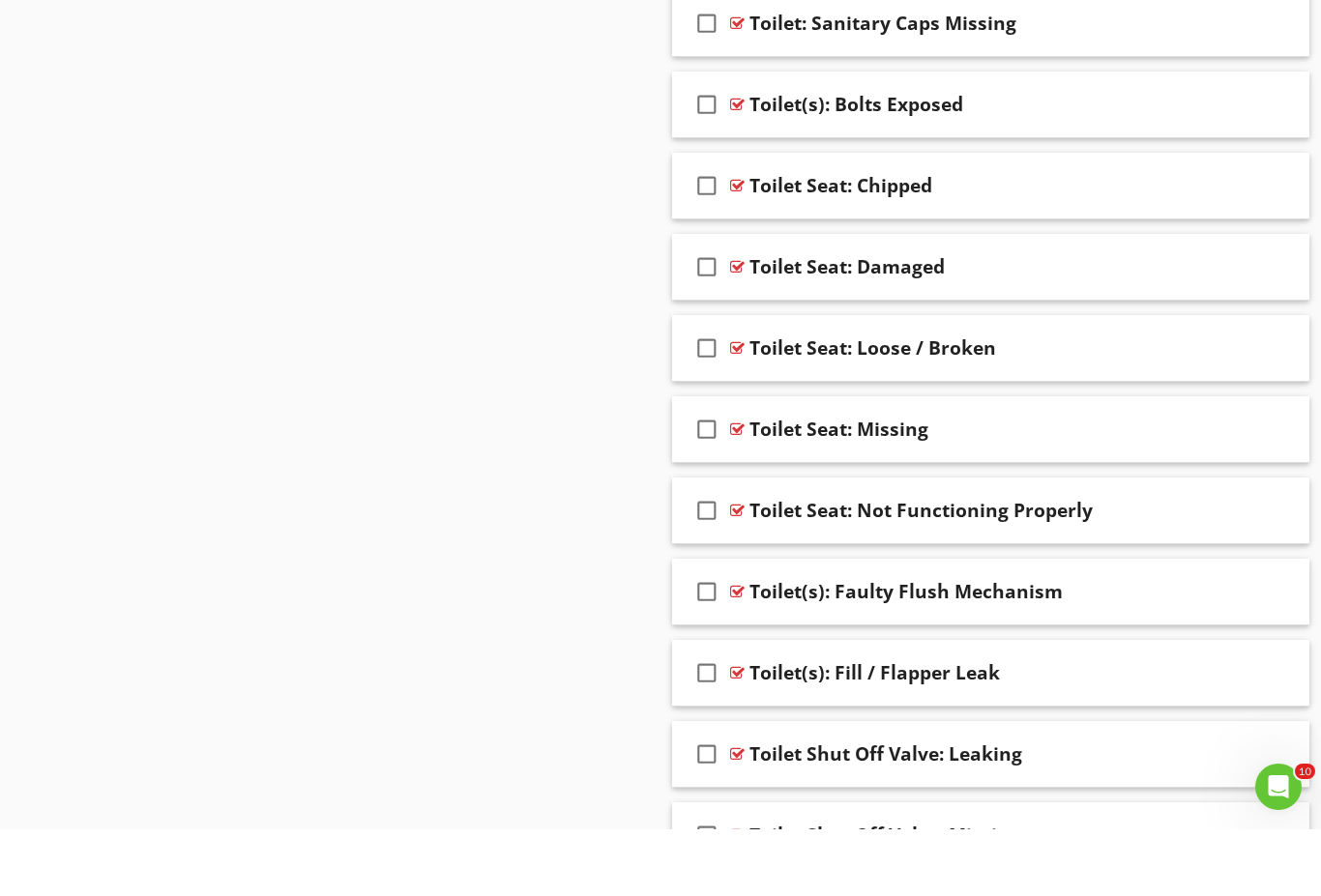 scroll, scrollTop: 36290, scrollLeft: 0, axis: vertical 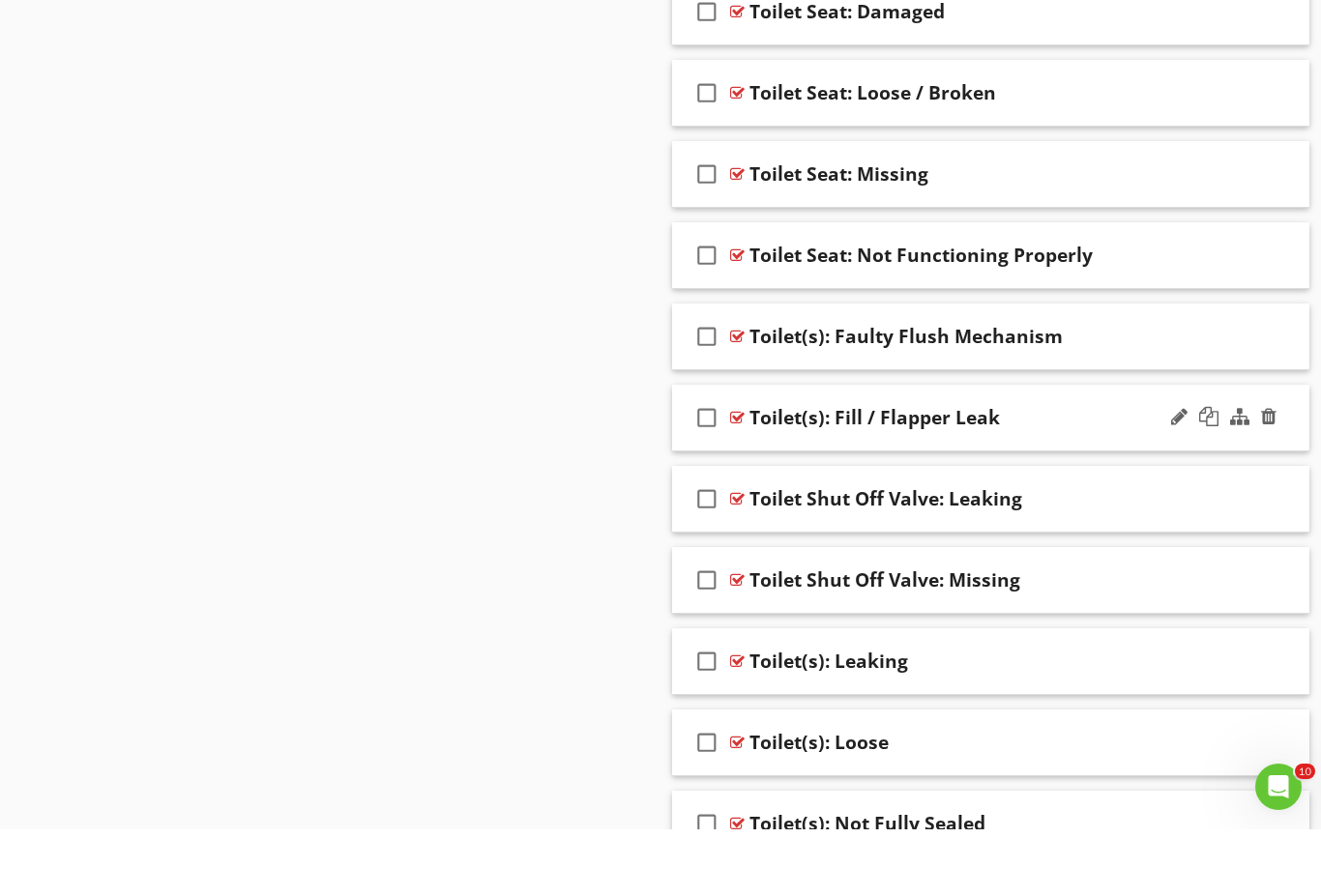 click on "check_box_outline_blank
Toilet(s): Fill / Flapper Leak" at bounding box center (990, 484) 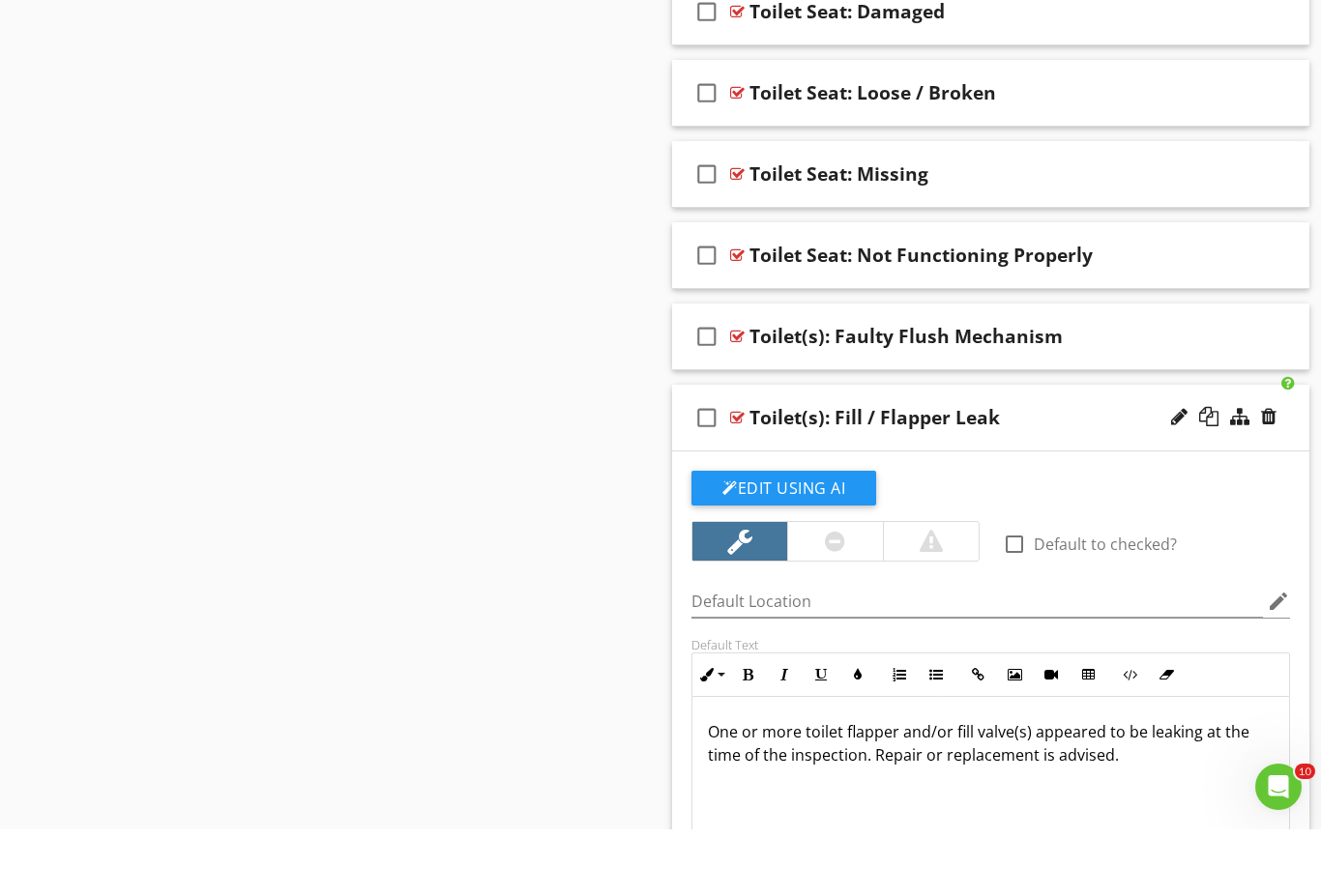 click on "One or more toilet flapper and/or fill valve(s) appeared to be leaking at the time of the inspection. Repair or replacement is advised." at bounding box center (990, 822) 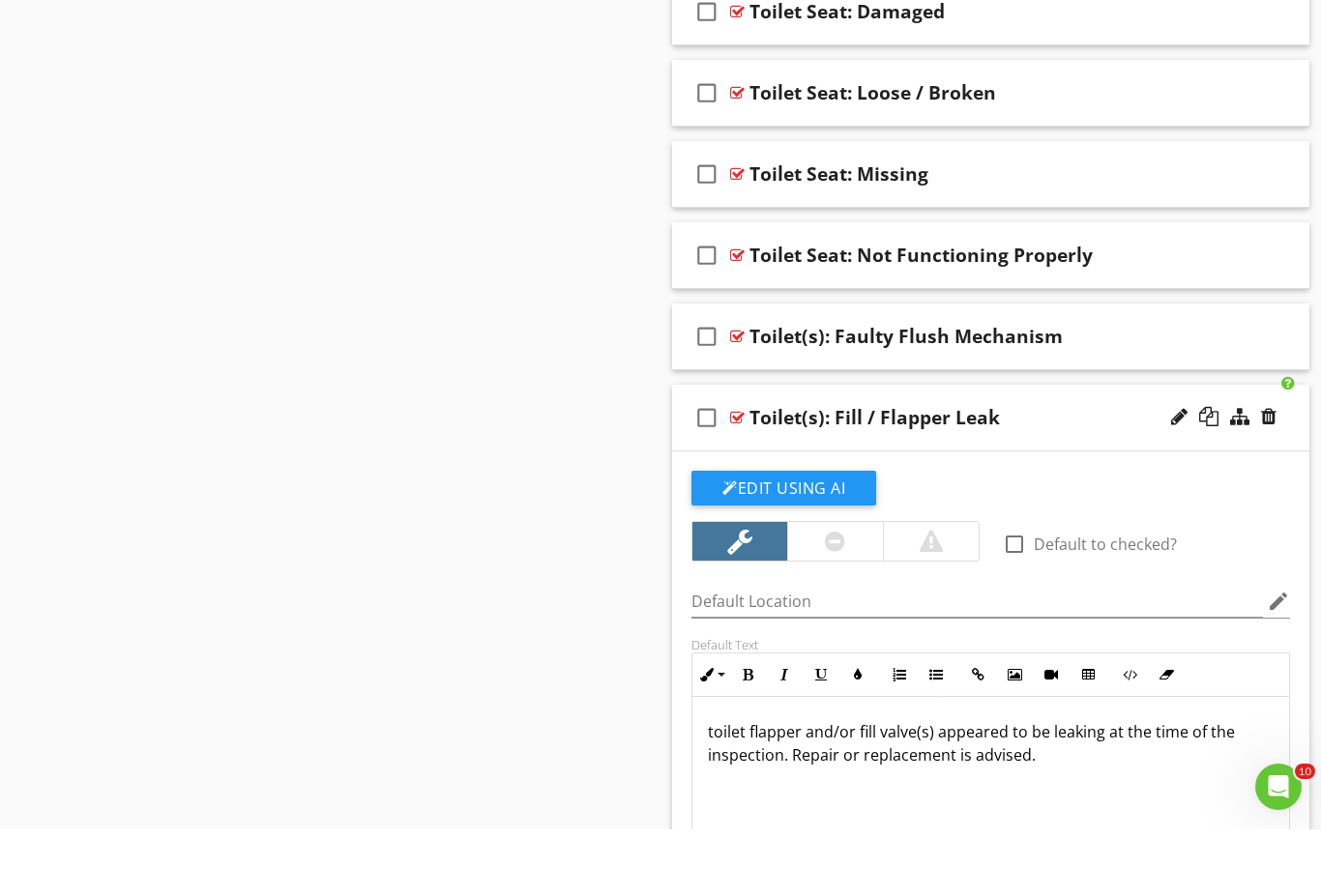 type 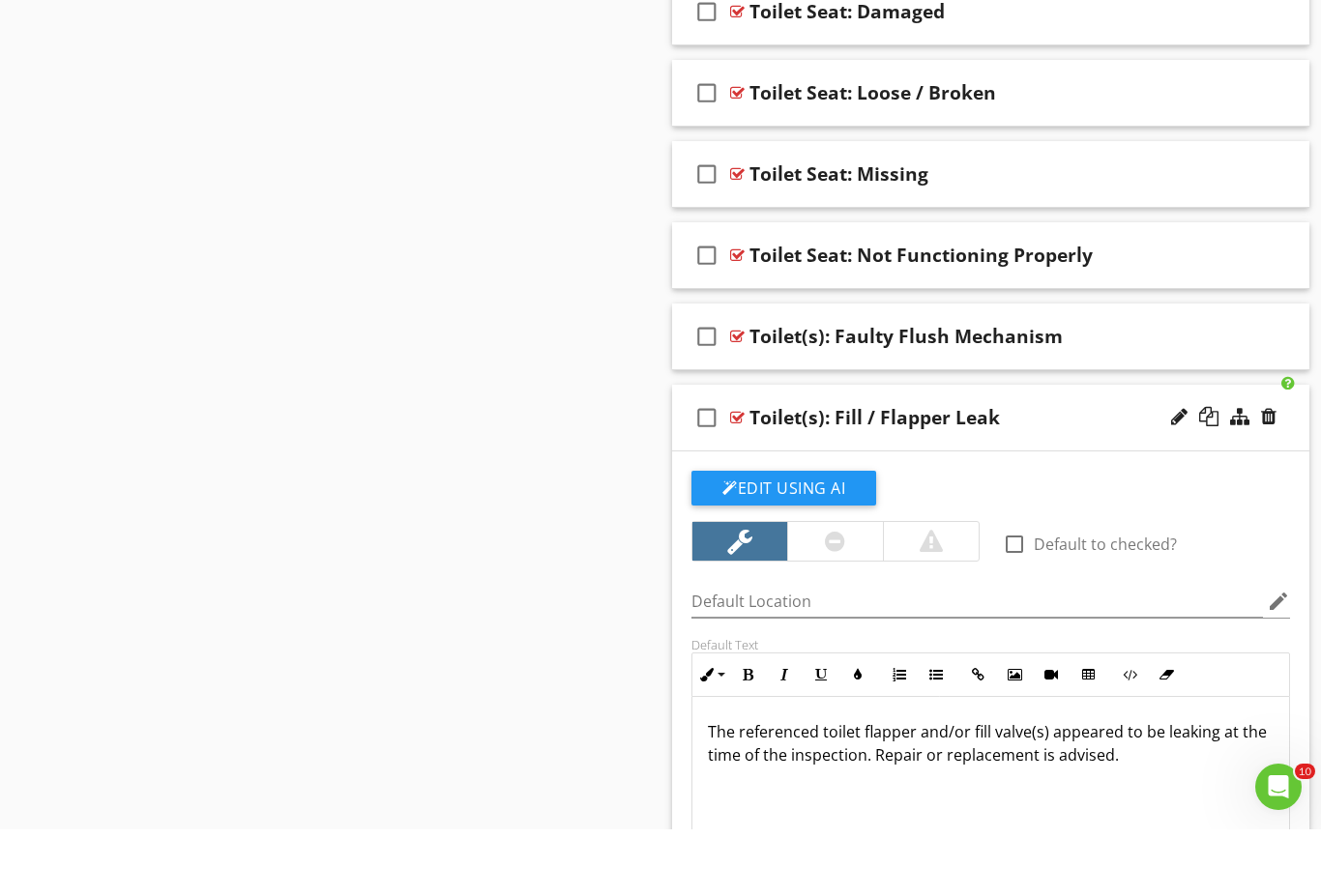 click on "check_box_outline_blank
Toilet(s): Fill / Flapper Leak" at bounding box center [990, 484] 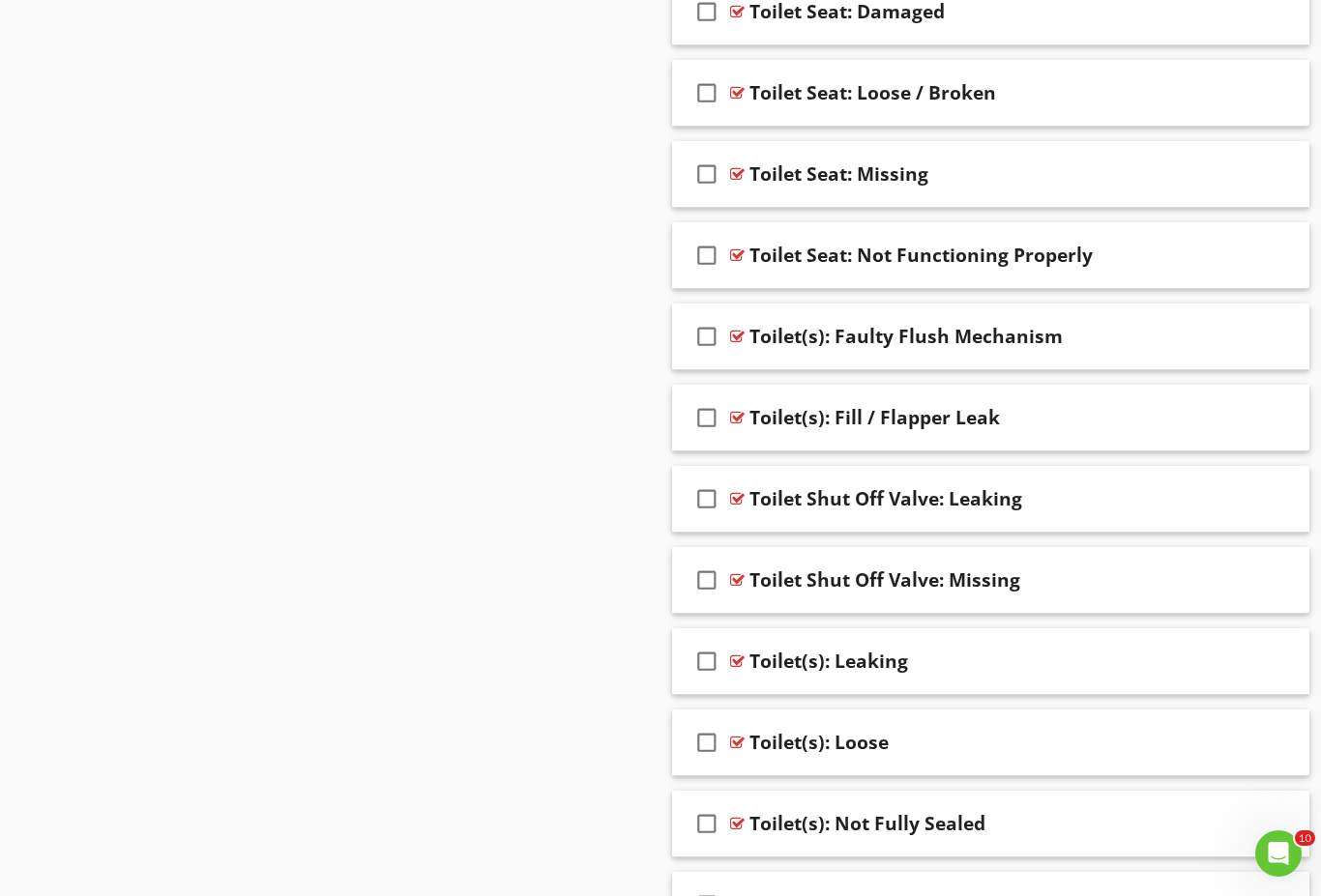 scroll, scrollTop: 39988, scrollLeft: 0, axis: vertical 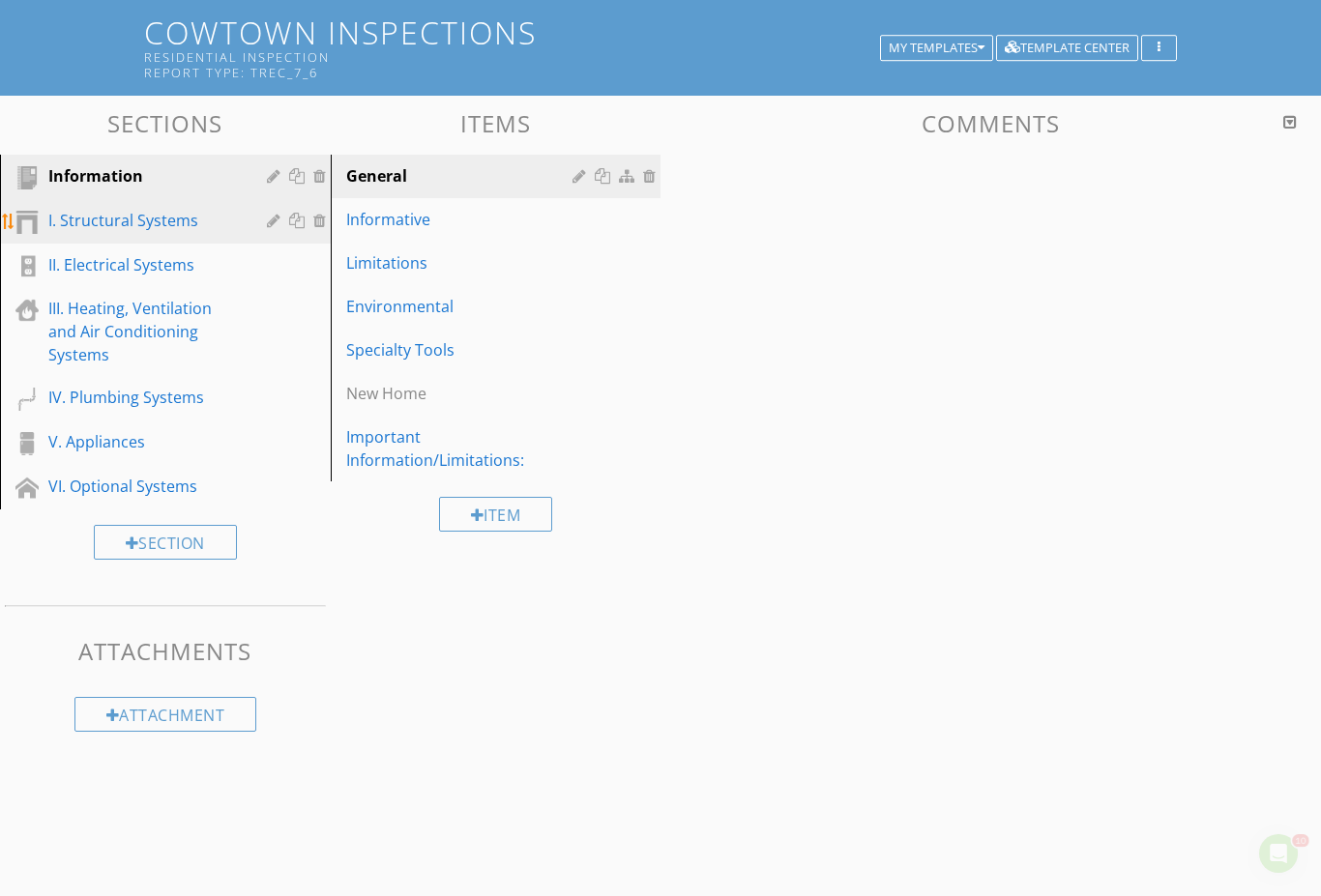 click on "I. Structural Systems" at bounding box center [143, 220] 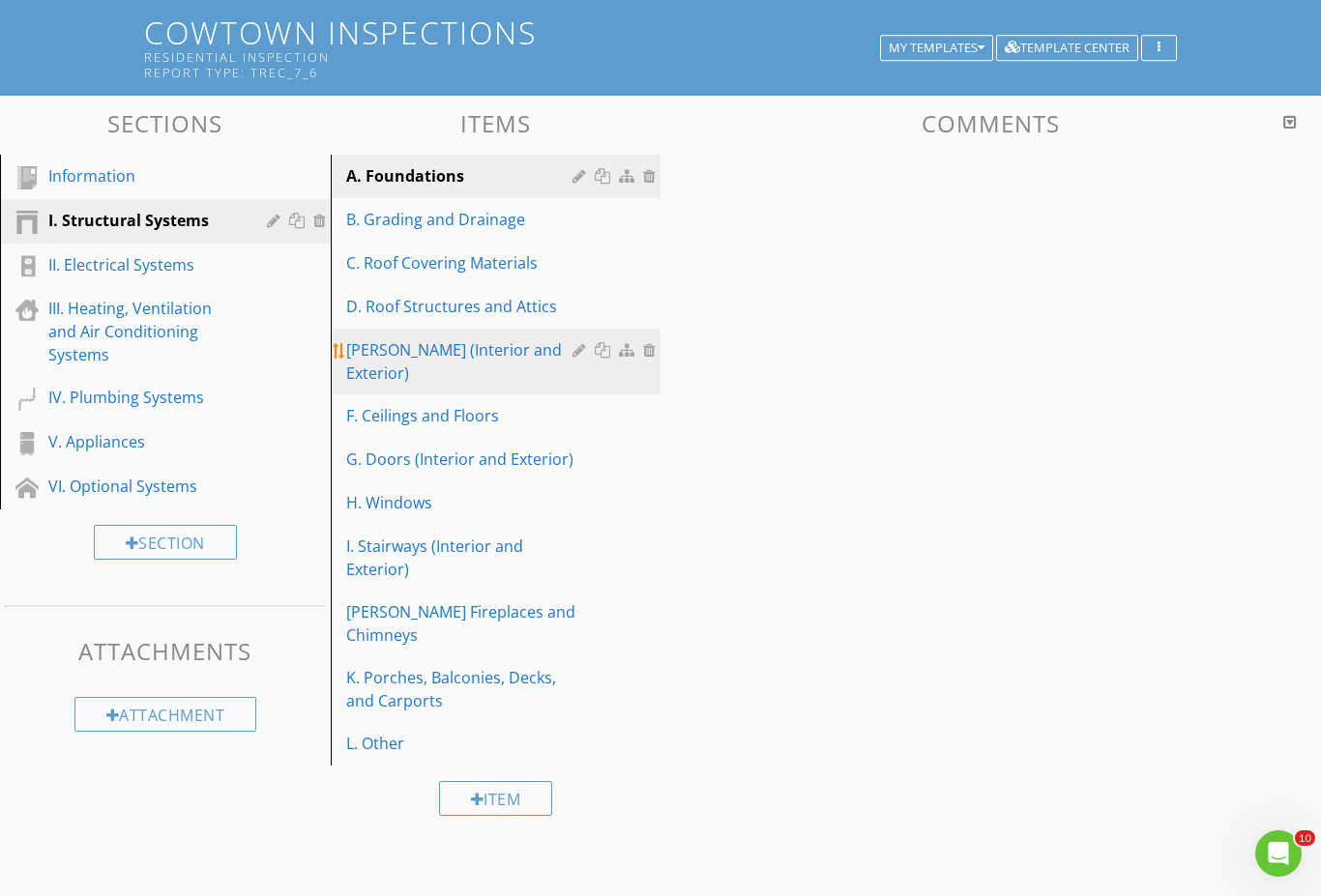 click on "[PERSON_NAME] (Interior and Exterior)" at bounding box center [462, 361] 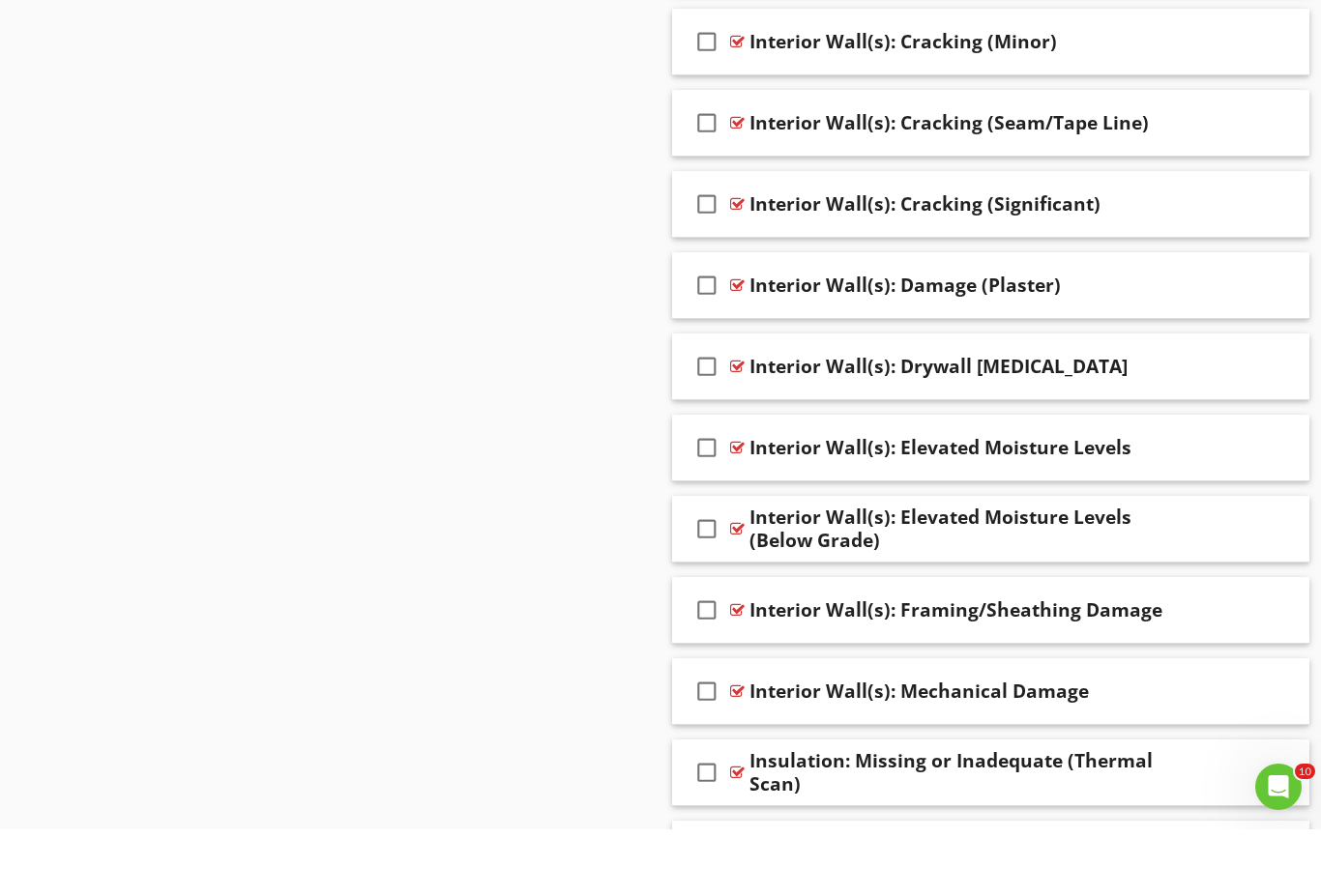 scroll, scrollTop: 21920, scrollLeft: 0, axis: vertical 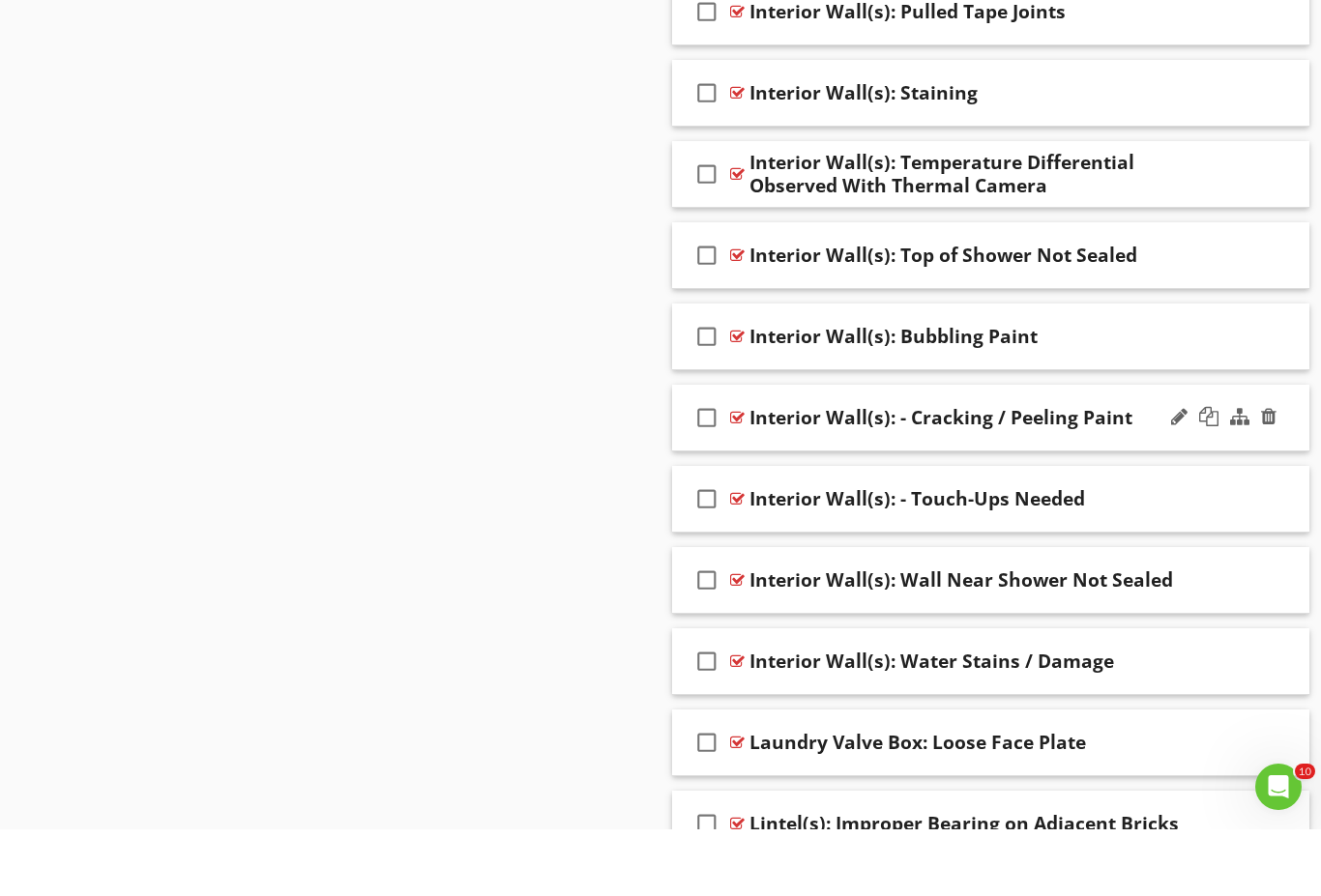 click on "check_box_outline_blank
Interior Wall(s): - Cracking / Peeling Paint" at bounding box center (990, 484) 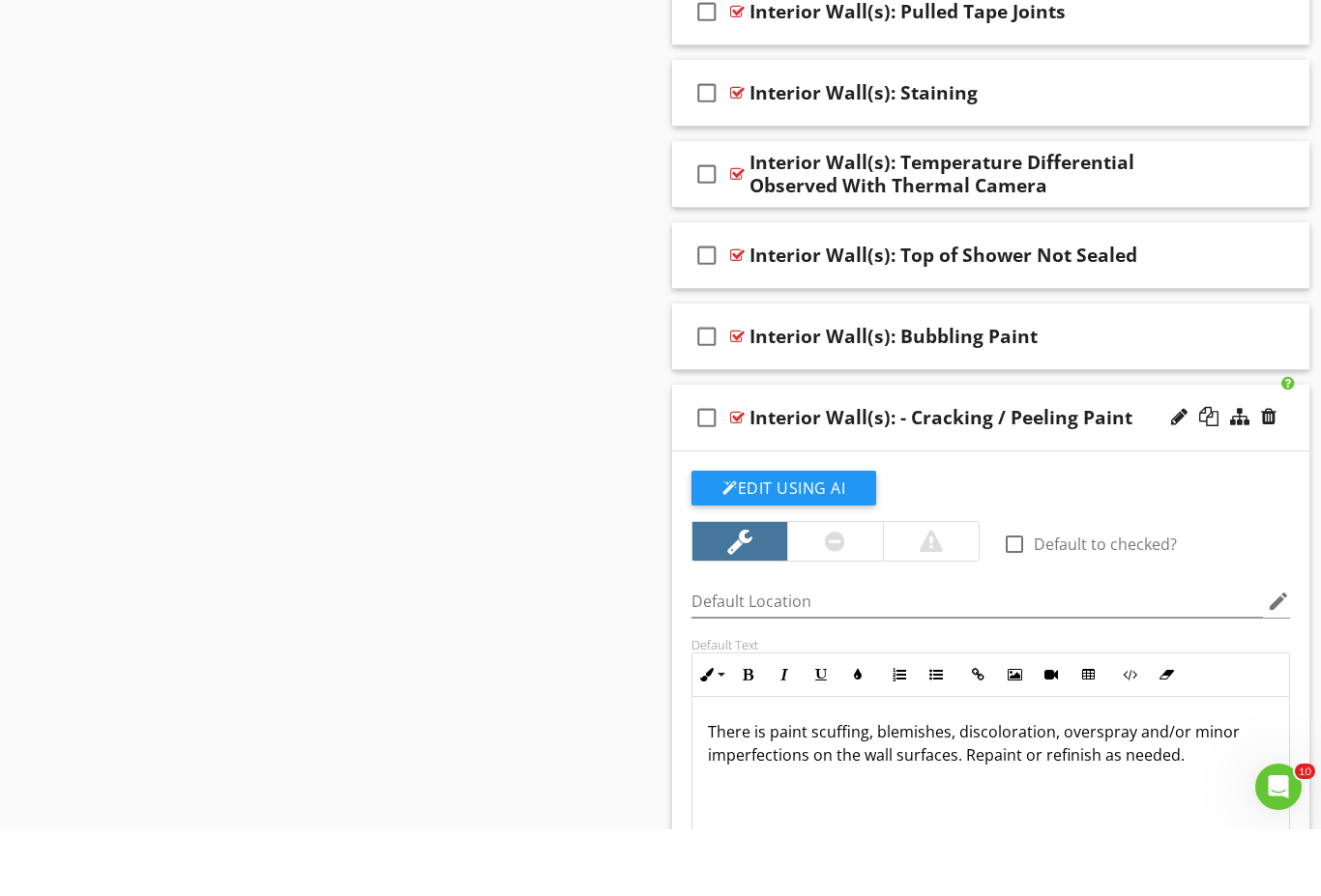 click on "There is paint scuffing, blemishes, discoloration, overspray and/or minor imperfections on the wall surfaces. Repaint or refinish as needed." at bounding box center (990, 810) 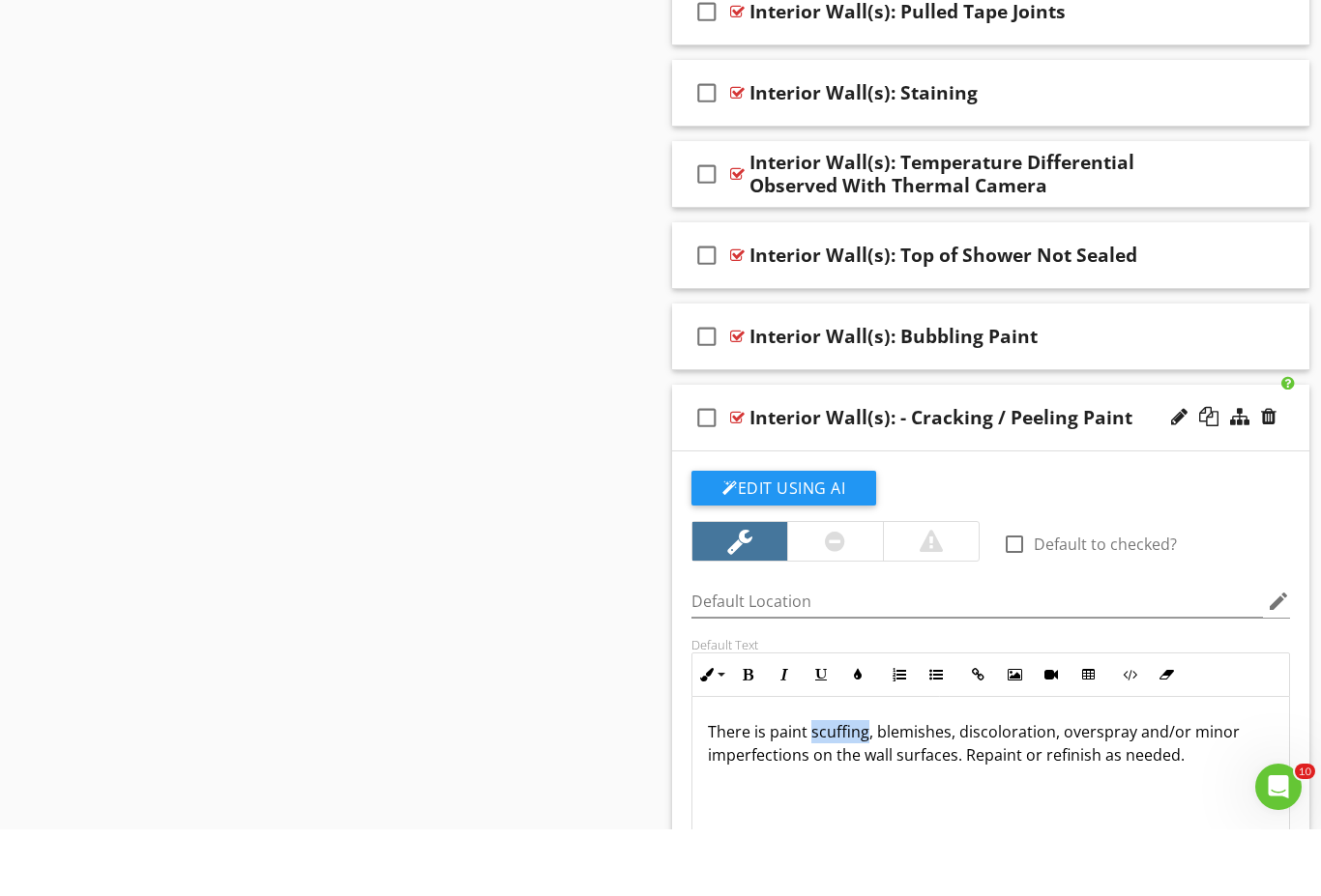 click on "There is paint scuffing, blemishes, discoloration, overspray and/or minor imperfections on the wall surfaces. Repaint or refinish as needed." at bounding box center [990, 810] 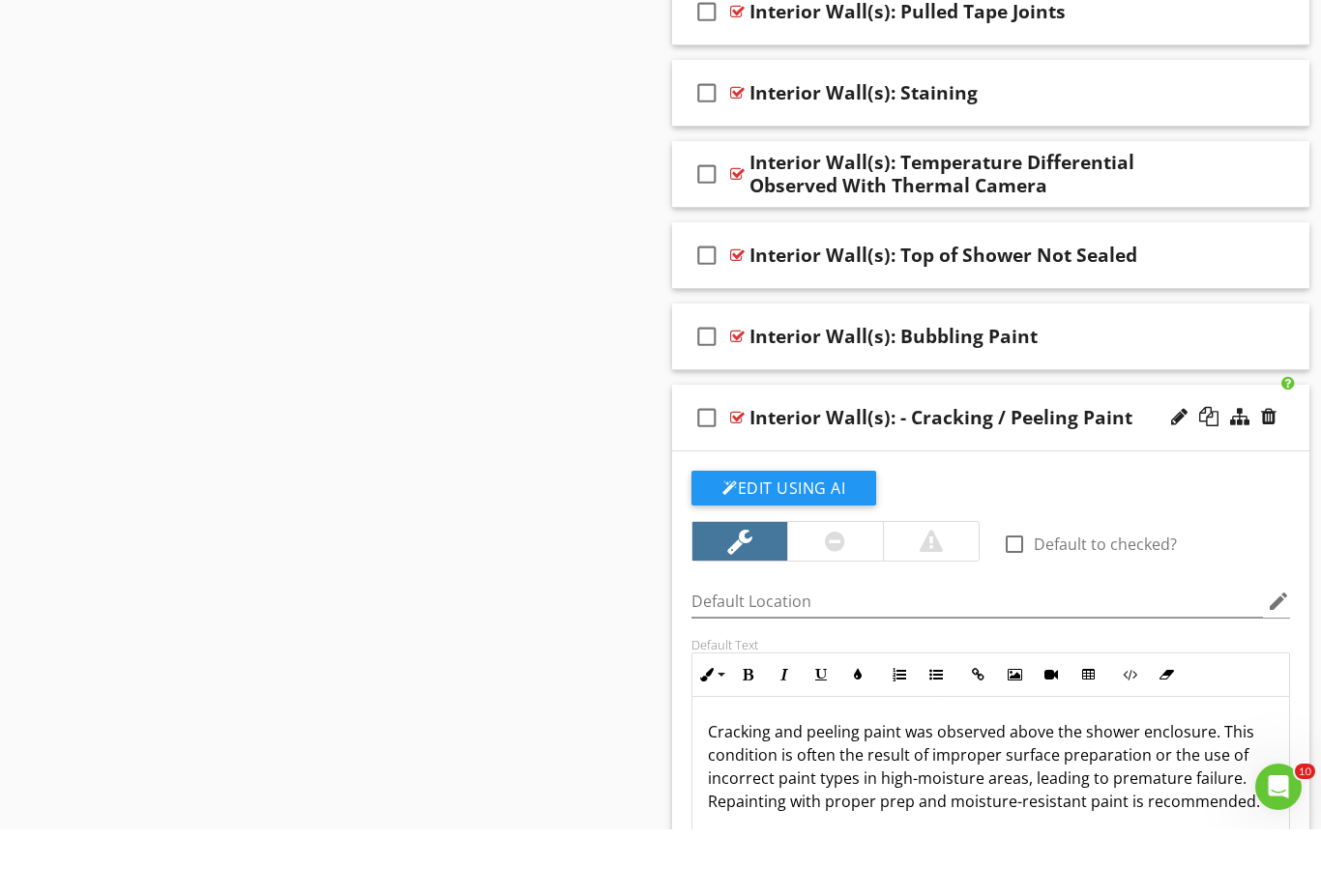 click on "check_box_outline_blank
Interior Wall(s): - Cracking / Peeling Paint" at bounding box center (990, 484) 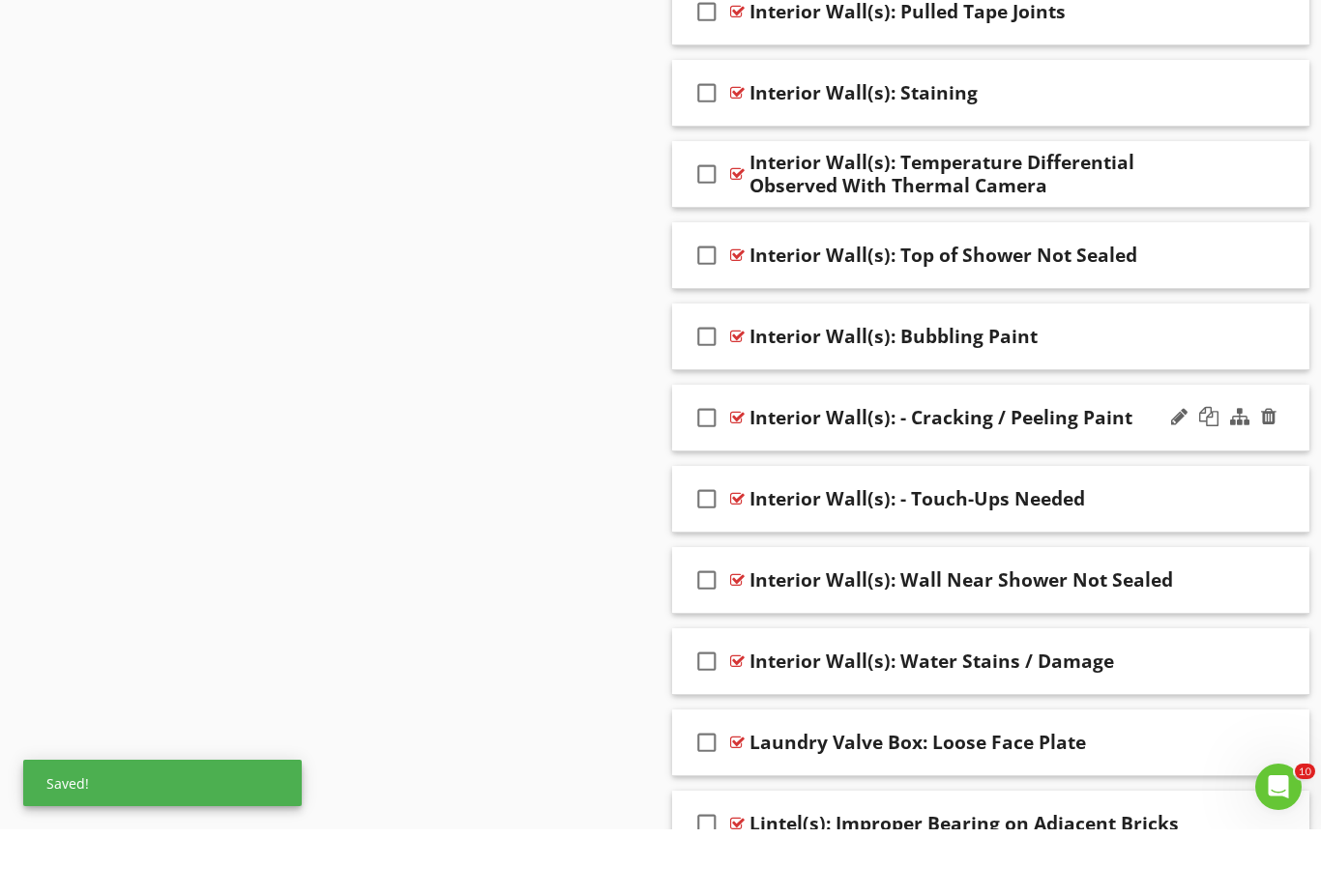 scroll, scrollTop: 21986, scrollLeft: 0, axis: vertical 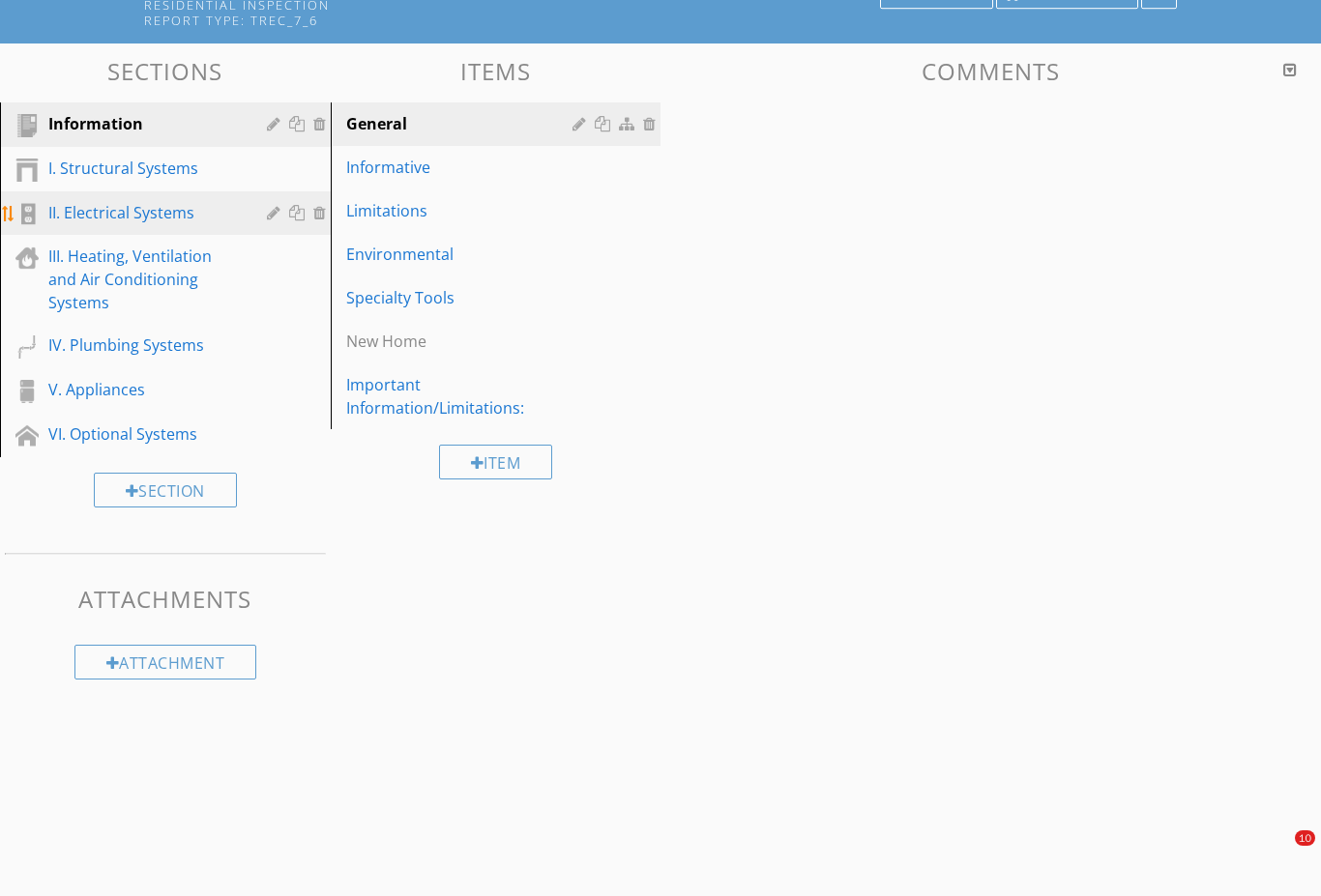 click on "II. Electrical Systems" at bounding box center (143, 213) 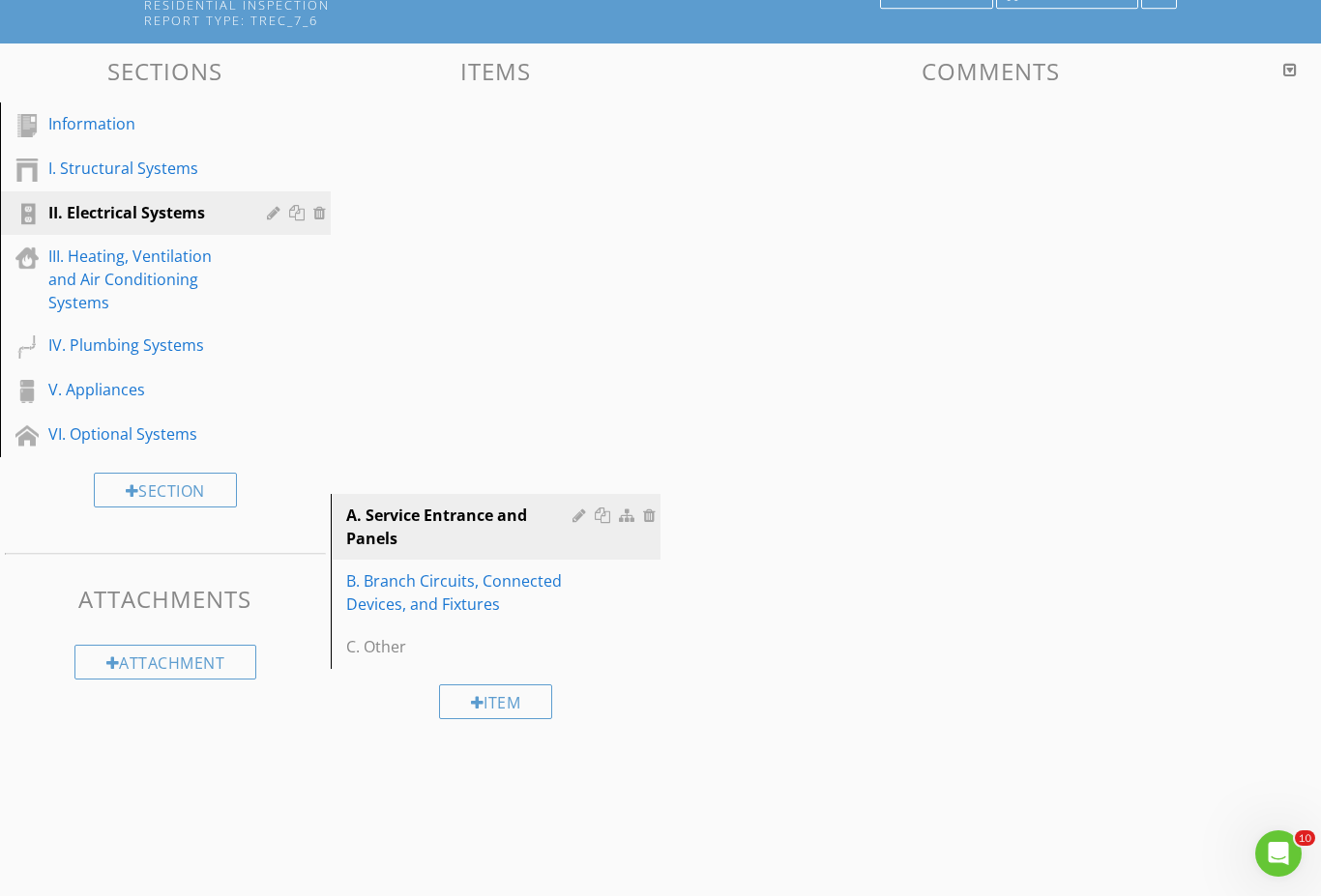 scroll, scrollTop: 0, scrollLeft: 0, axis: both 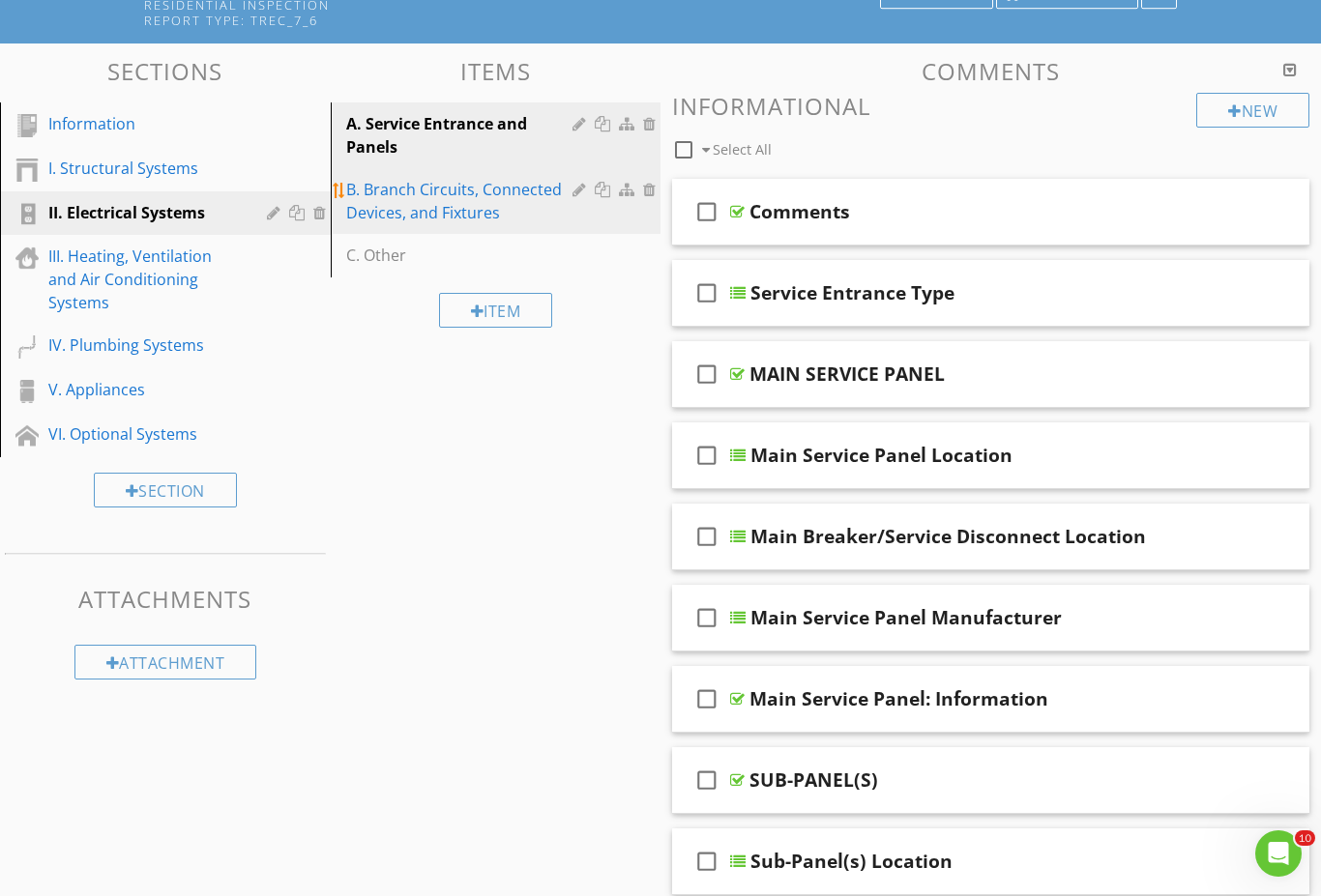 click on "B. Branch Circuits, Connected Devices, and Fixtures" at bounding box center (462, 201) 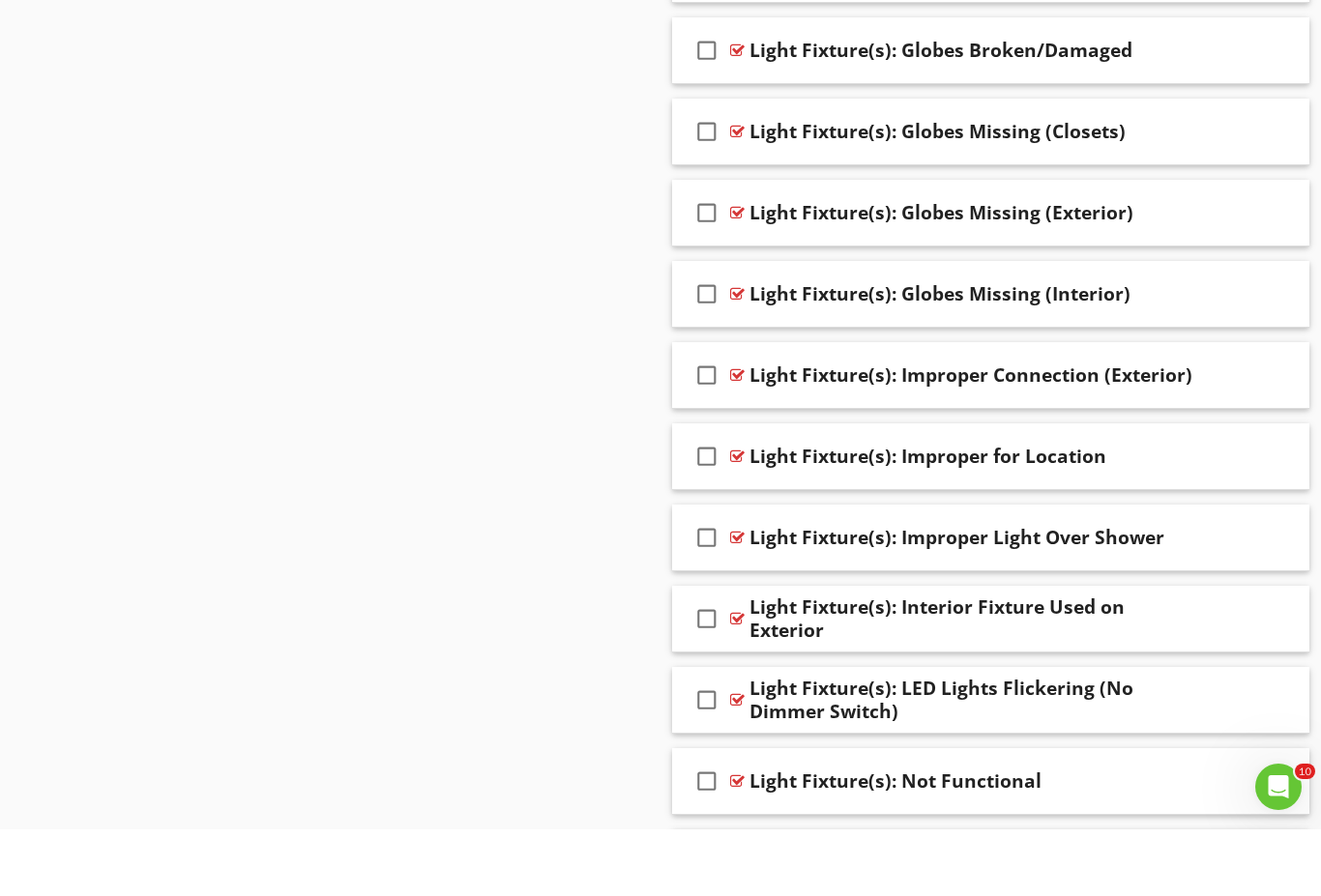 scroll, scrollTop: 26304, scrollLeft: 0, axis: vertical 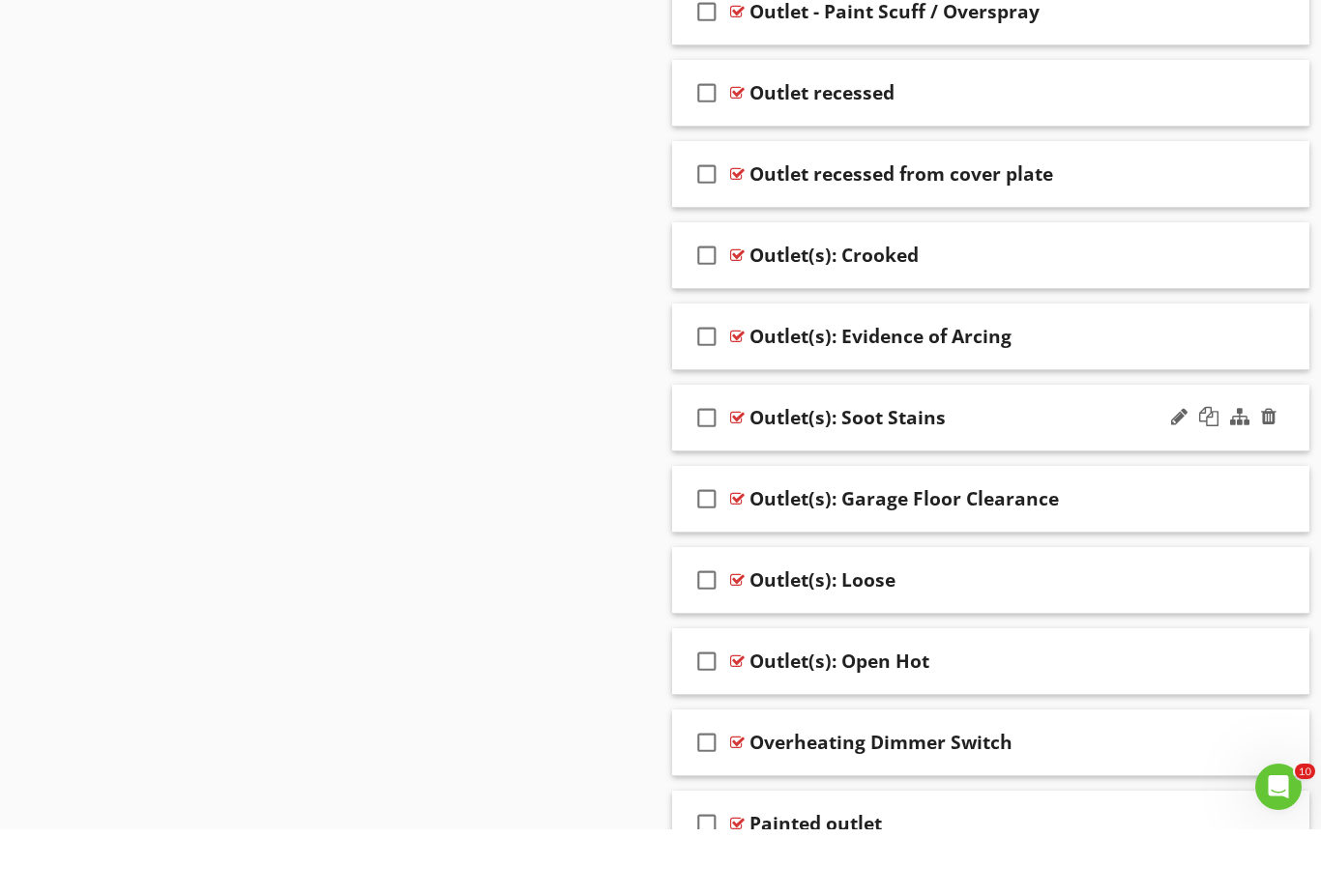 click on "check_box_outline_blank
Outlet(s): Soot Stains" at bounding box center (990, 484) 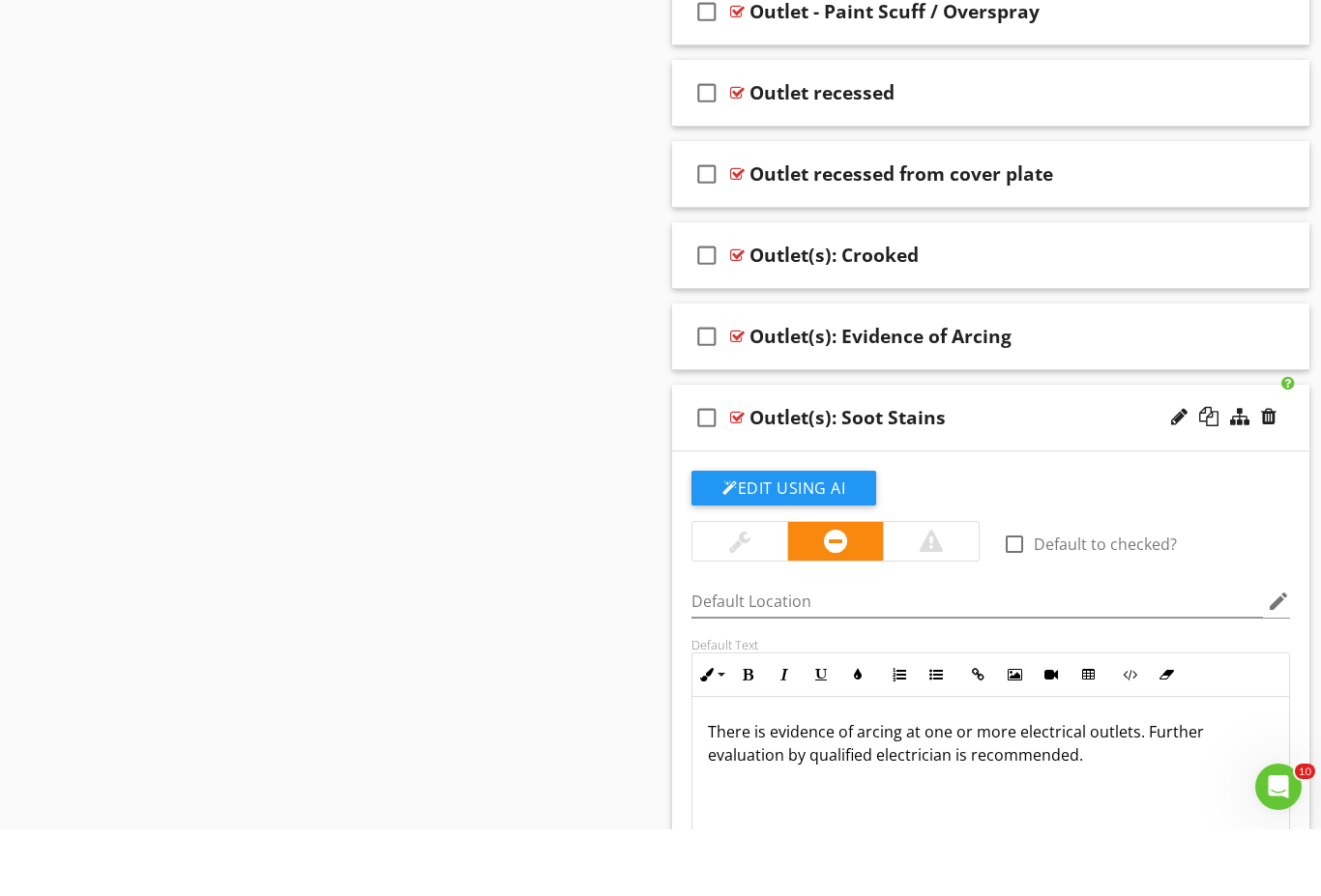 click on "There is evidence of arcing at one or more electrical outlets. Further evaluation by qualified electrician is recommended." at bounding box center (990, 810) 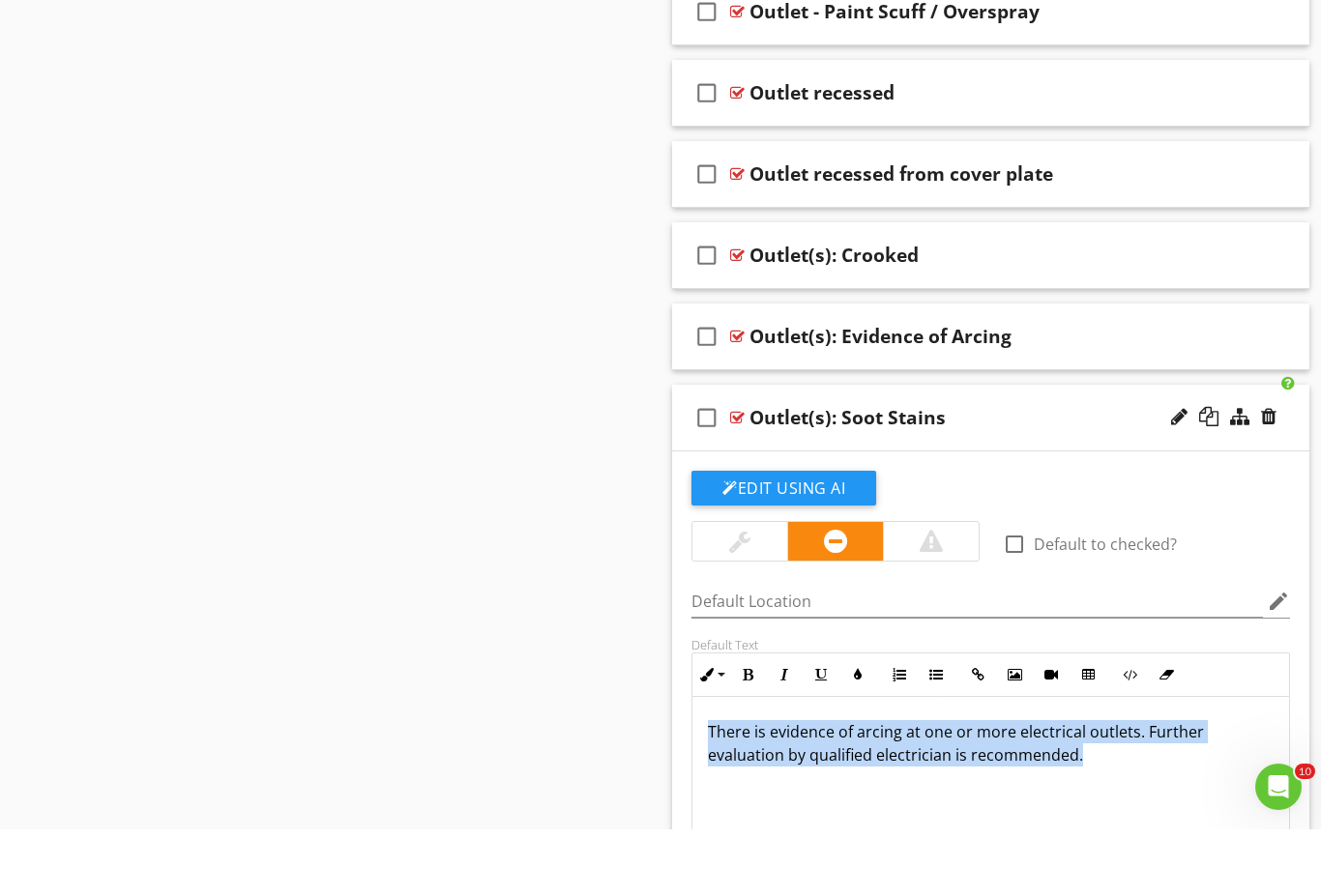 click on "There is evidence of arcing at one or more electrical outlets. Further evaluation by qualified electrician is recommended." at bounding box center (990, 810) 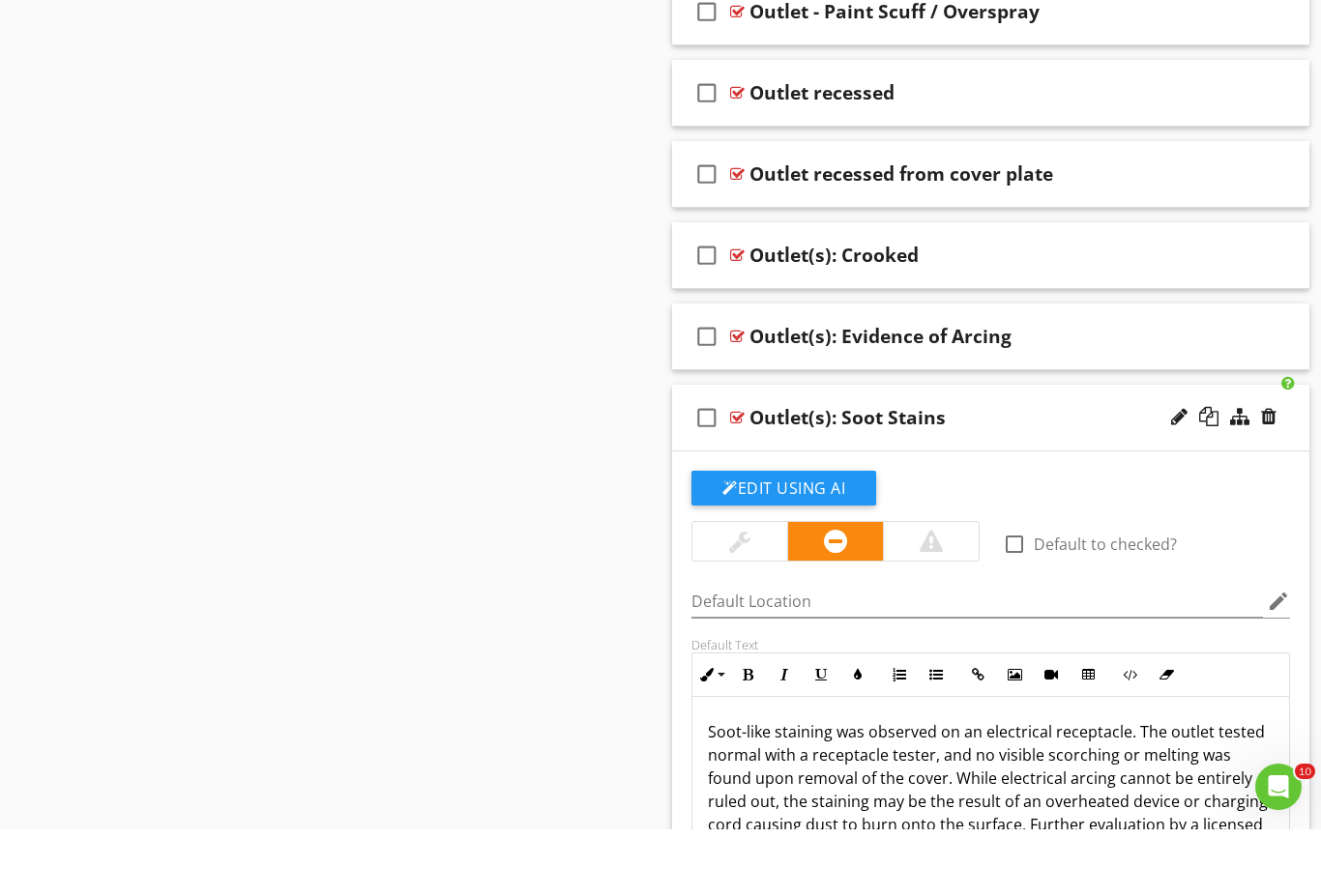 click on "check_box_outline_blank
Outlet(s): Soot Stains" at bounding box center (990, 484) 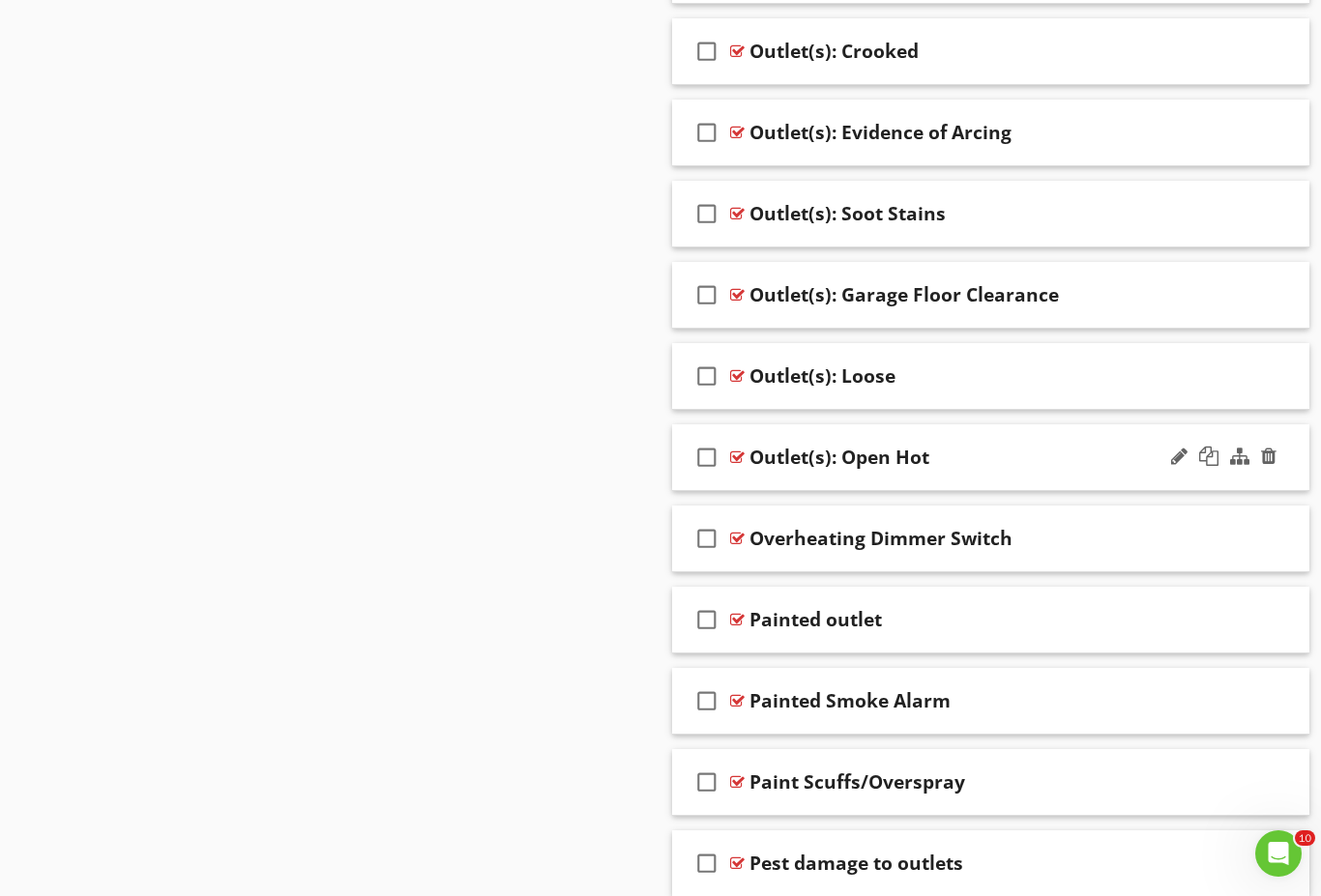 scroll, scrollTop: 26345, scrollLeft: 0, axis: vertical 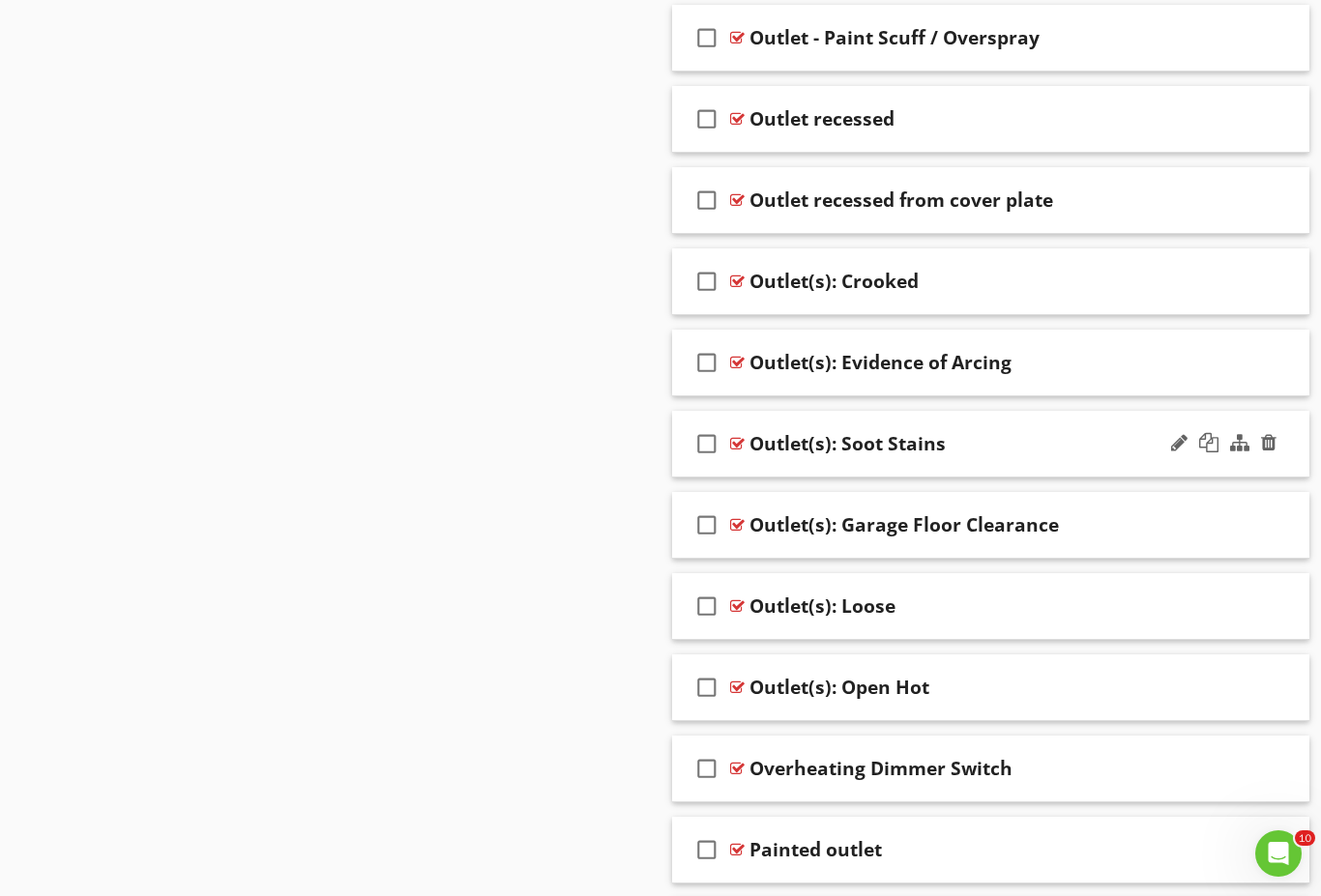 click on "check_box_outline_blank
Outlet(s): Soot Stains" at bounding box center (990, 444) 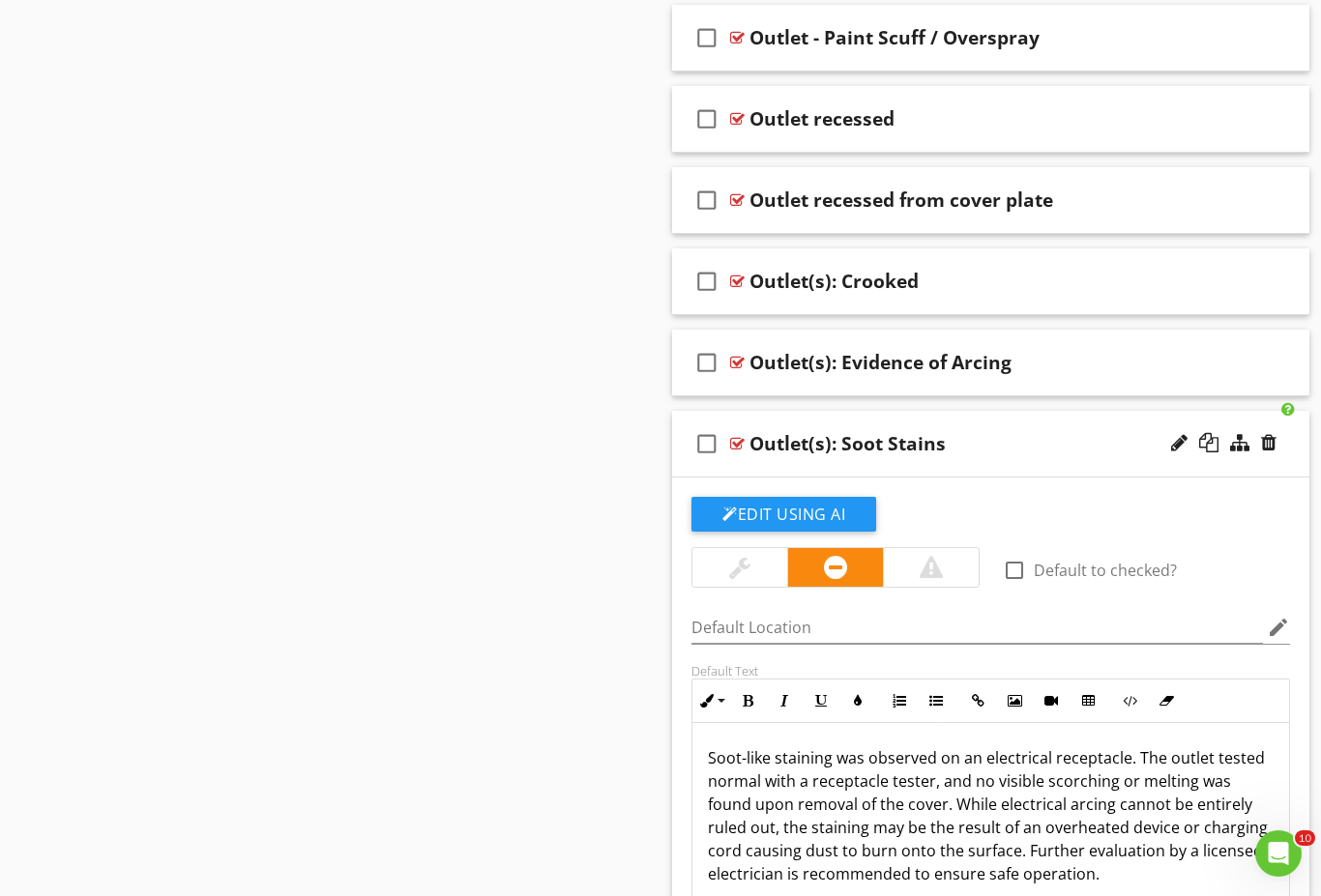 click on "Soot-like staining was observed on an electrical receptacle. The outlet tested normal with a receptacle tester, and no visible scorching or melting was found upon removal of the cover. While electrical arcing cannot be entirely ruled out, the staining may be the result of an overheated device or charging cord causing dust to burn onto the surface. Further evaluation by a licensed electrician is recommended to ensure safe operation." at bounding box center [990, 816] 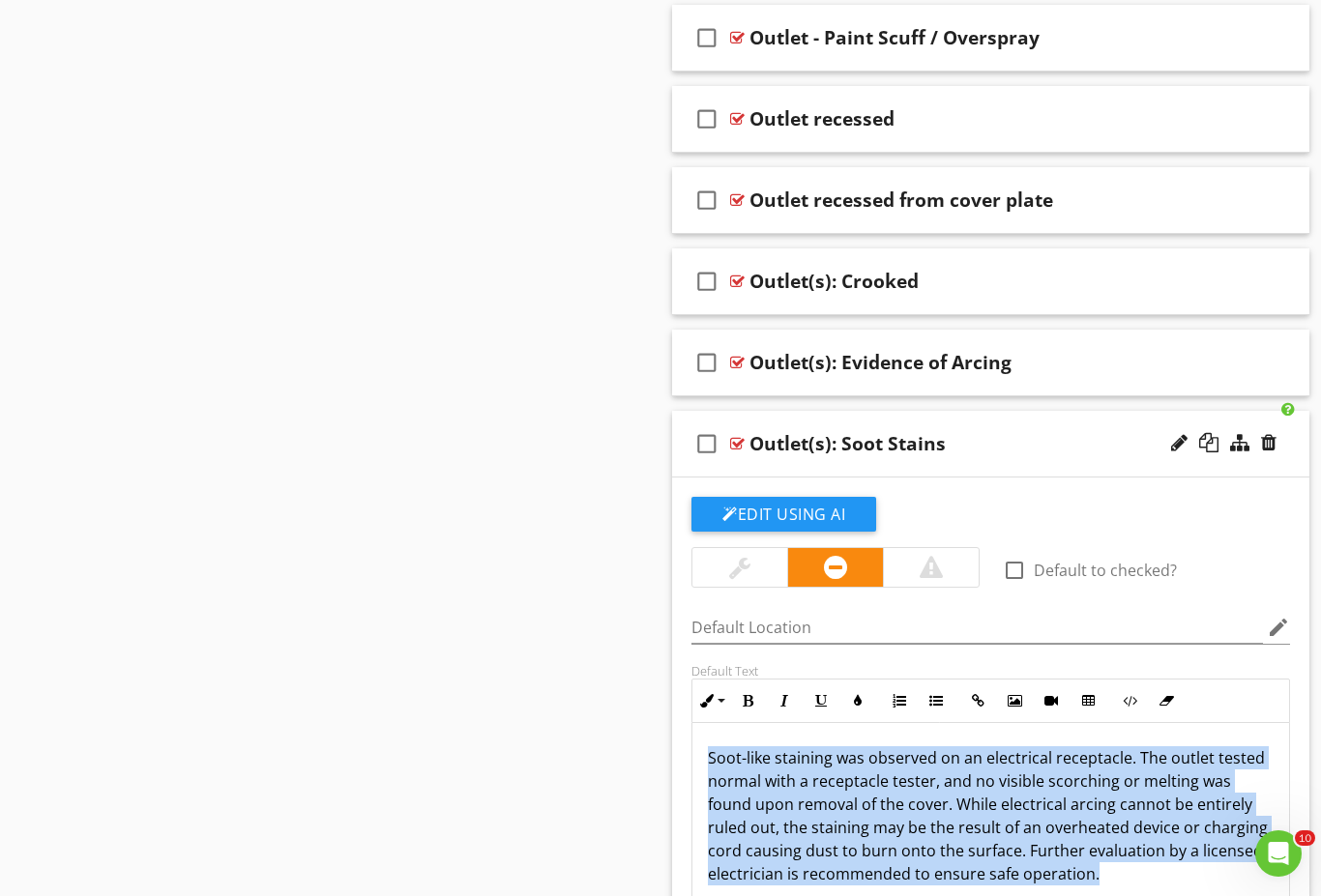 click on "Soot-like staining was observed on an electrical receptacle. The outlet tested normal with a receptacle tester, and no visible scorching or melting was found upon removal of the cover. While electrical arcing cannot be entirely ruled out, the staining may be the result of an overheated device or charging cord causing dust to burn onto the surface. Further evaluation by a licensed electrician is recommended to ensure safe operation." at bounding box center [990, 816] 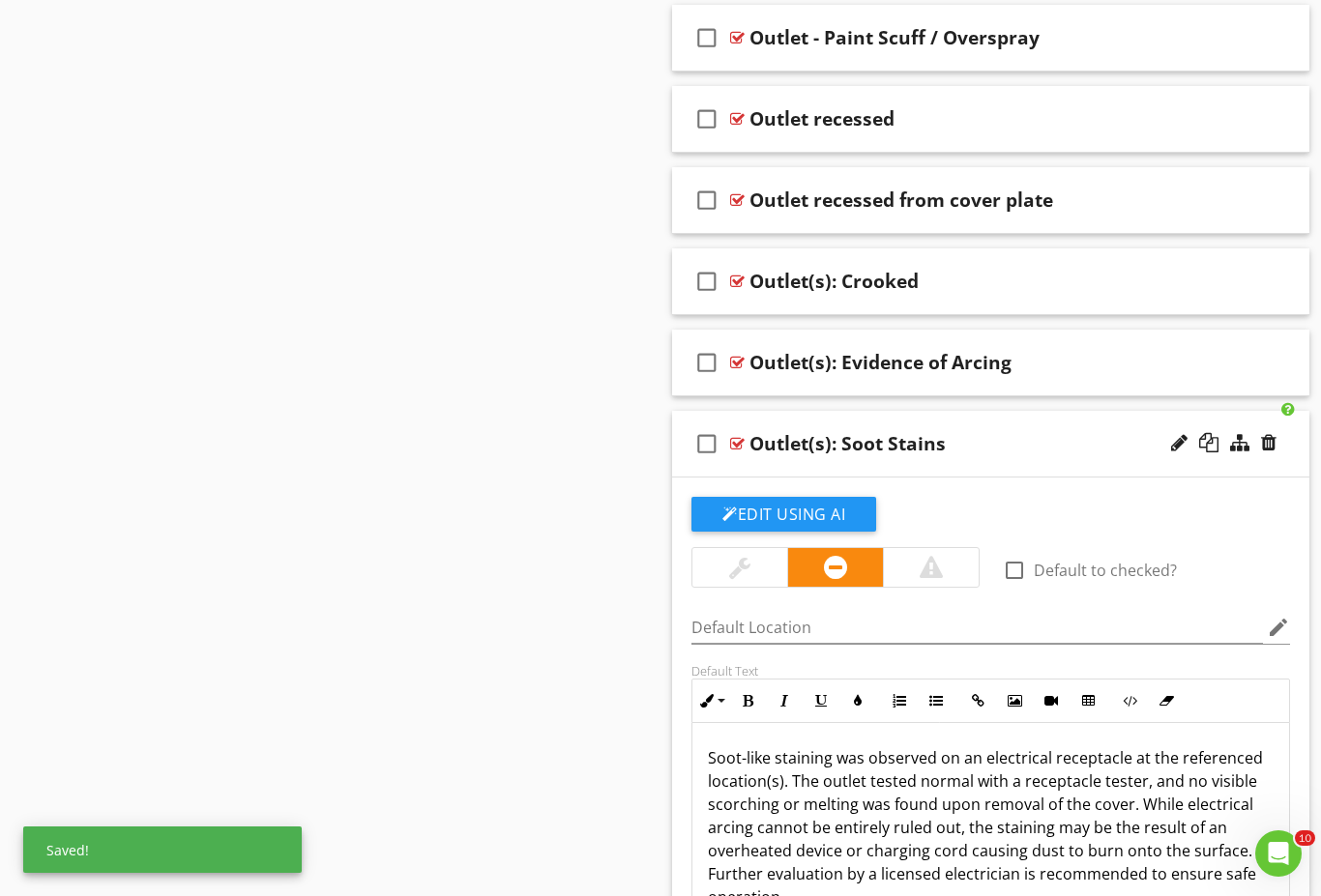 click on "check_box_outline_blank
Outlet(s): Soot Stains" at bounding box center [990, 444] 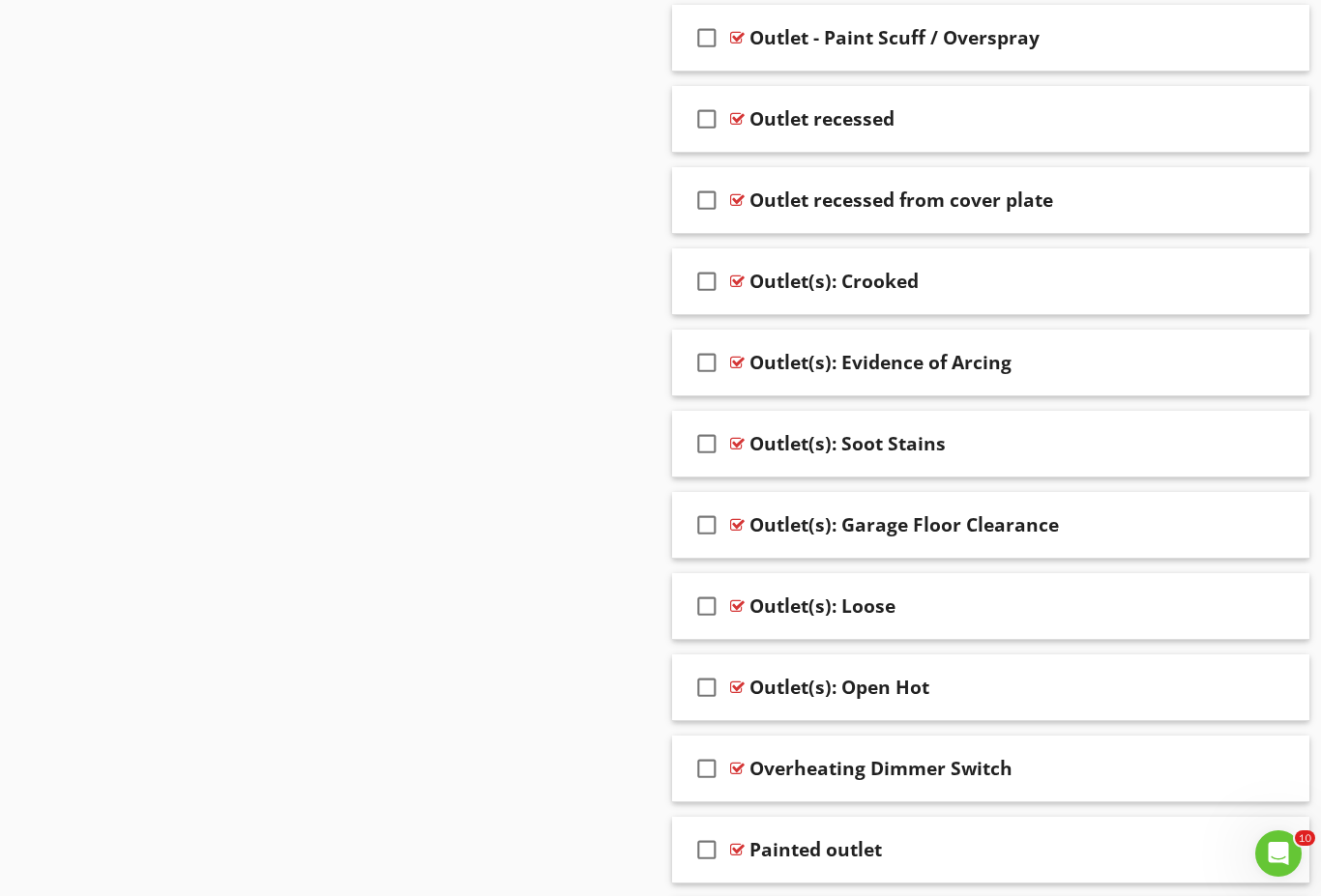 scroll, scrollTop: 29976, scrollLeft: 0, axis: vertical 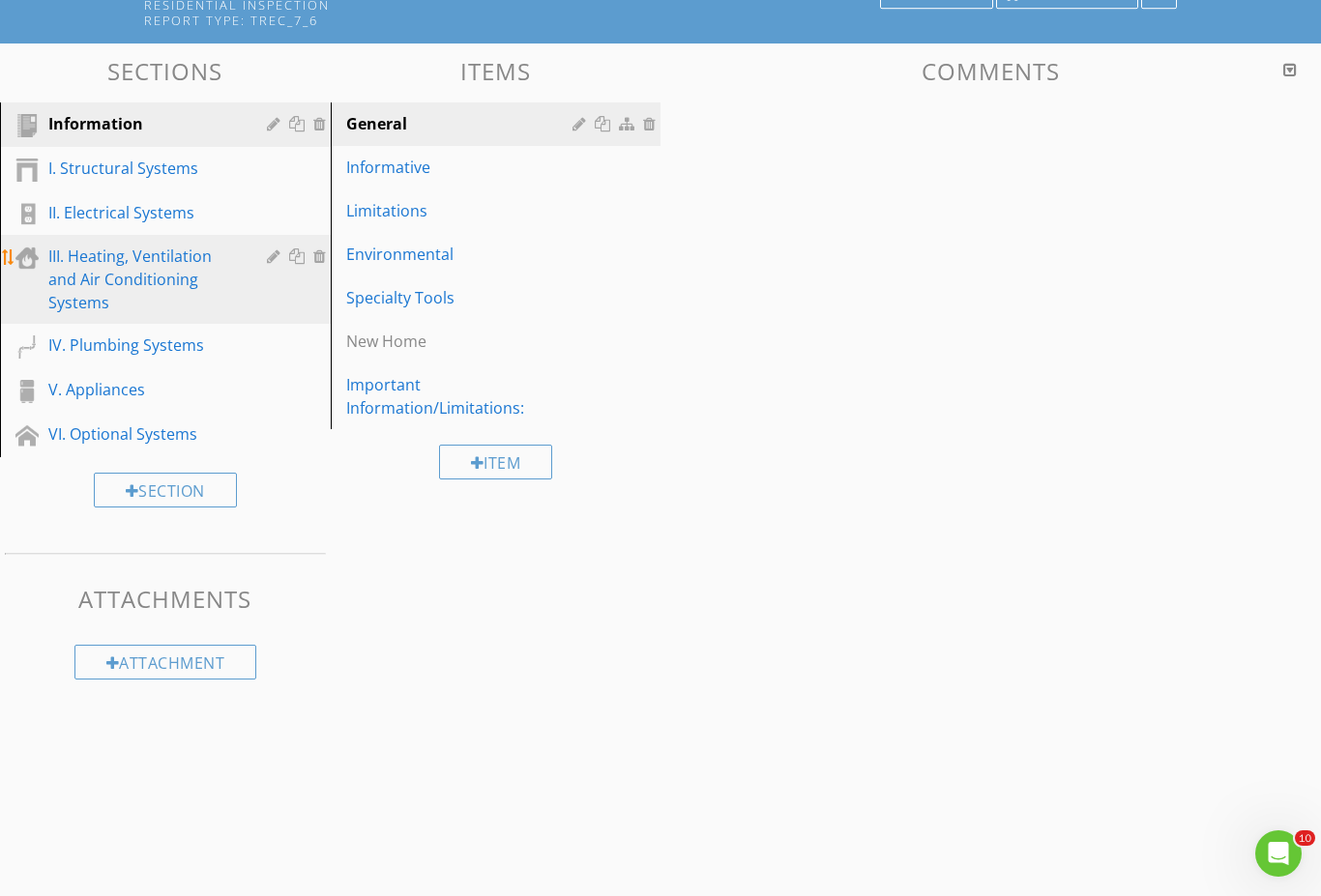 click on "III. Heating, Ventilation and Air Conditioning Systems" at bounding box center (143, 279) 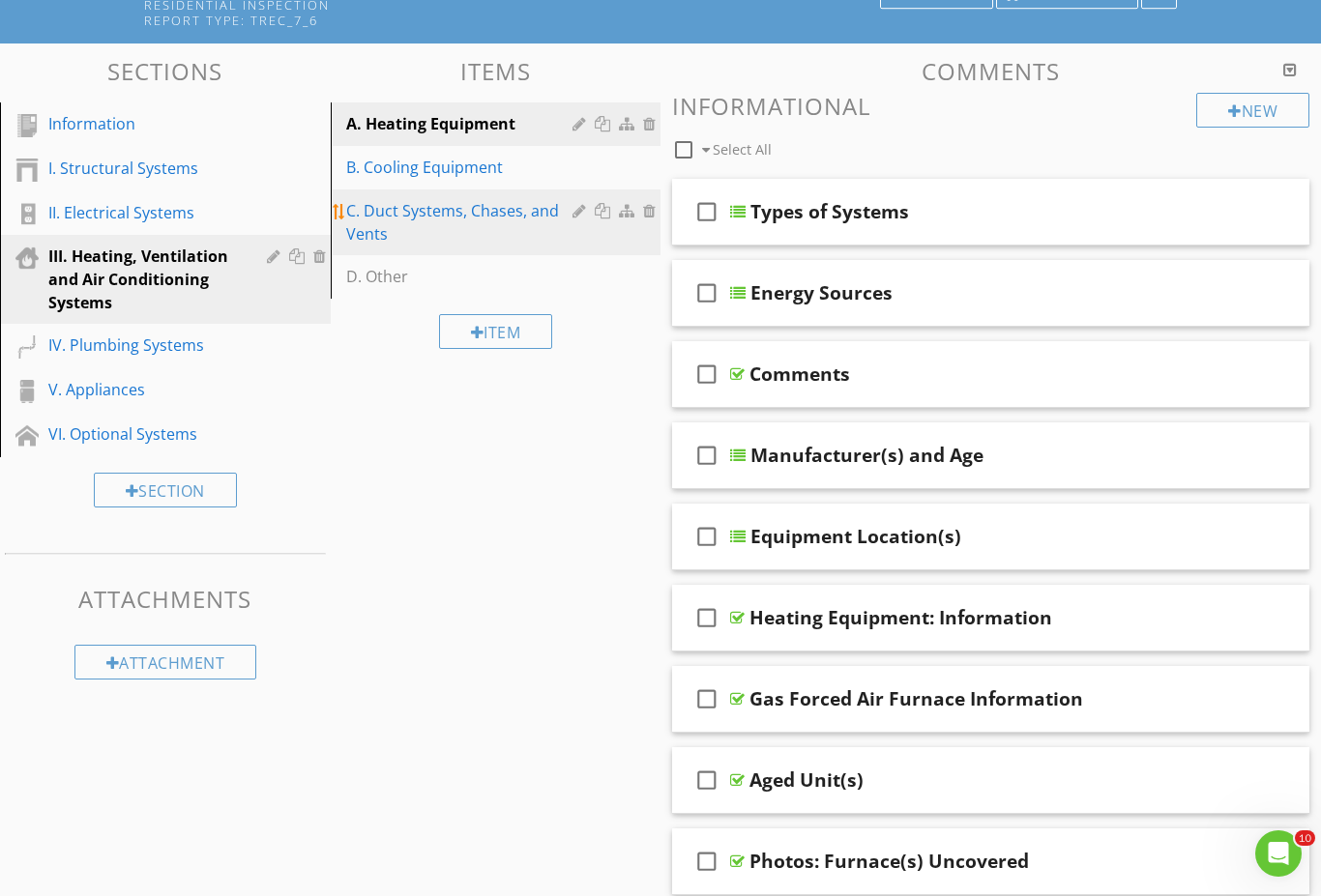 click on "C. Duct Systems, Chases, and Vents" at bounding box center (462, 222) 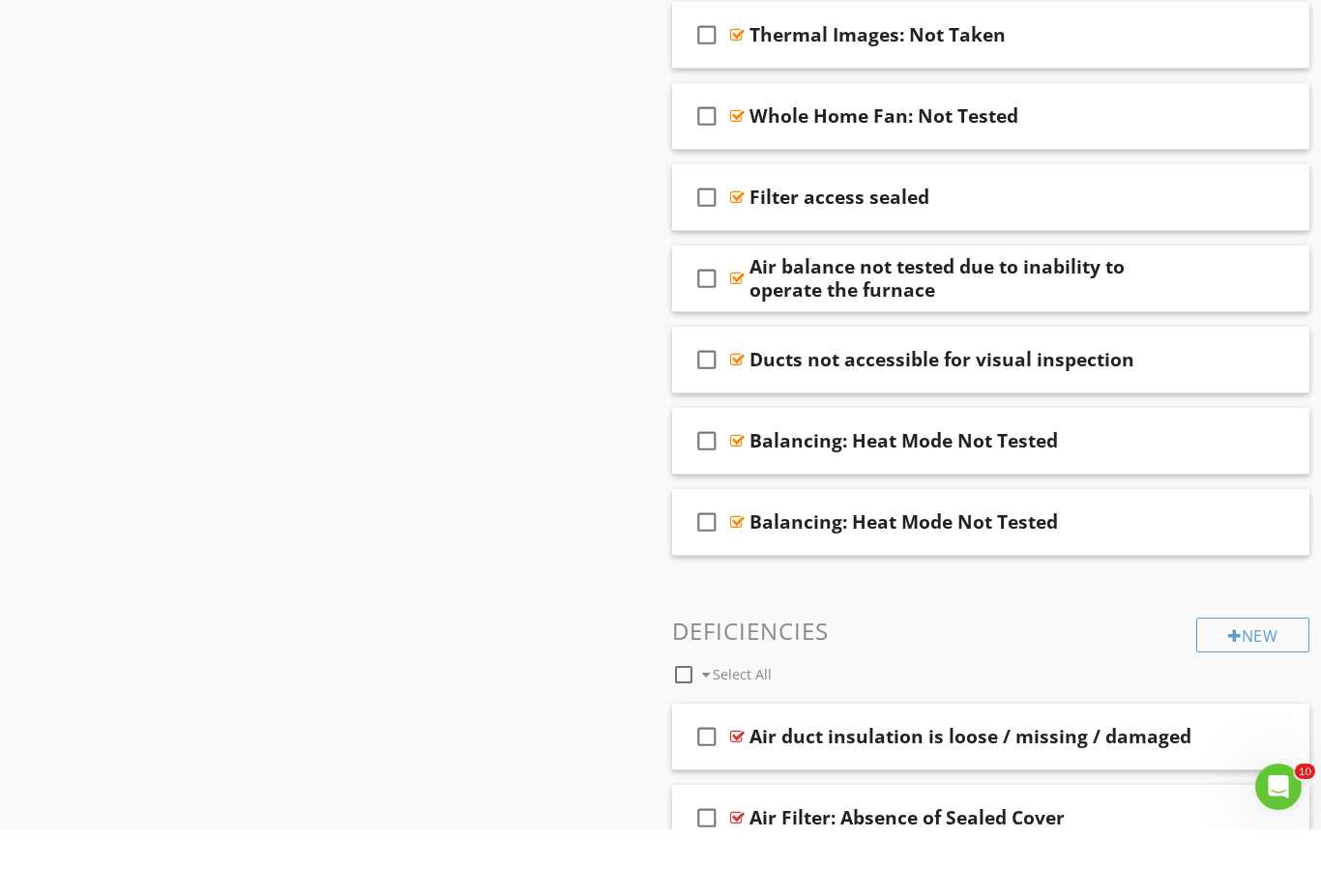 scroll, scrollTop: 4000, scrollLeft: 0, axis: vertical 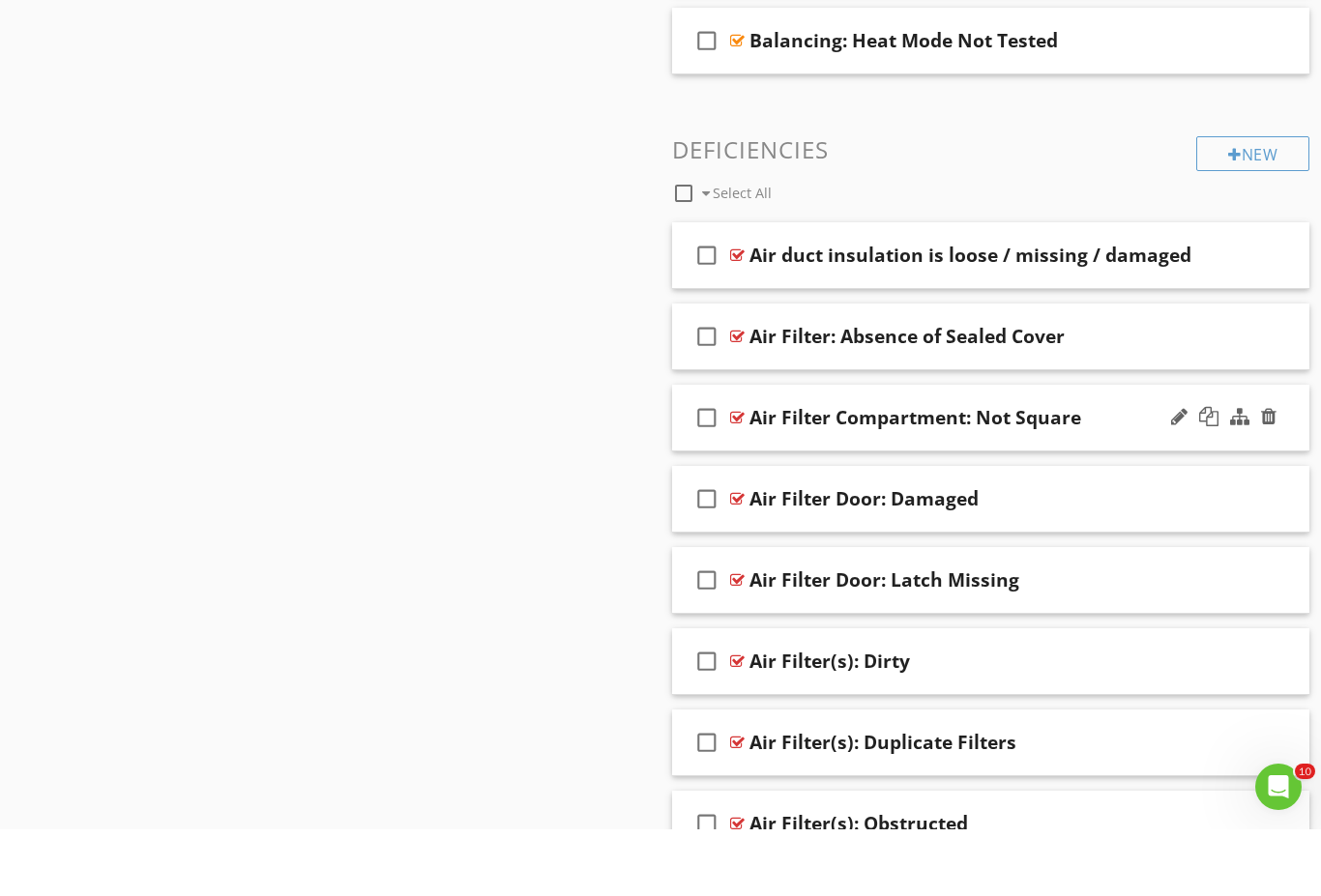 click on "check_box_outline_blank
Air Filter Compartment: Not Square" at bounding box center [990, 484] 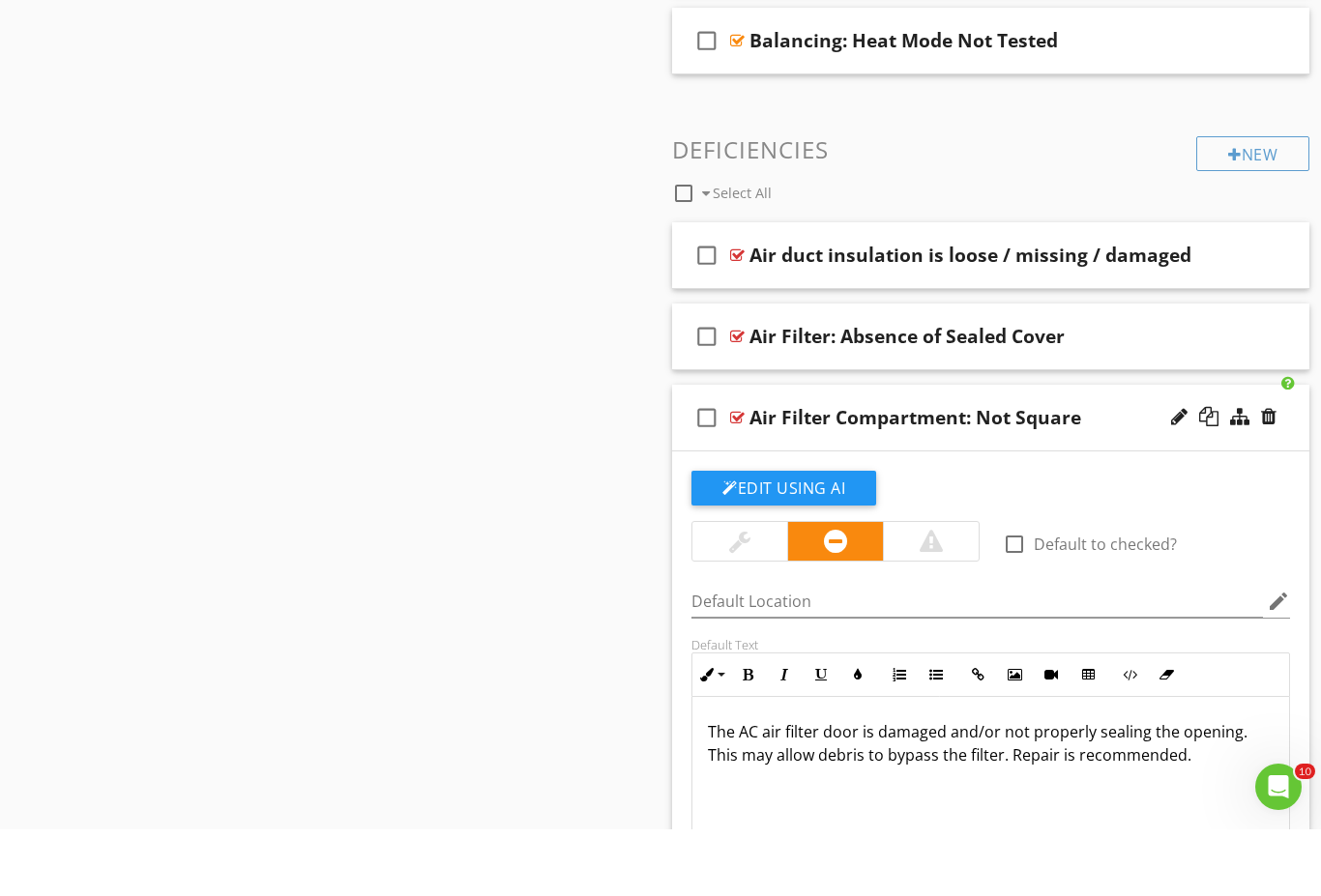 click on "The AC air filter door is damaged and/or not properly sealing the opening. This may allow debris to bypass the filter. Repair is recommended." at bounding box center [990, 810] 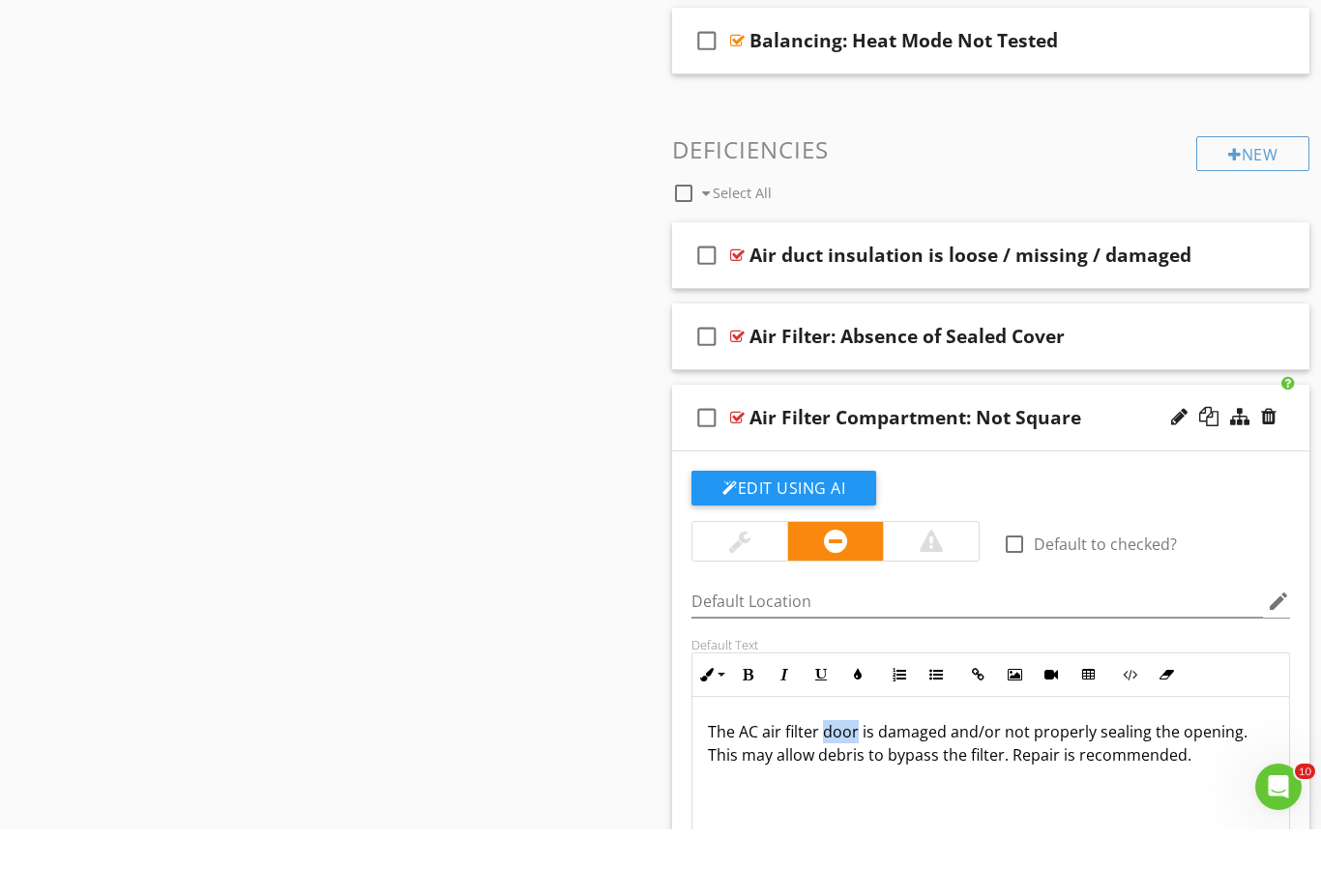 click on "The AC air filter door is damaged and/or not properly sealing the opening. This may allow debris to bypass the filter. Repair is recommended." at bounding box center [990, 810] 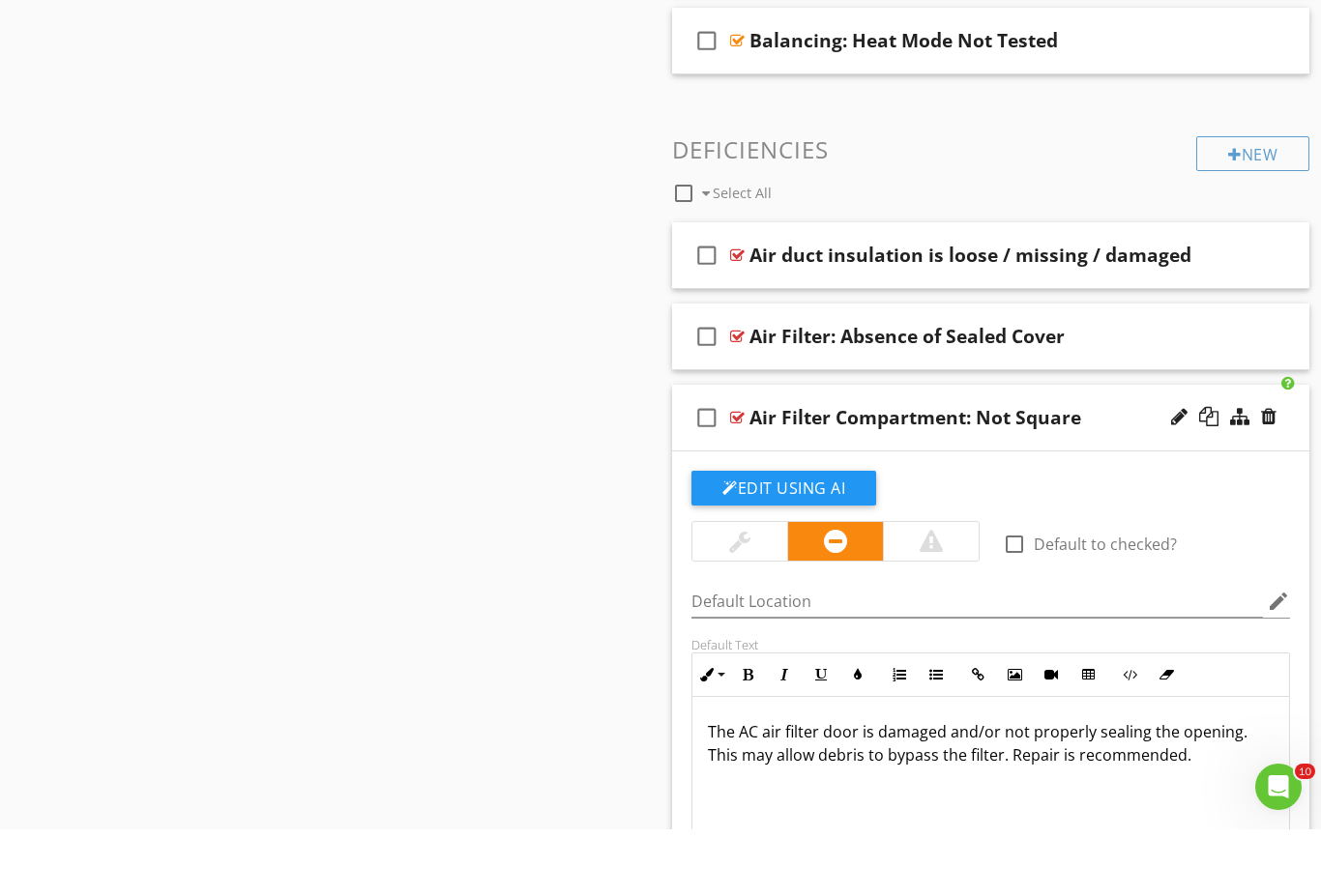 click on "The AC air filter door is damaged and/or not properly sealing the opening. This may allow debris to bypass the filter. Repair is recommended." at bounding box center (990, 810) 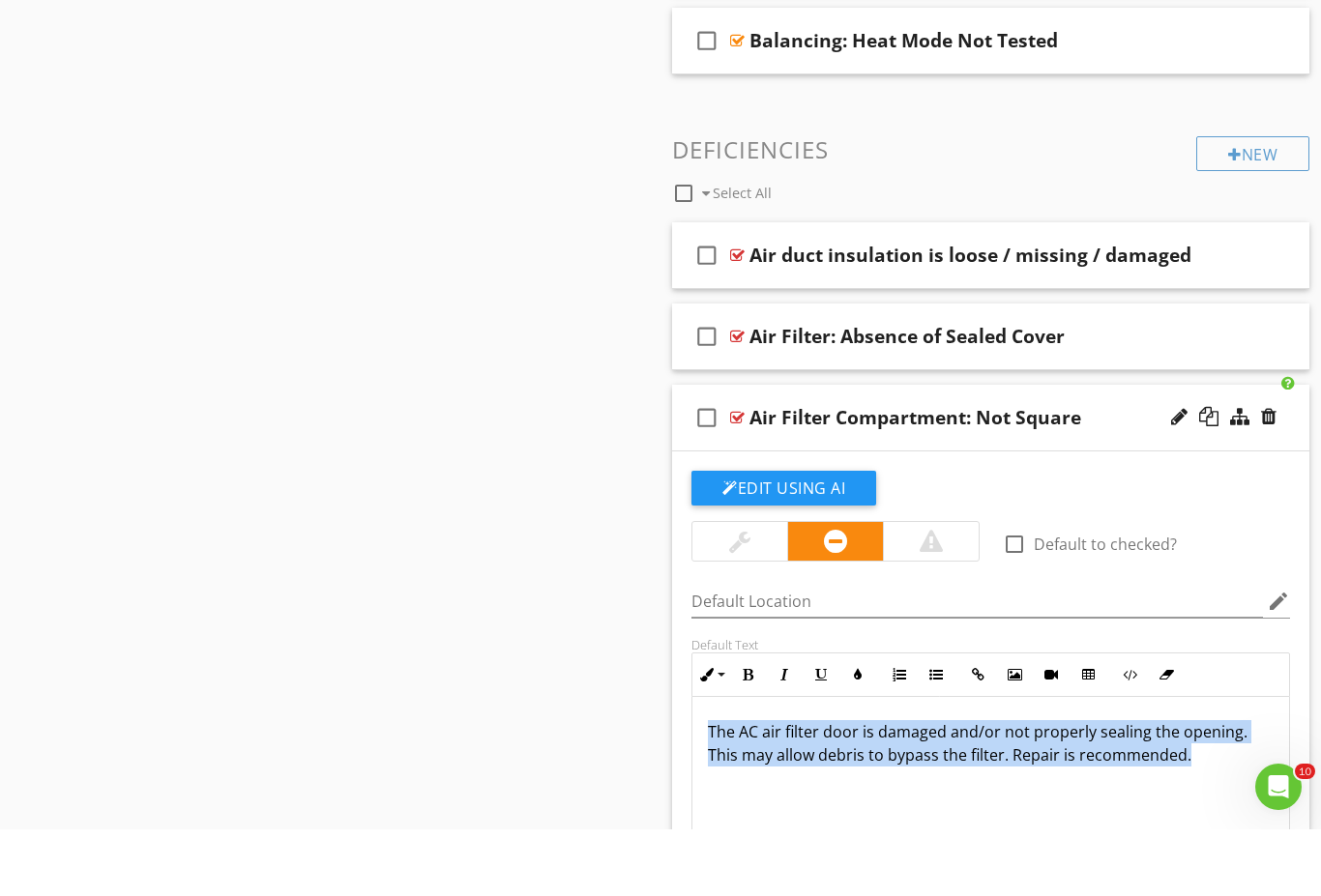 click on "The AC air filter door is damaged and/or not properly sealing the opening. This may allow debris to bypass the filter. Repair is recommended." at bounding box center (990, 810) 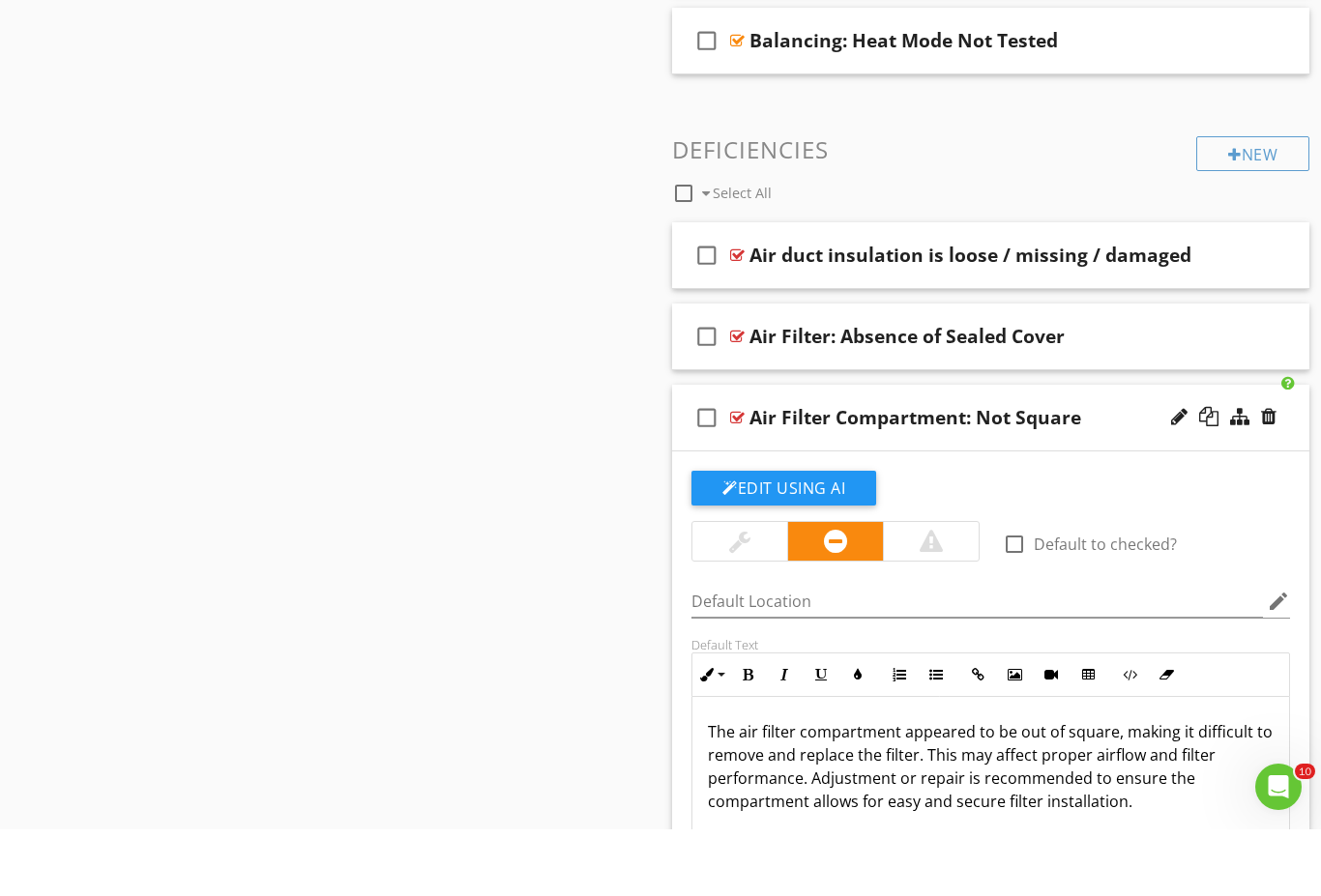 click on "check_box_outline_blank
Air Filter Compartment: Not Square" at bounding box center [990, 484] 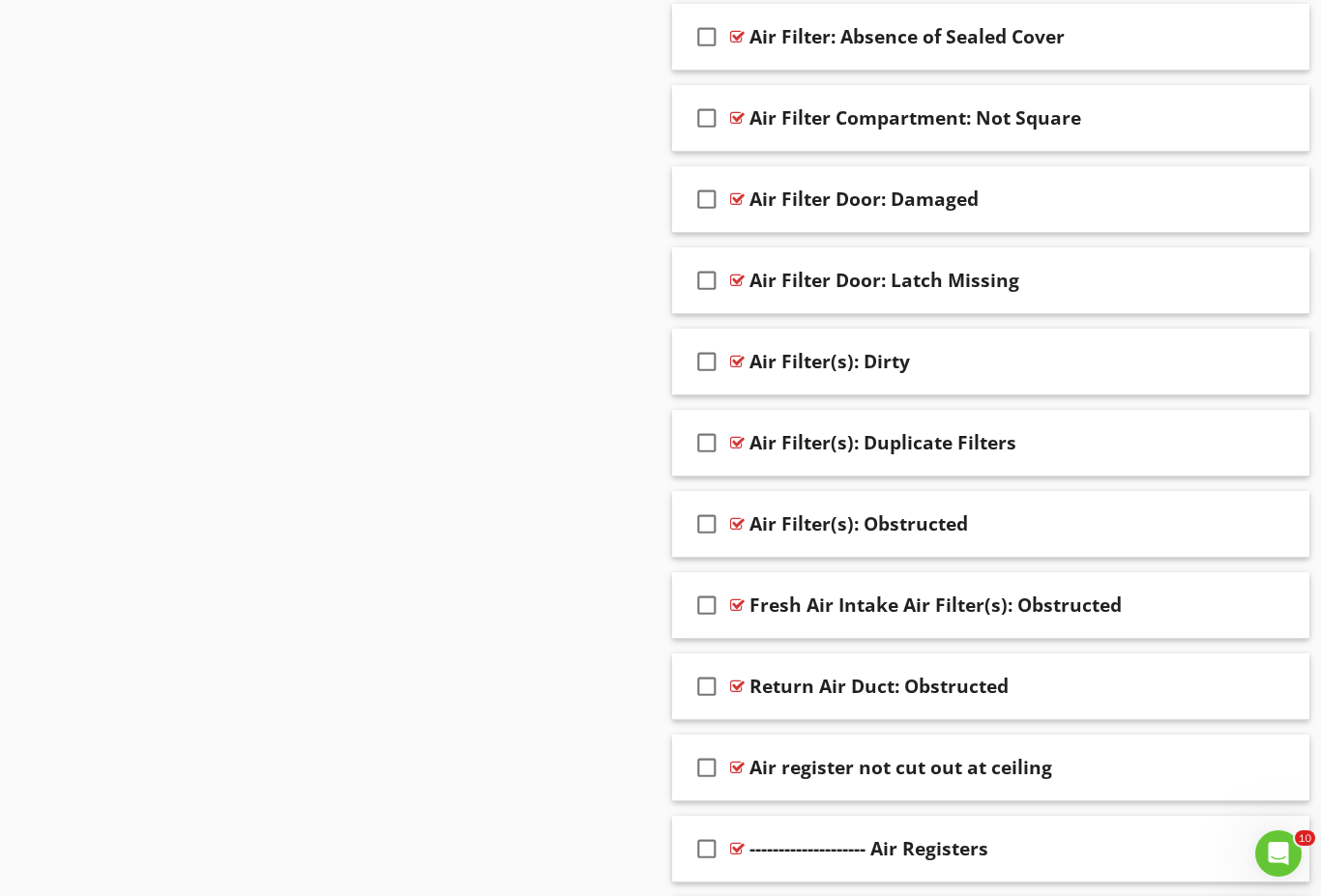 scroll, scrollTop: 4683, scrollLeft: 0, axis: vertical 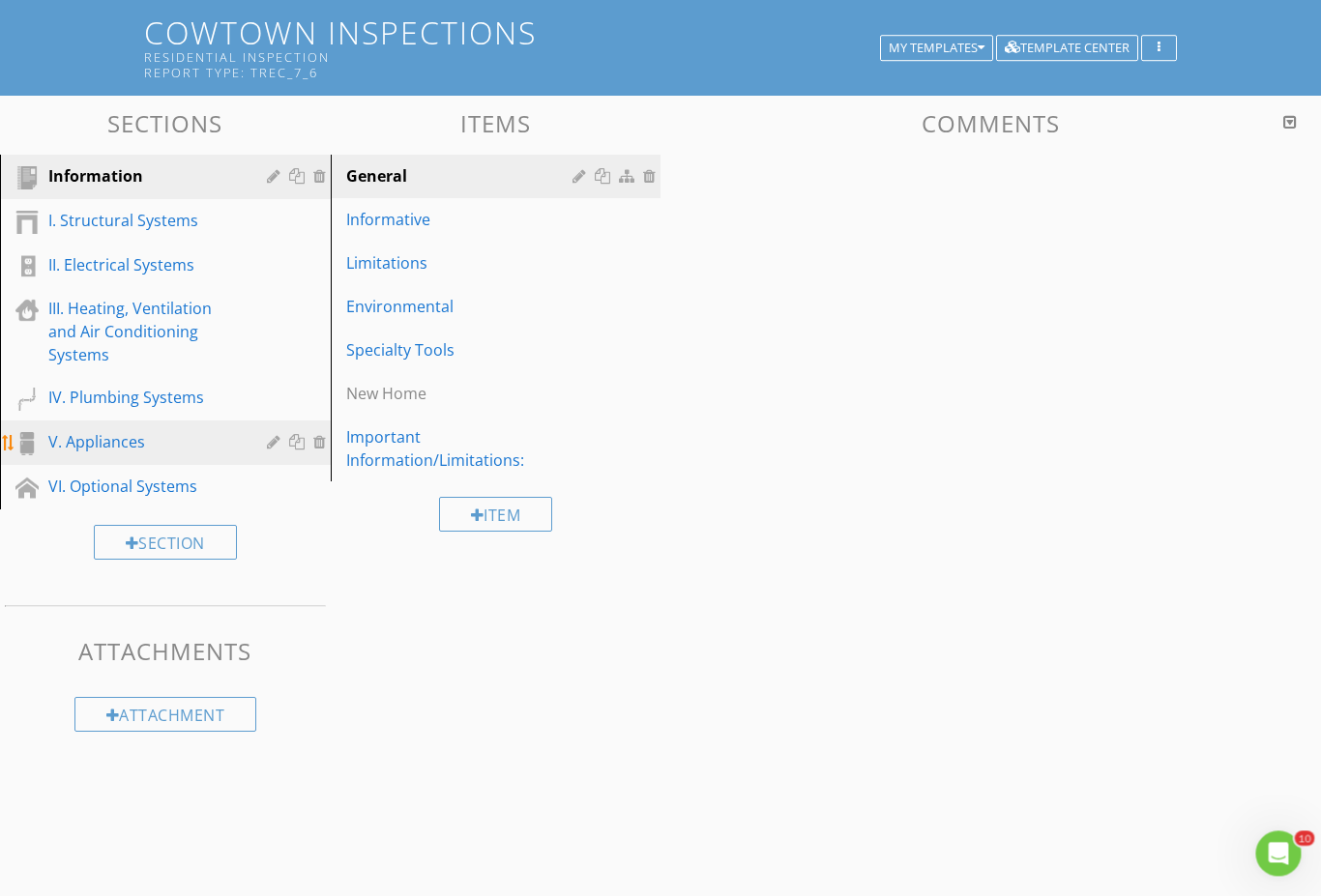 click on "V. Appliances" at bounding box center (143, 442) 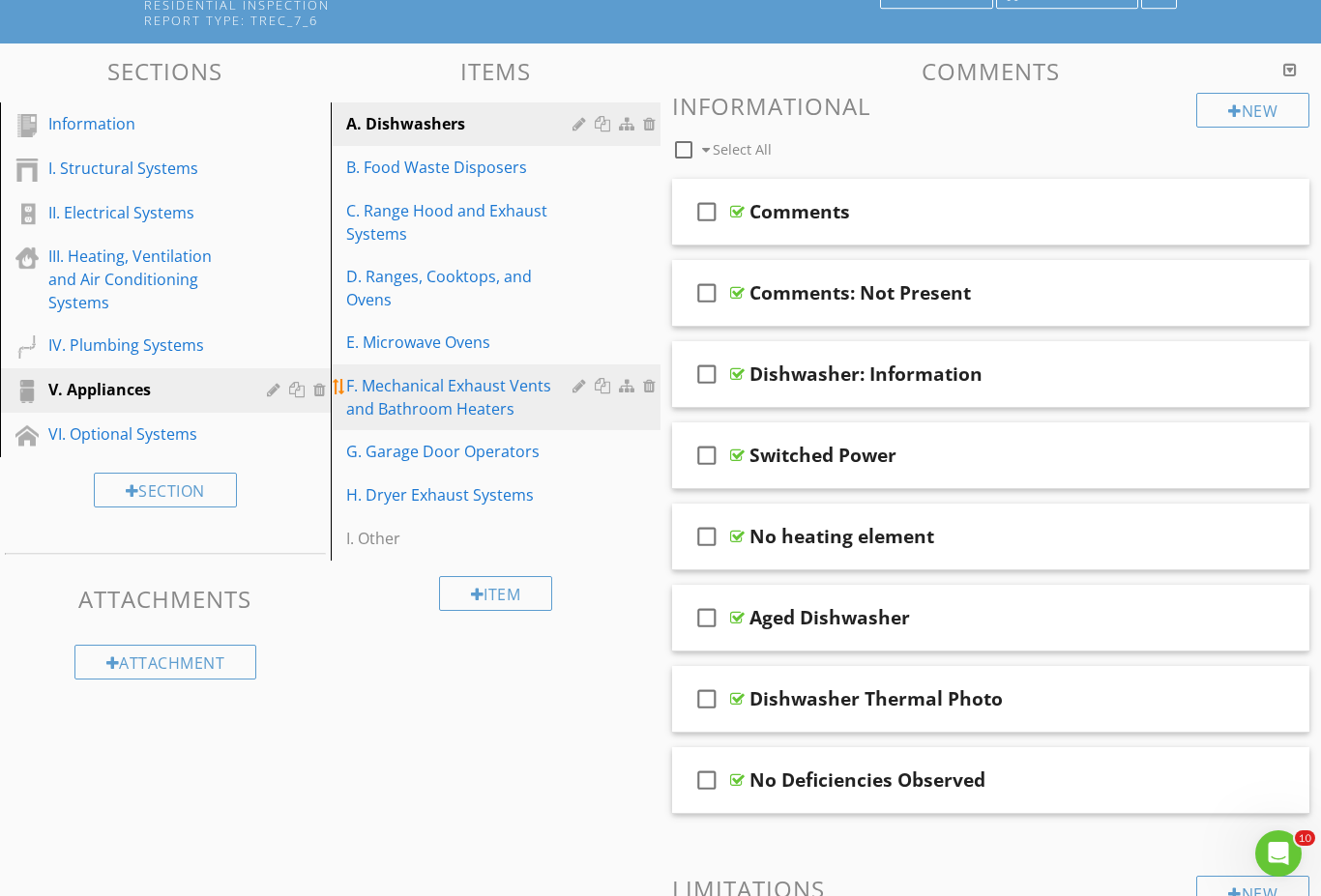 click on "F. Mechanical Exhaust Vents and Bathroom Heaters" at bounding box center (462, 397) 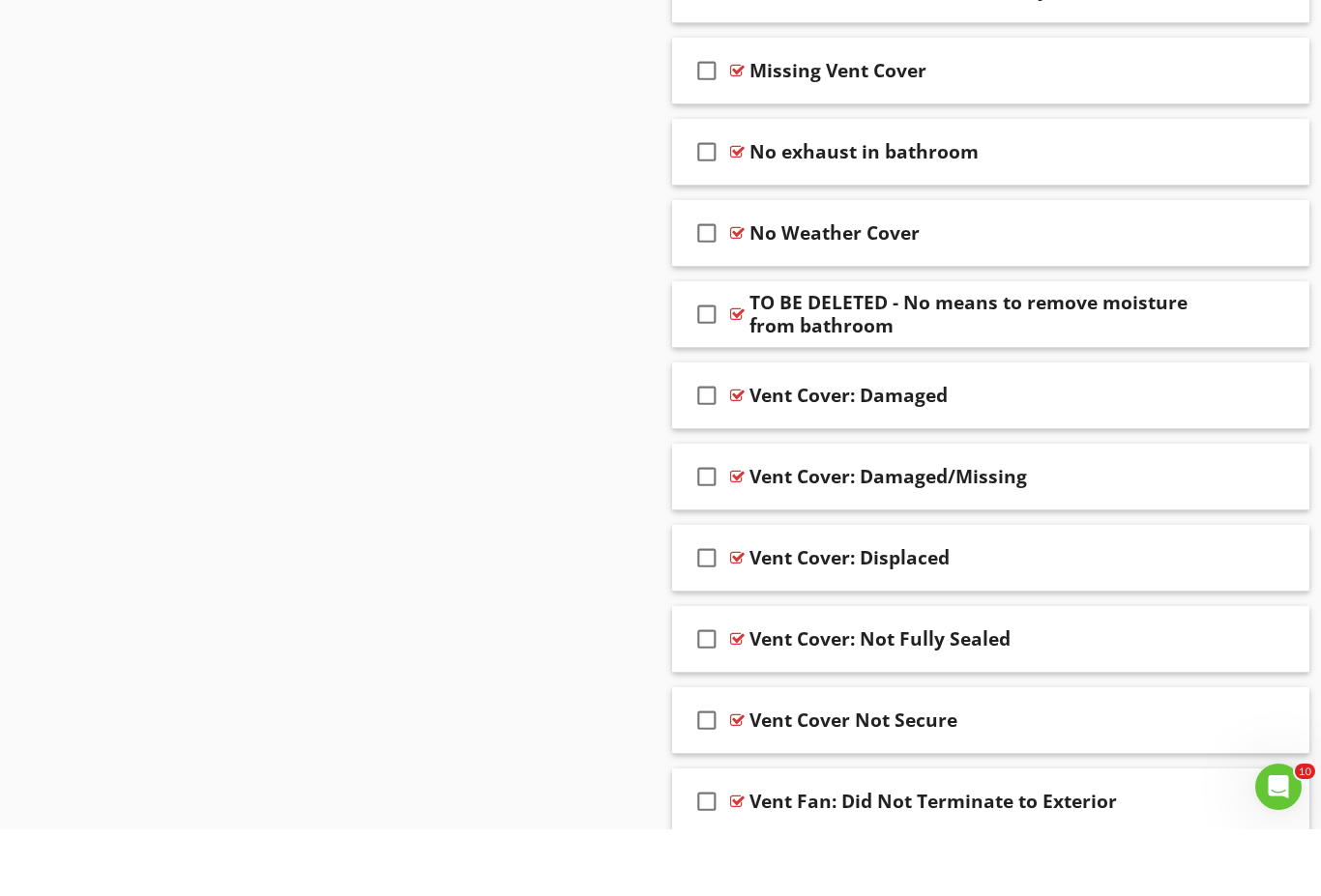 scroll, scrollTop: 4058, scrollLeft: 0, axis: vertical 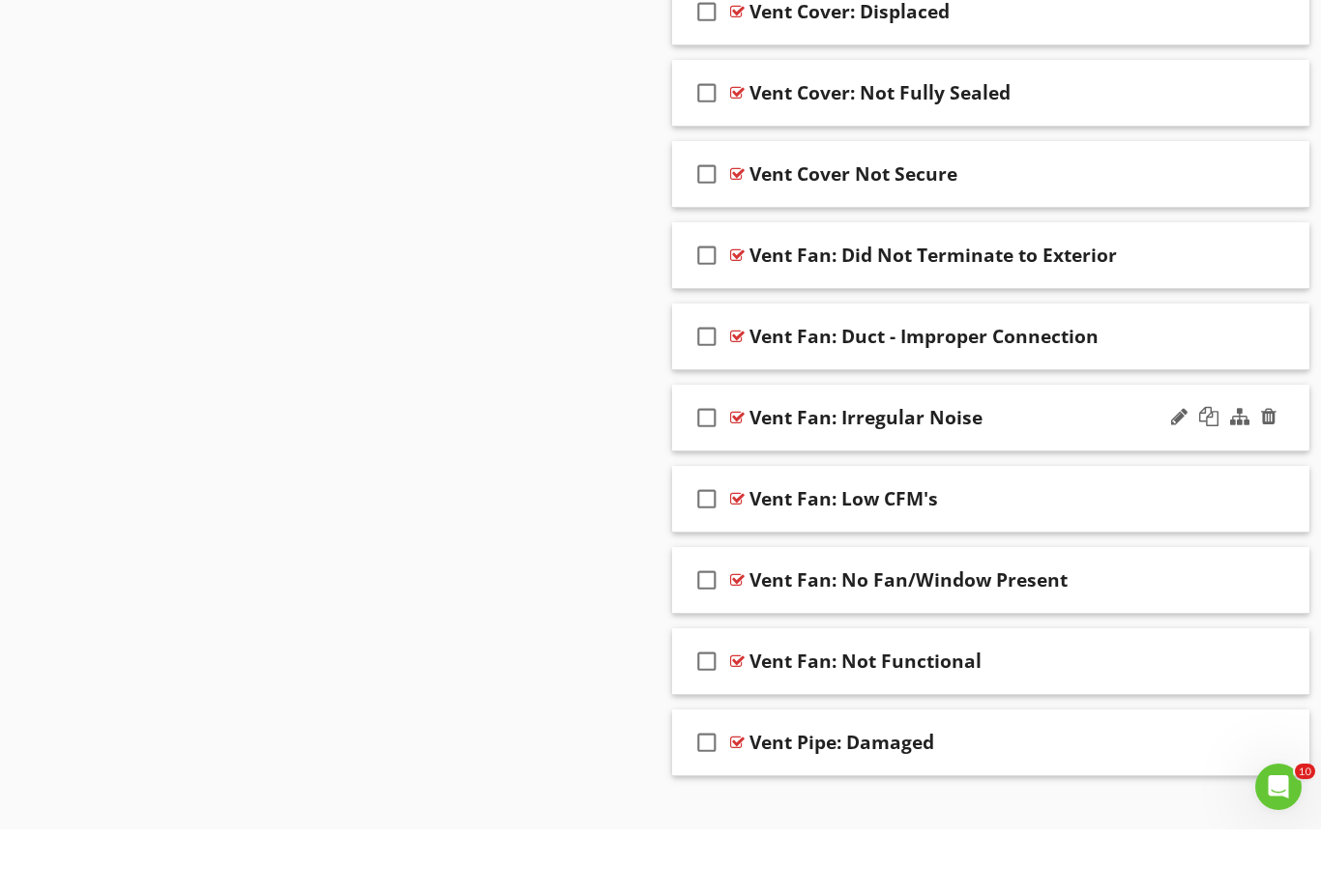 click on "check_box_outline_blank
Vent Fan: Irregular Noise" at bounding box center [990, 484] 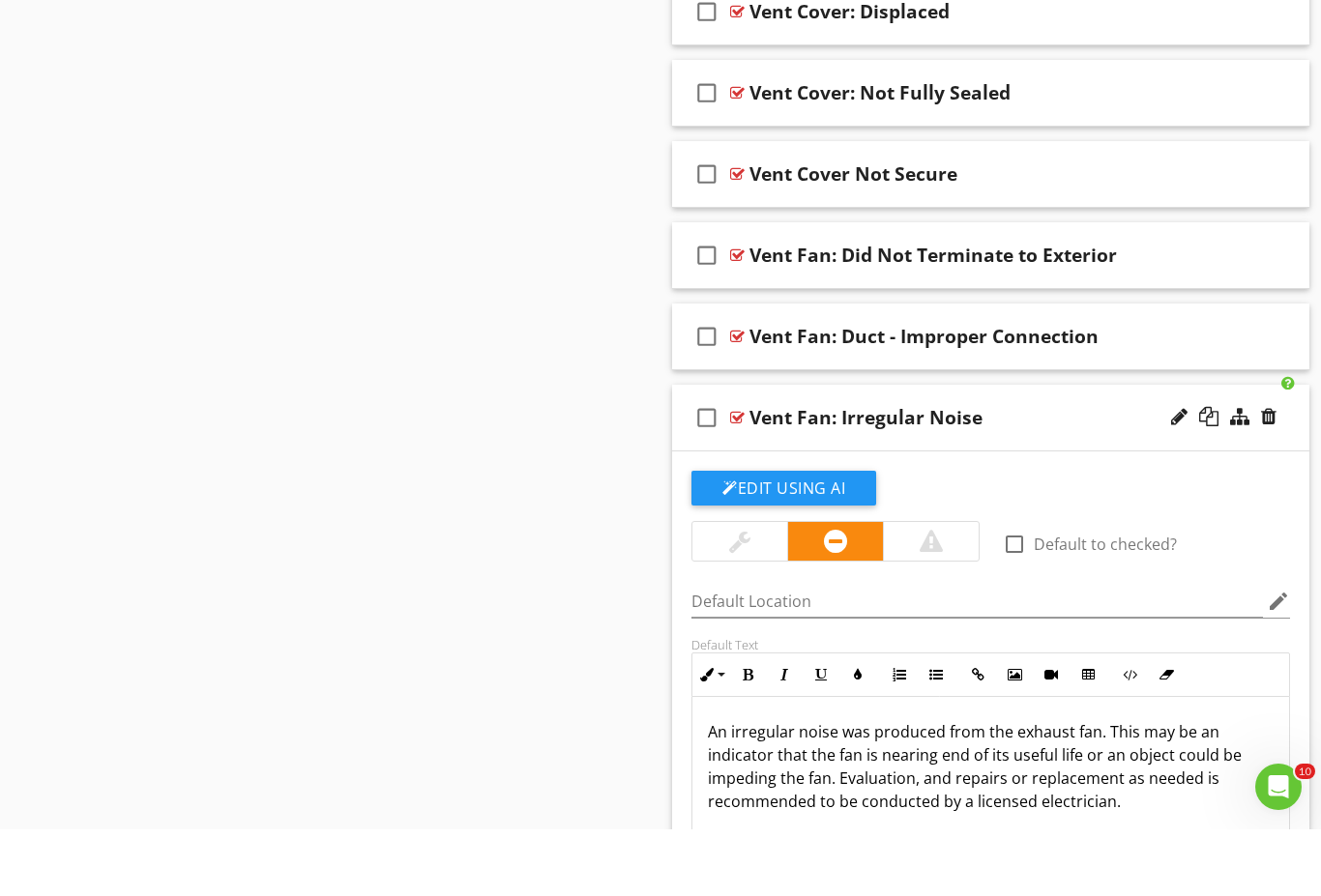 click on "An irregular noise was produced from the exhaust fan. This may be an indicator that the fan is nearing end of its useful life or an object could be impeding the fan. Evaluation, and repairs or replacement as needed is recommended to be conducted by a licensed electrician." at bounding box center [990, 833] 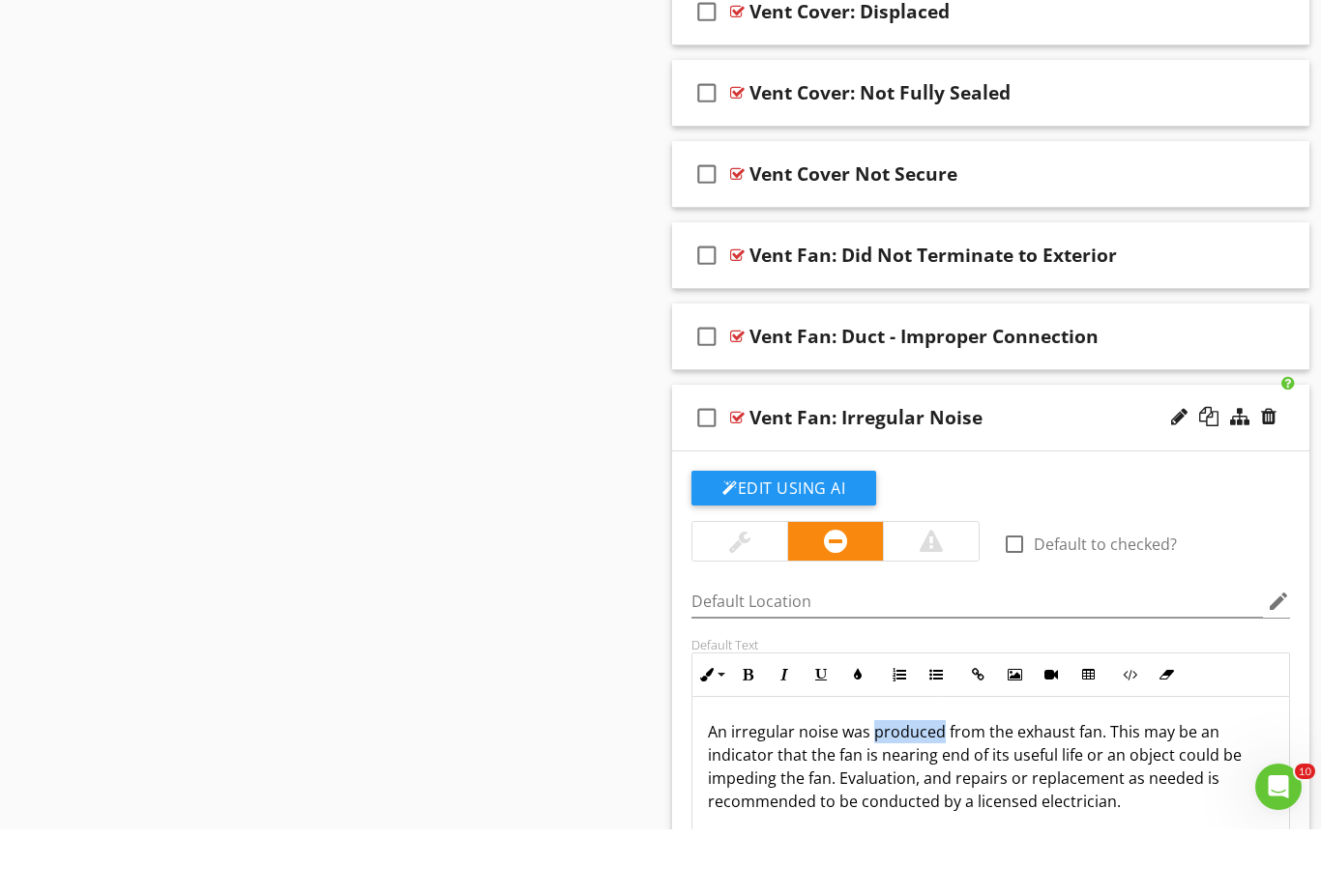 click on "An irregular noise was produced from the exhaust fan. This may be an indicator that the fan is nearing end of its useful life or an object could be impeding the fan. Evaluation, and repairs or replacement as needed is recommended to be conducted by a licensed electrician." at bounding box center [990, 833] 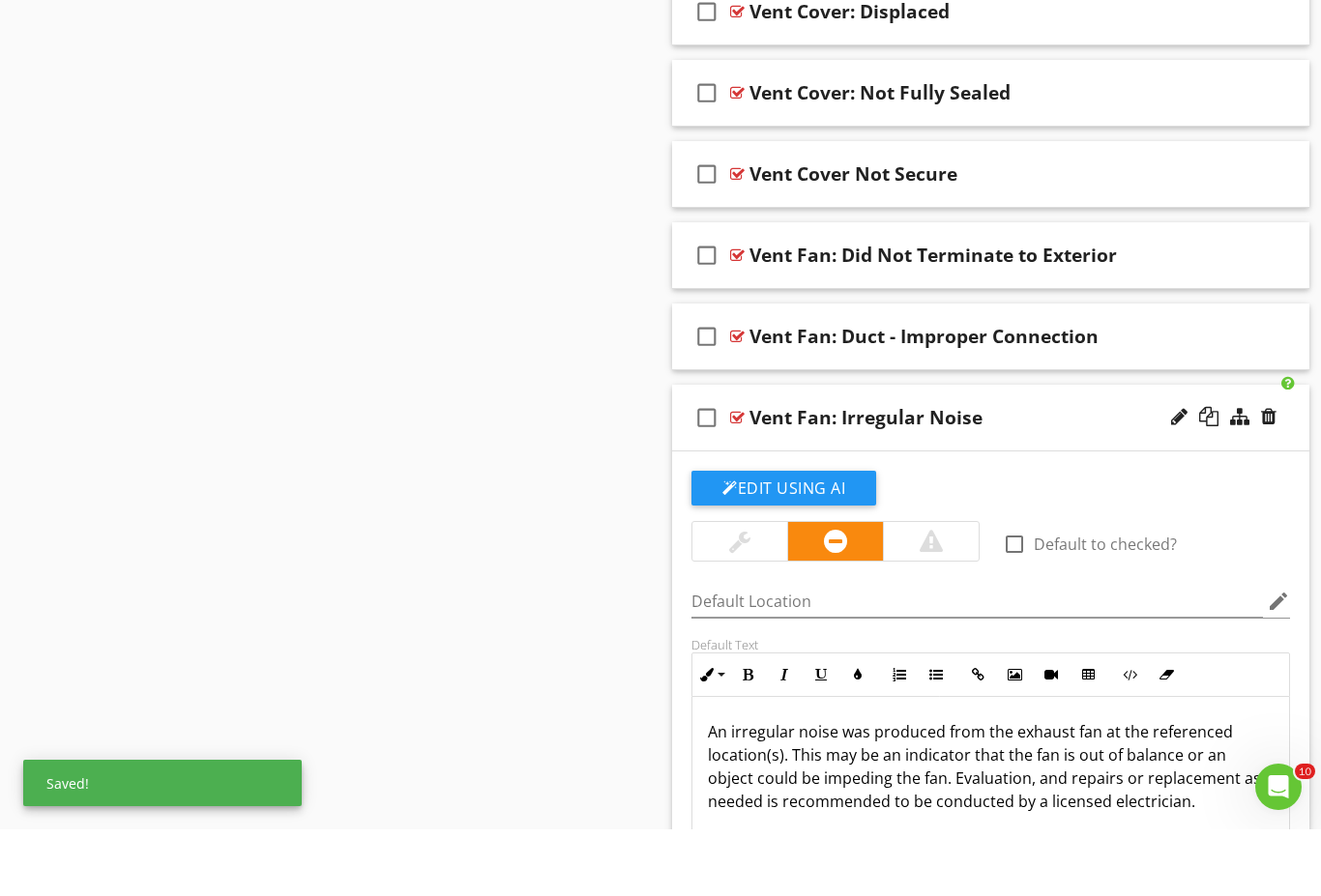click on "check_box_outline_blank
Vent Fan: Irregular Noise" at bounding box center [990, 484] 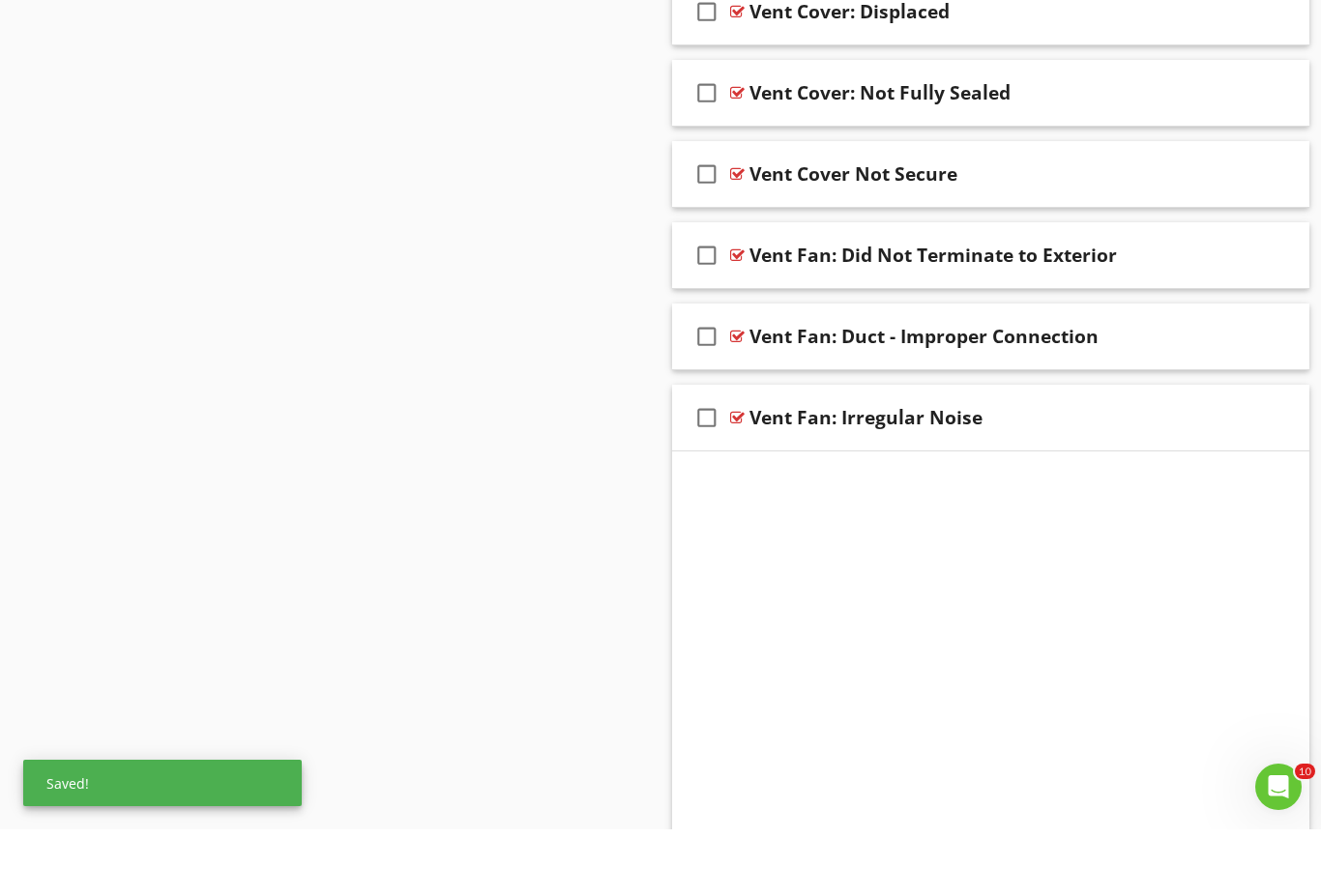 scroll, scrollTop: 4084, scrollLeft: 0, axis: vertical 